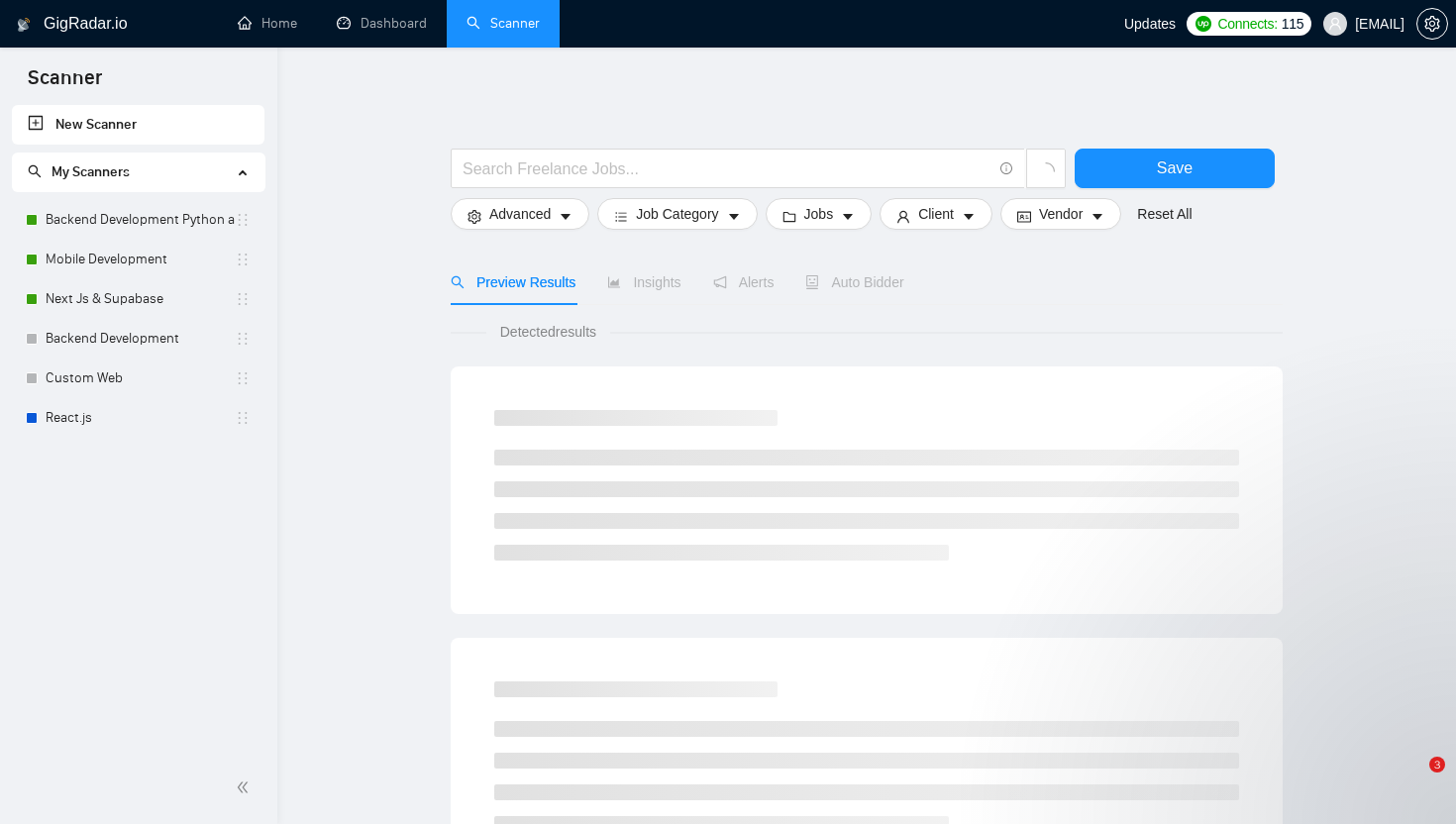 scroll, scrollTop: 0, scrollLeft: 0, axis: both 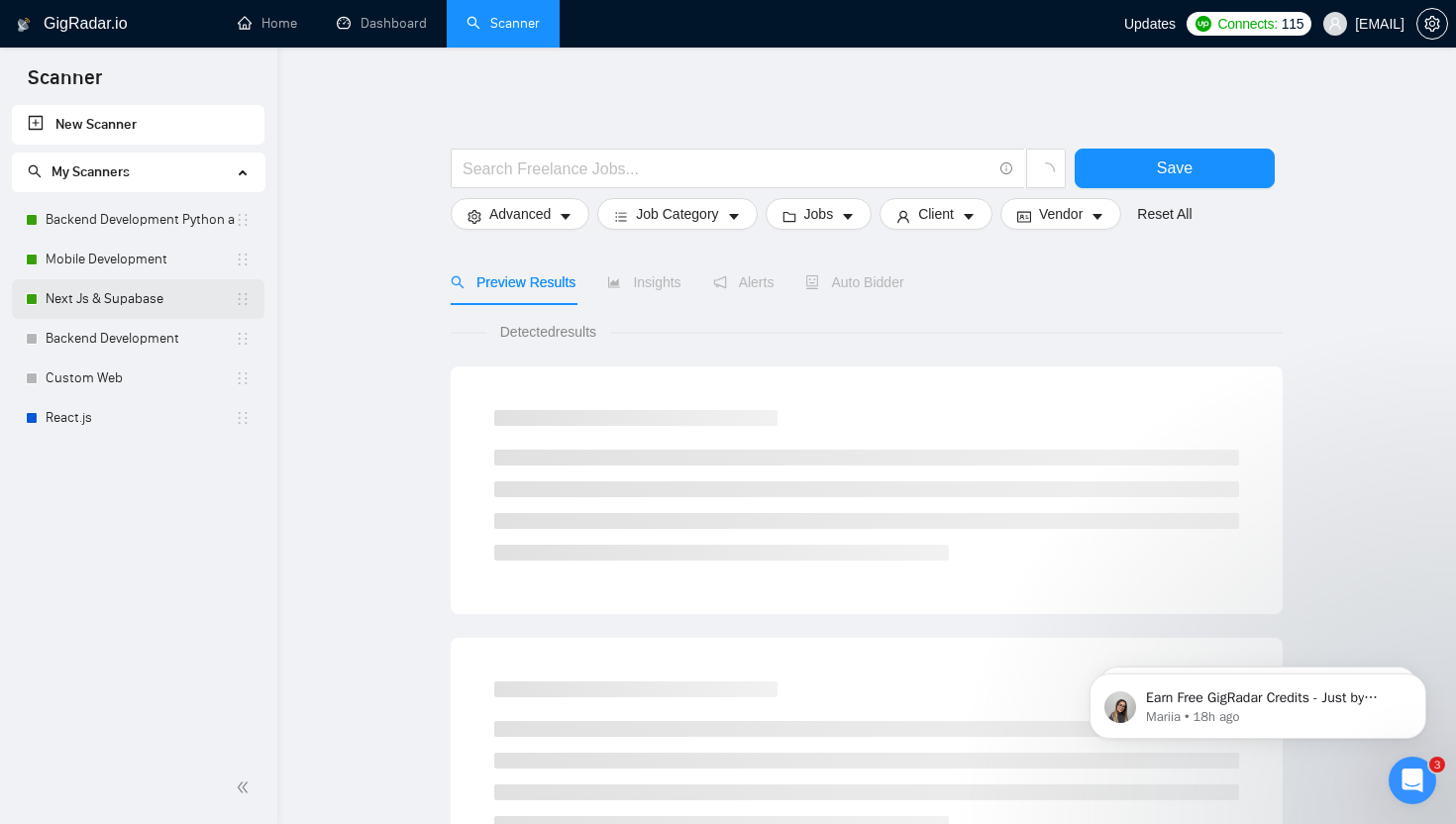 click on "Next Js & Supabase" at bounding box center (140, 299) 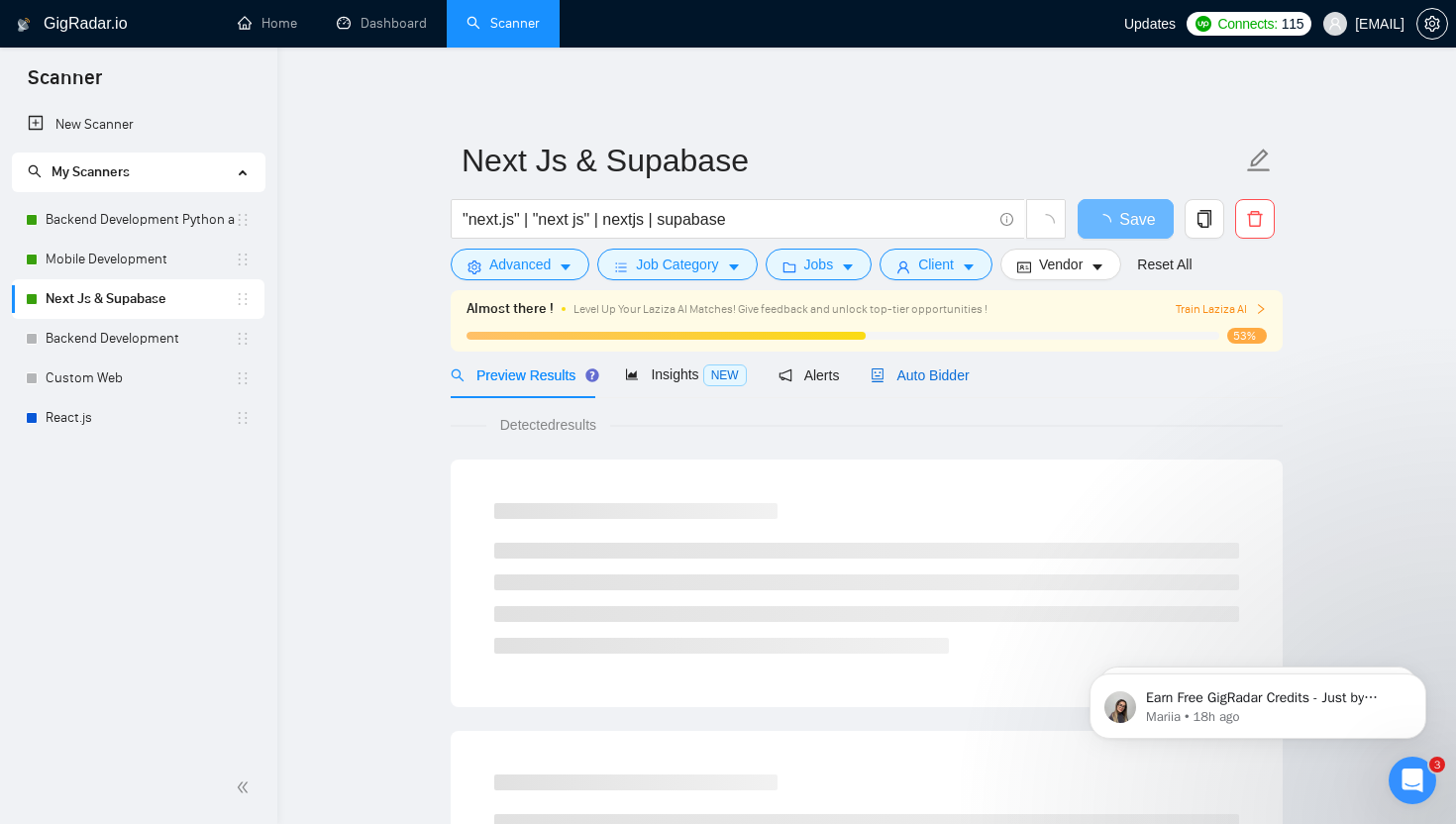 click on "Auto Bidder" at bounding box center [919, 375] 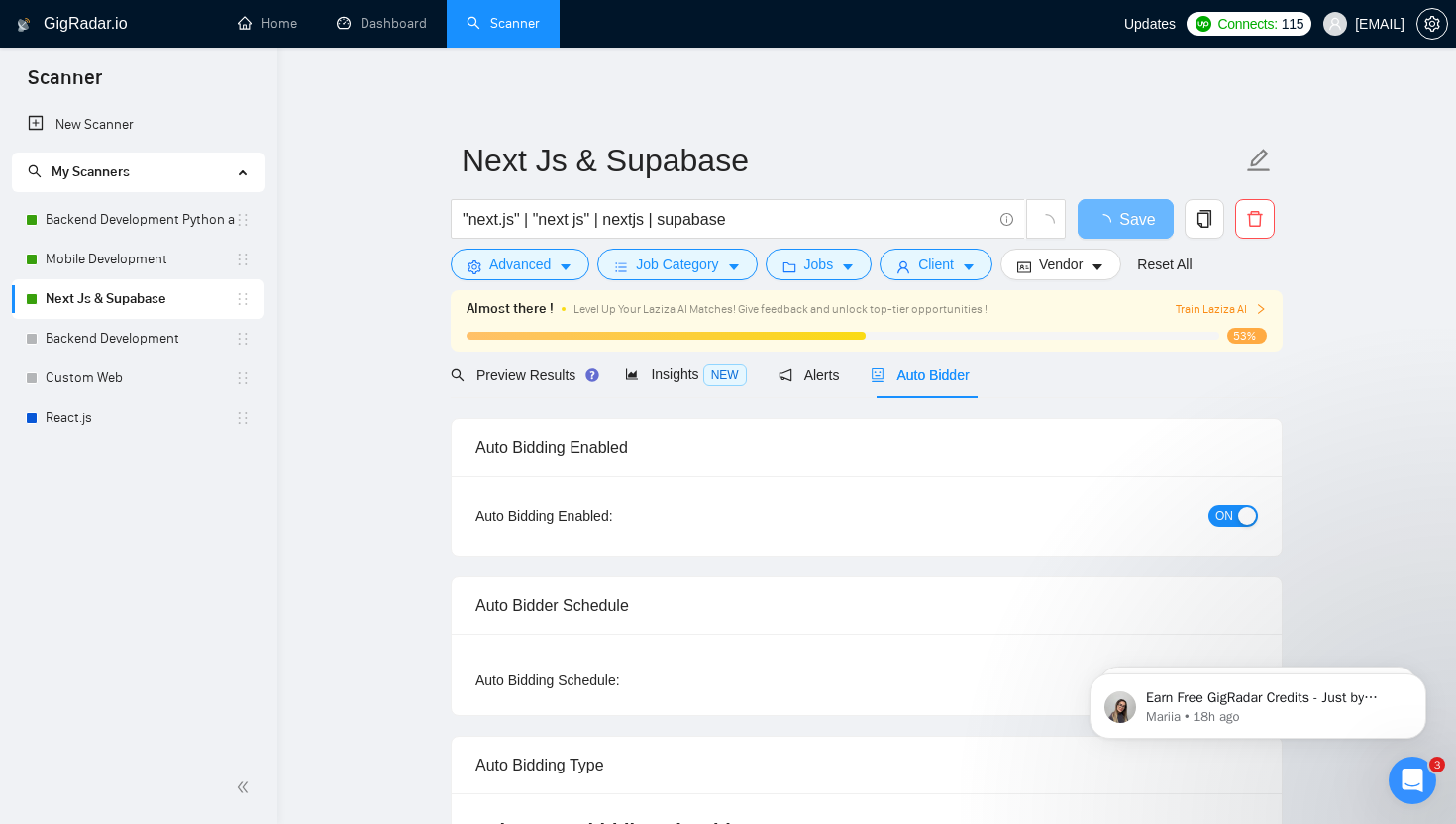 type 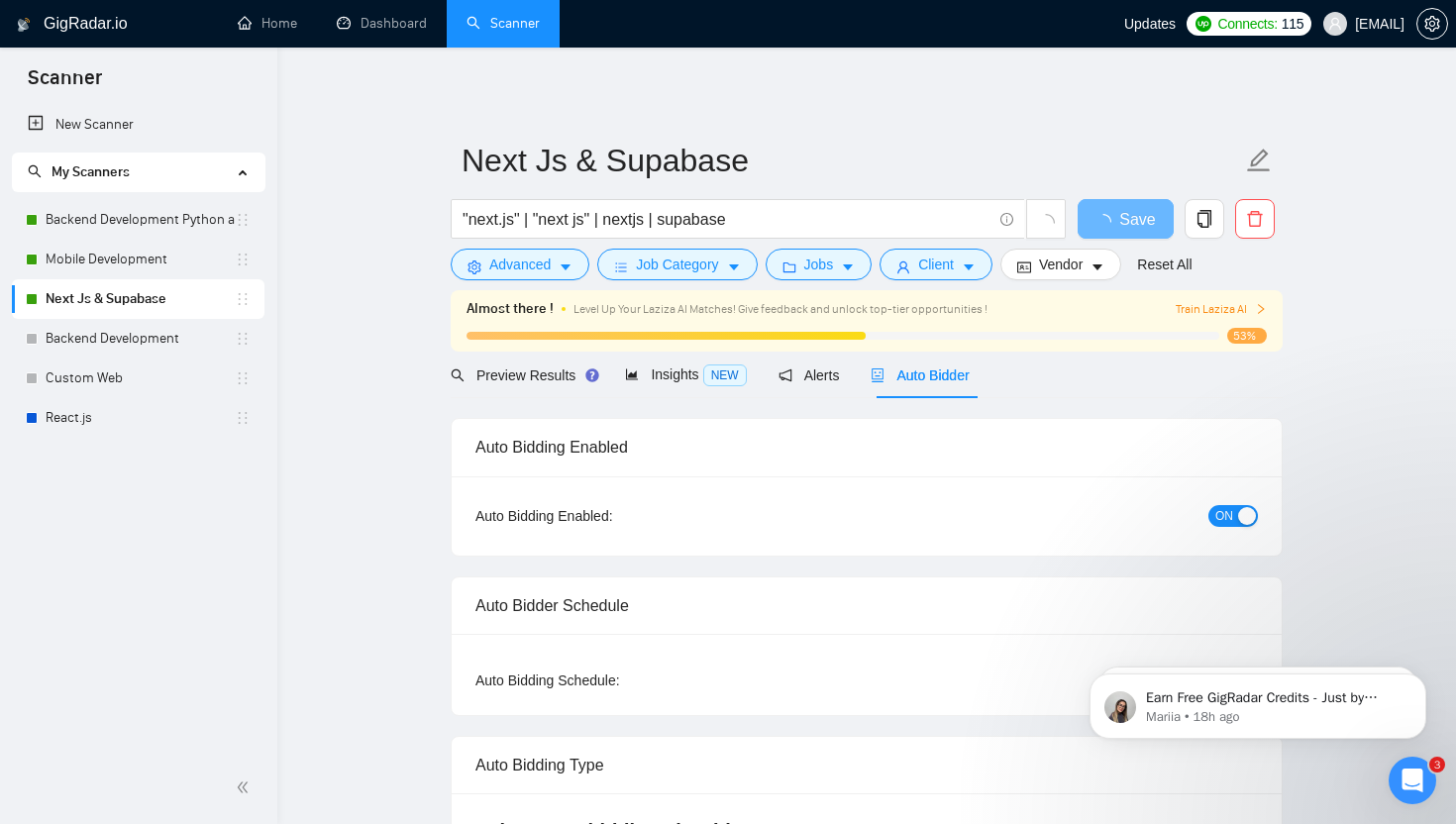 radio on "false" 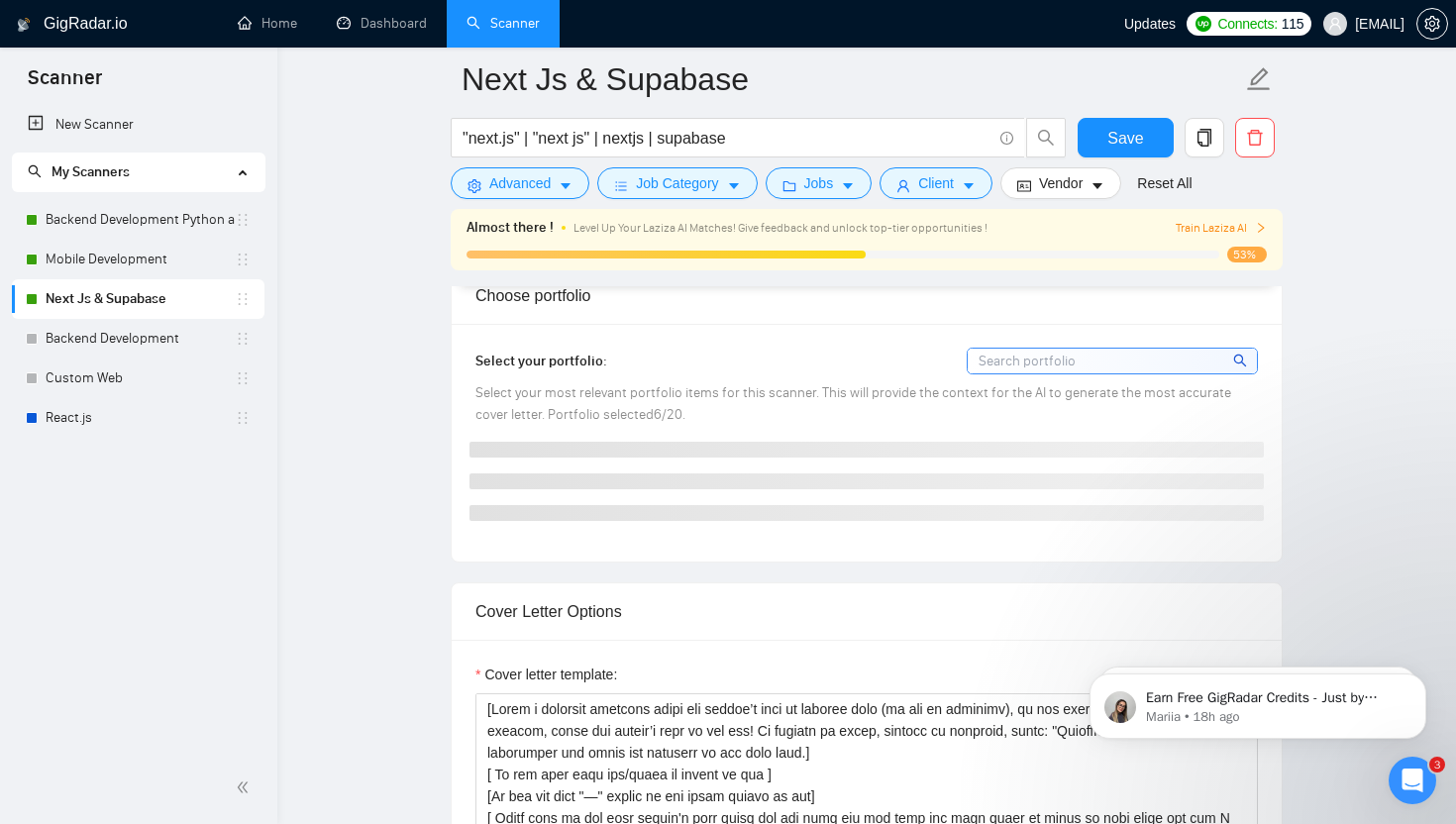 scroll, scrollTop: 2363, scrollLeft: 0, axis: vertical 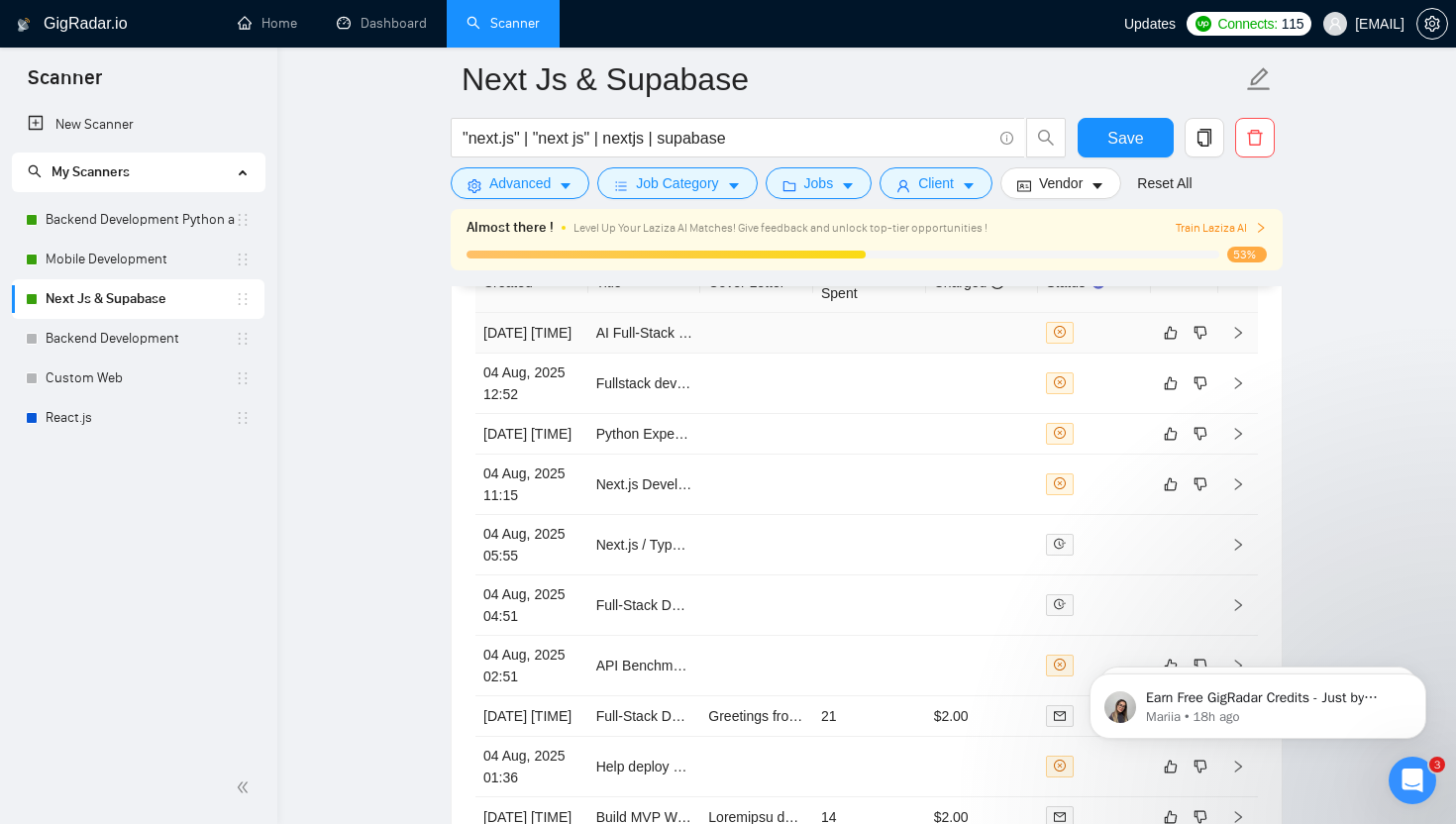 click at bounding box center [757, 333] 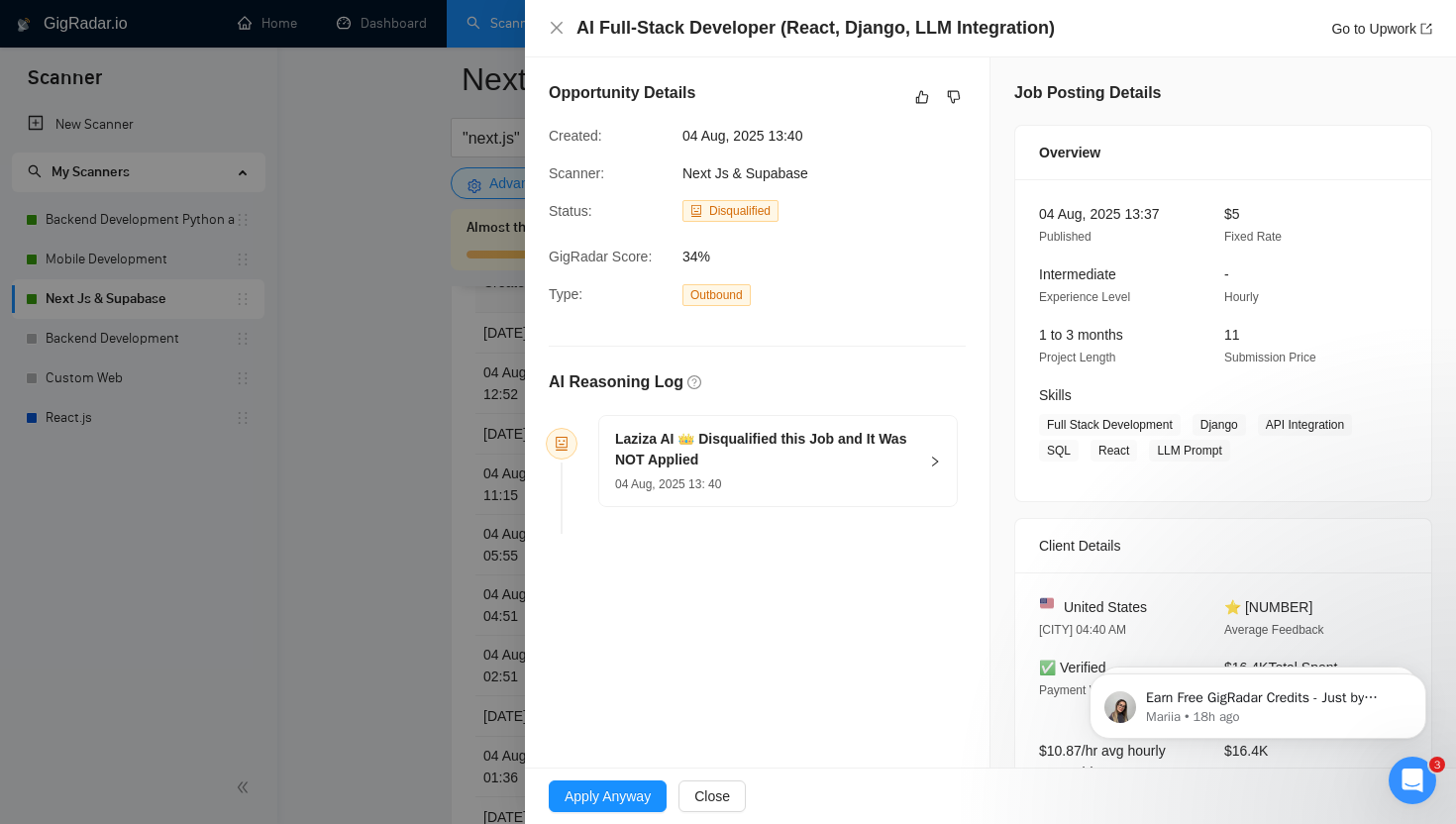 scroll, scrollTop: 12, scrollLeft: 0, axis: vertical 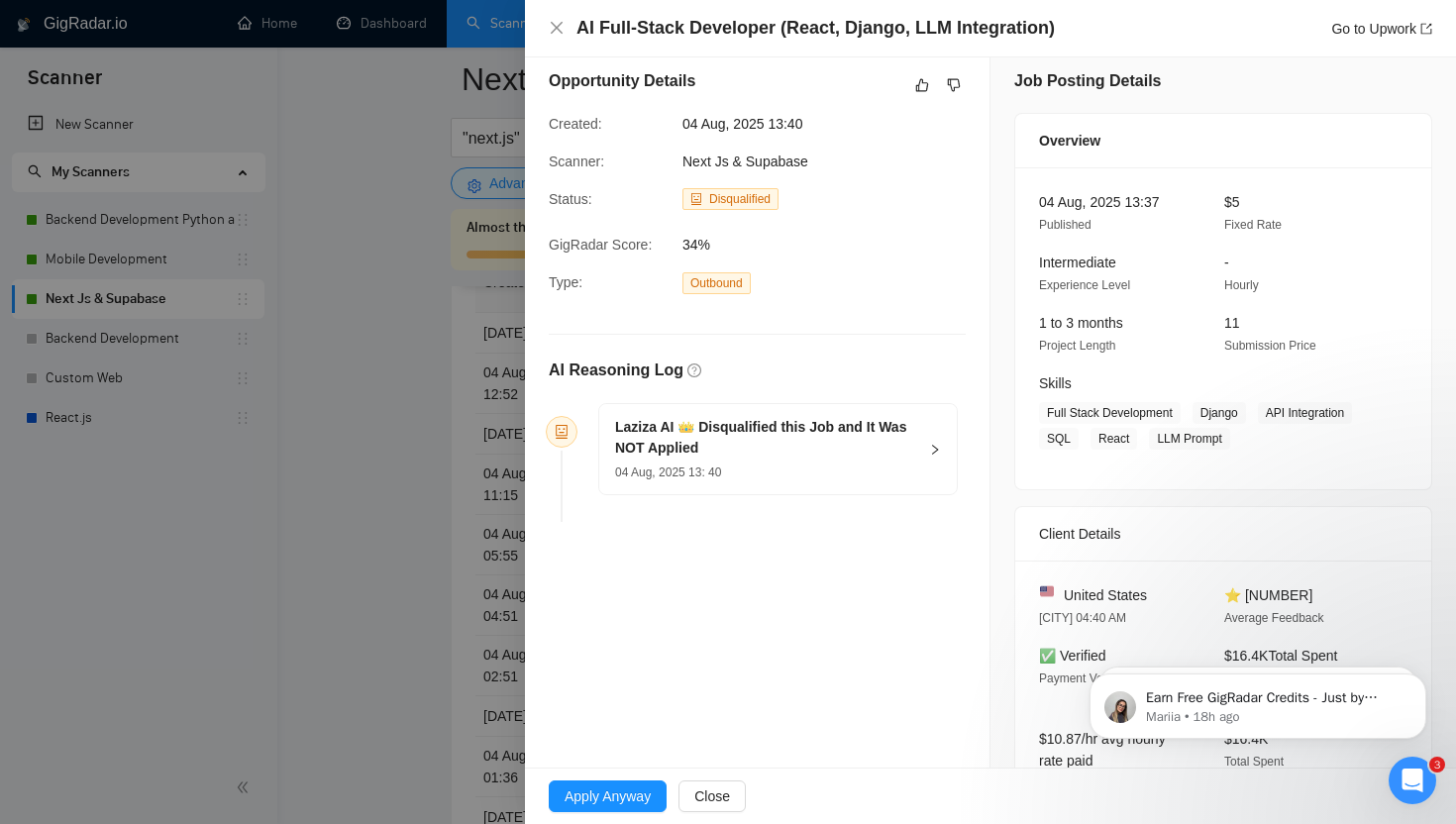 click on "Laziza AI 👑 Disqualified this Job and It Was NOT Applied" at bounding box center (766, 438) 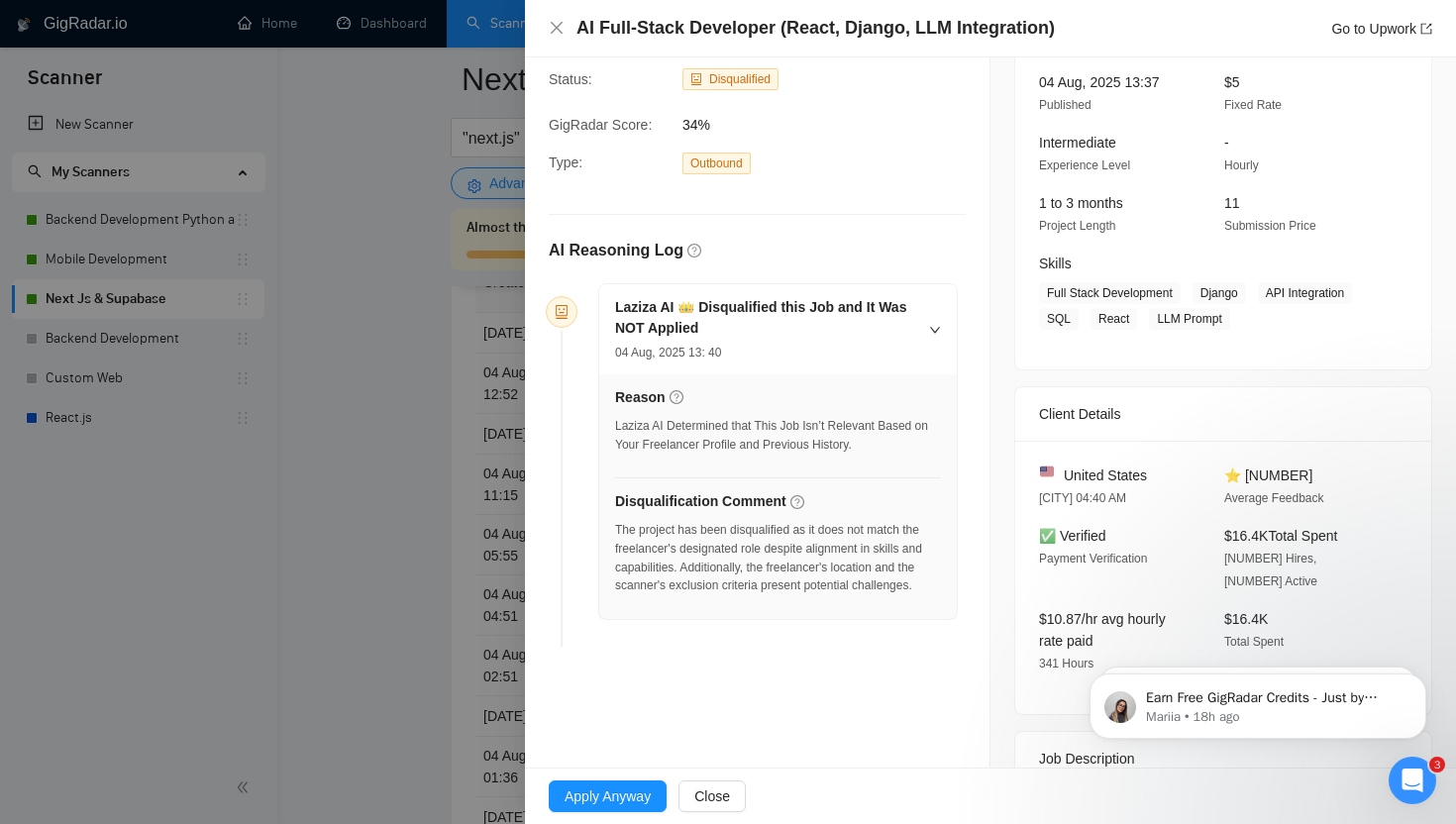 scroll, scrollTop: 531, scrollLeft: 0, axis: vertical 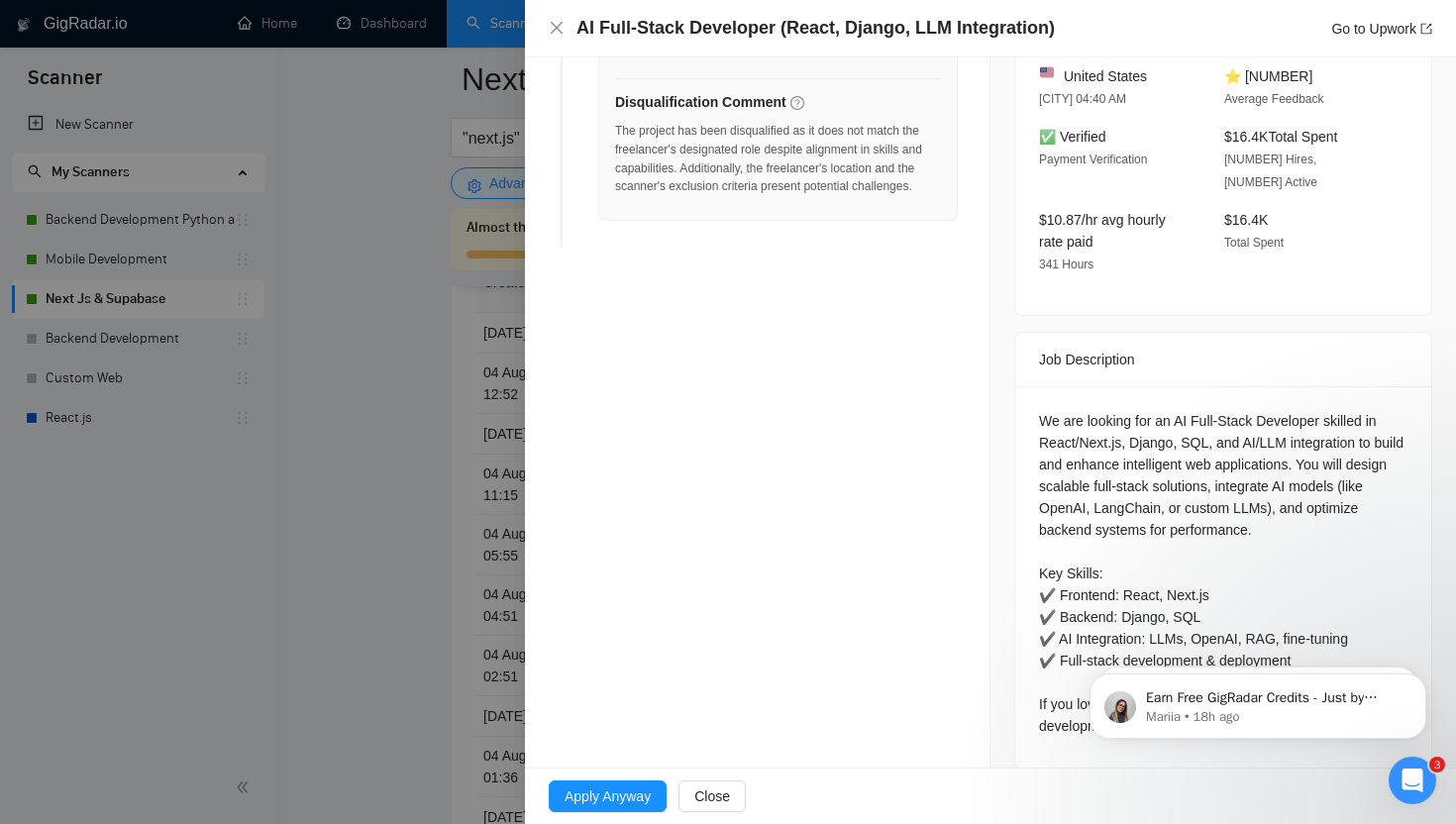 click at bounding box center [728, 412] 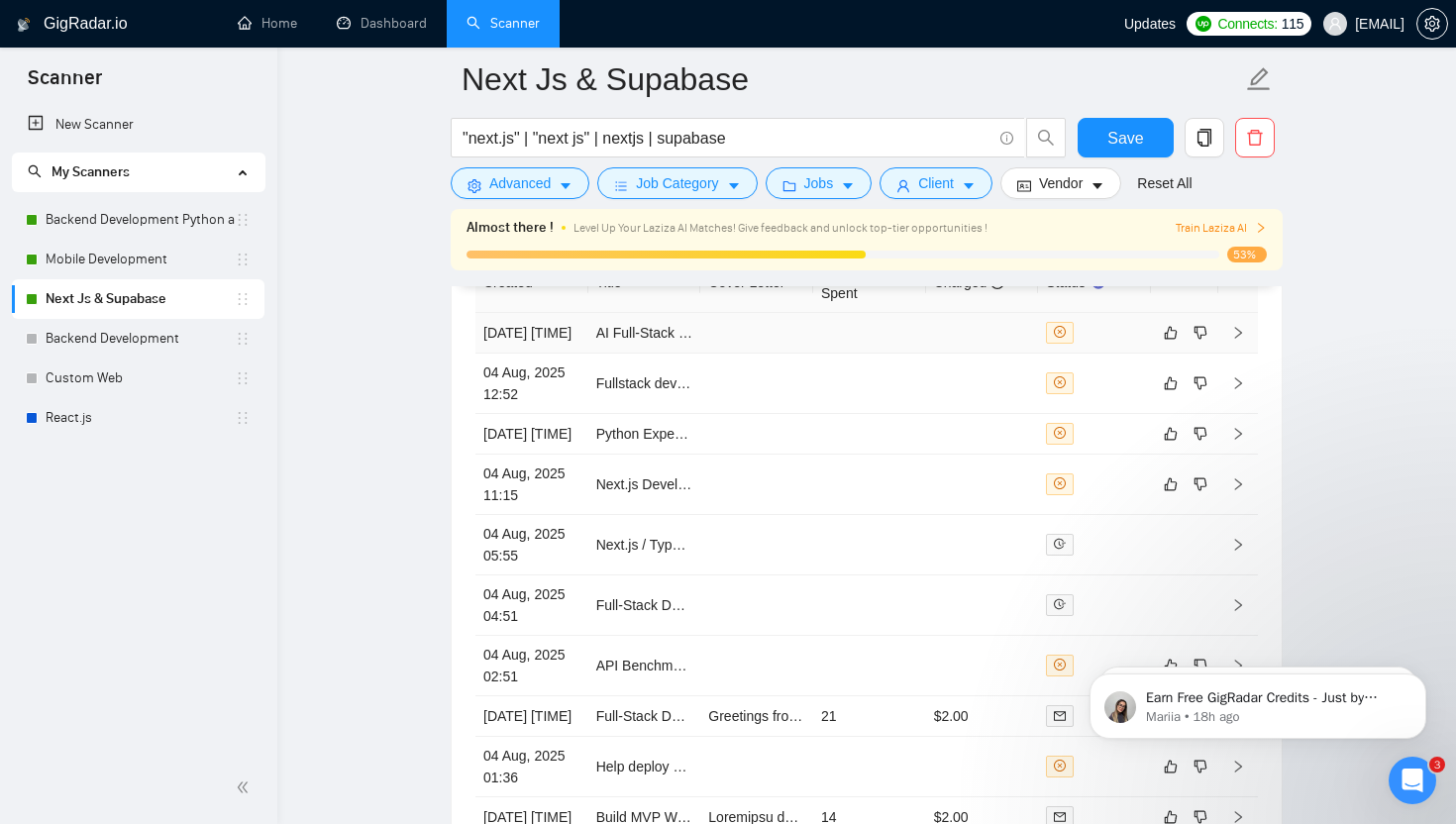 click at bounding box center (757, 333) 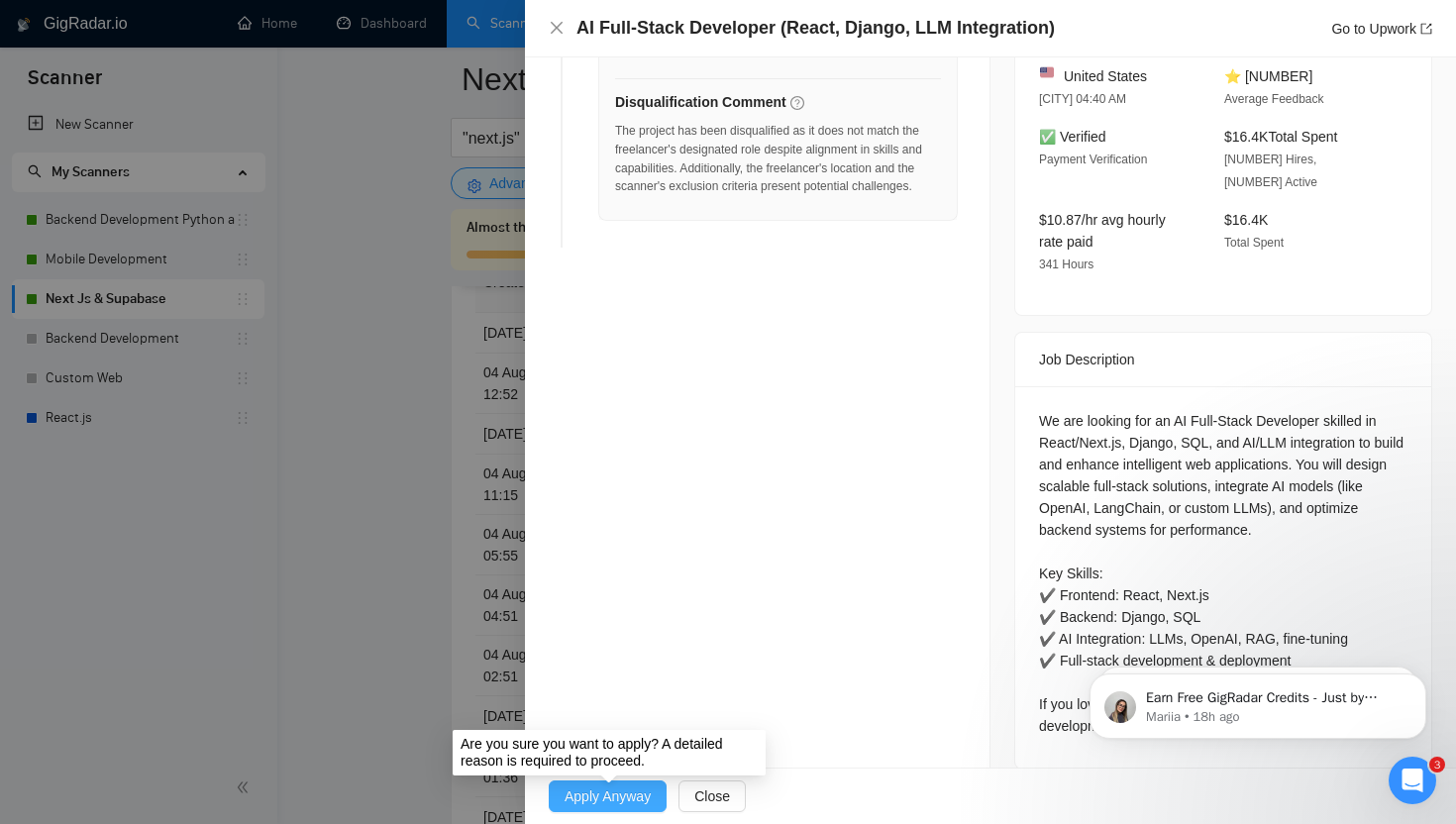 click on "Apply Anyway" at bounding box center [607, 796] 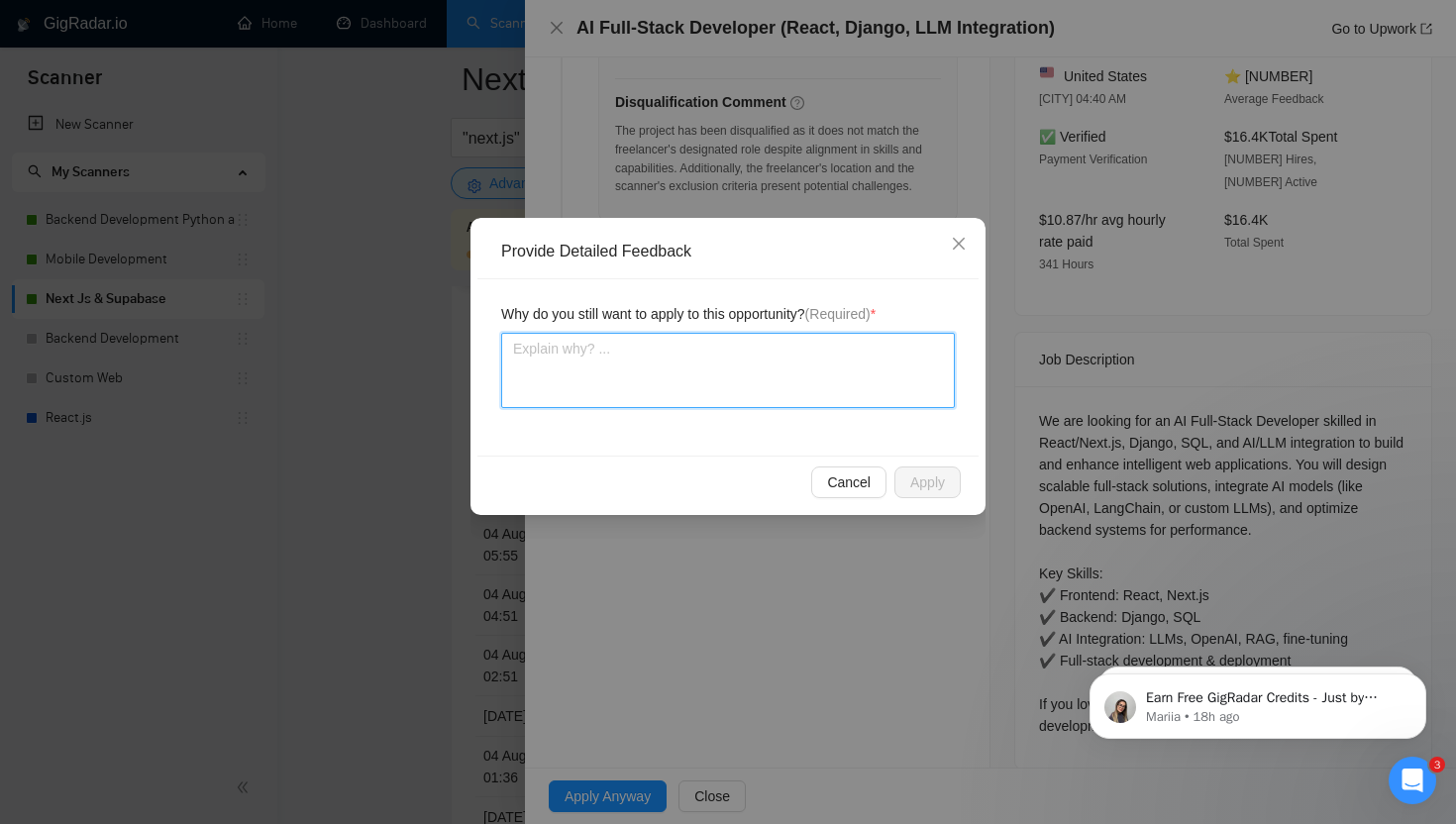 click at bounding box center (728, 370) 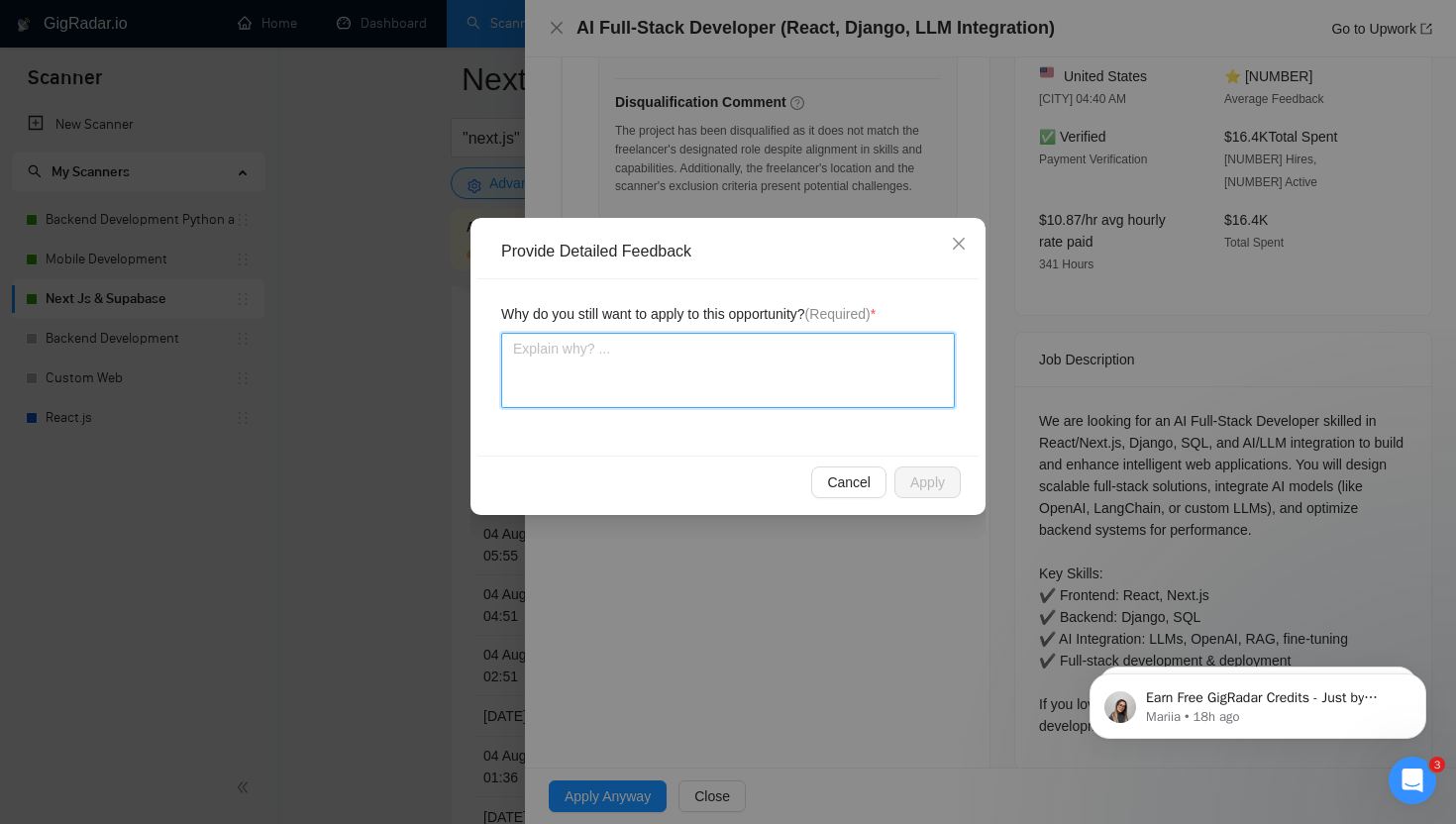 click at bounding box center [728, 370] 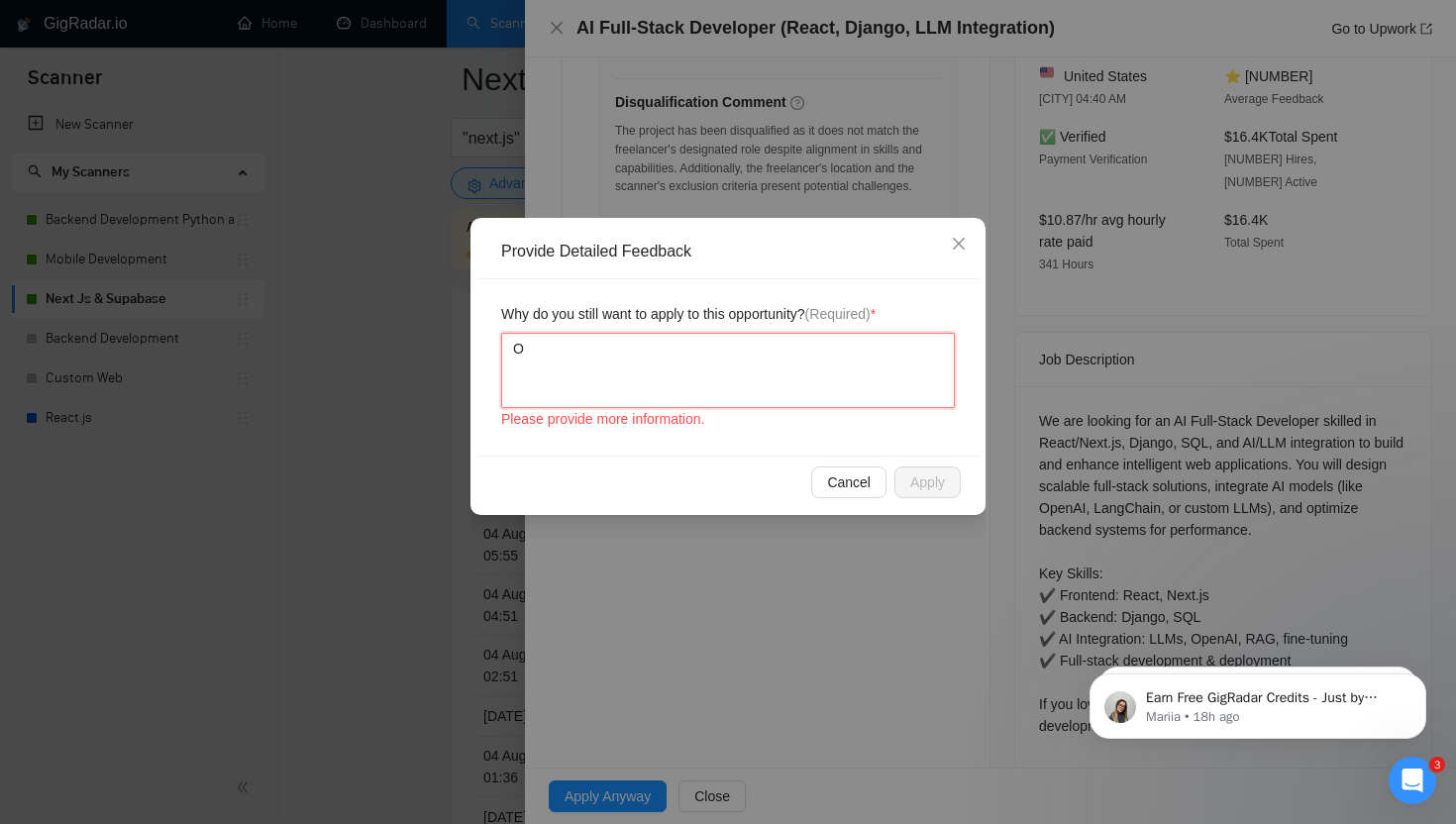 type 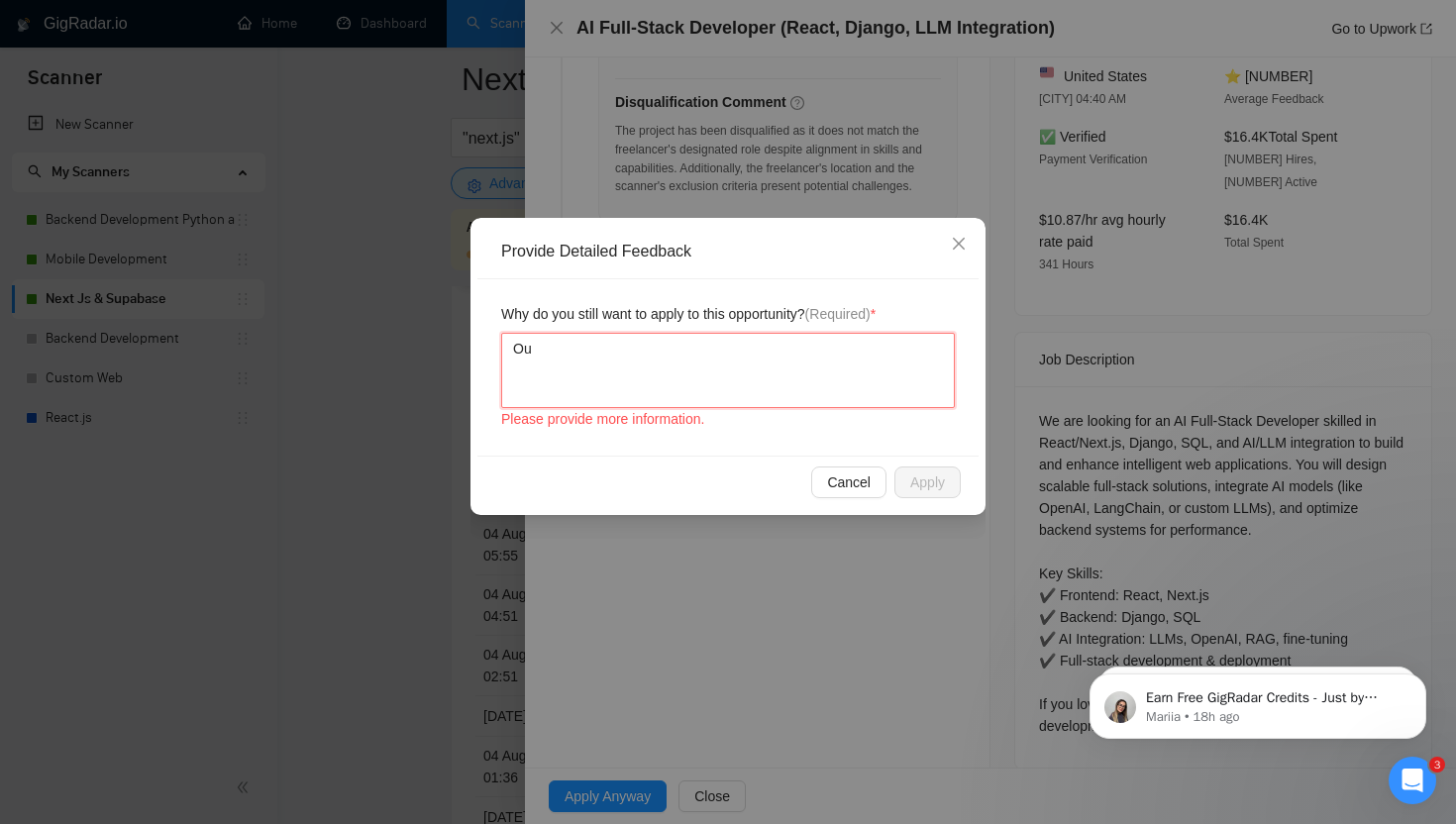 type 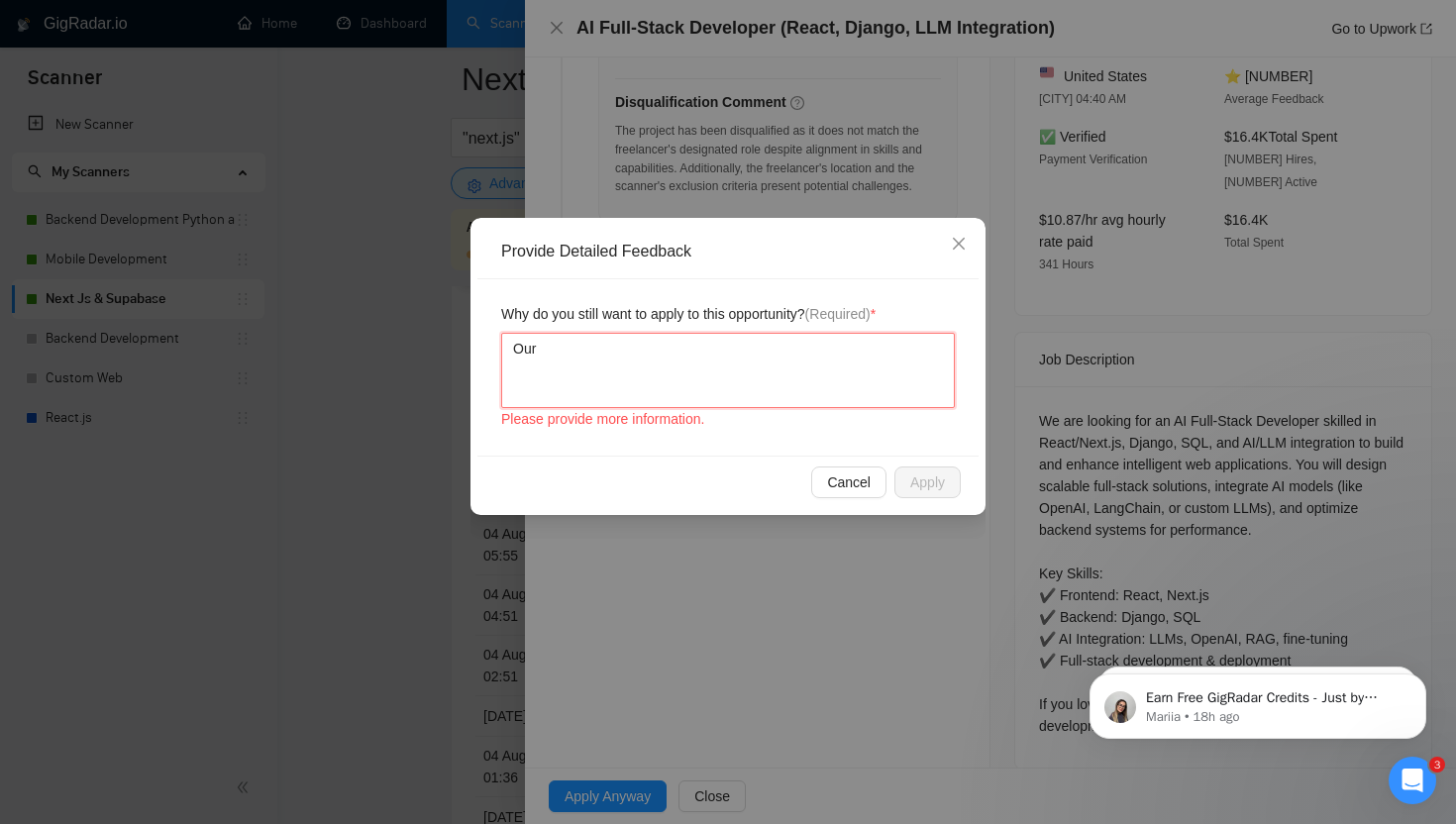 type 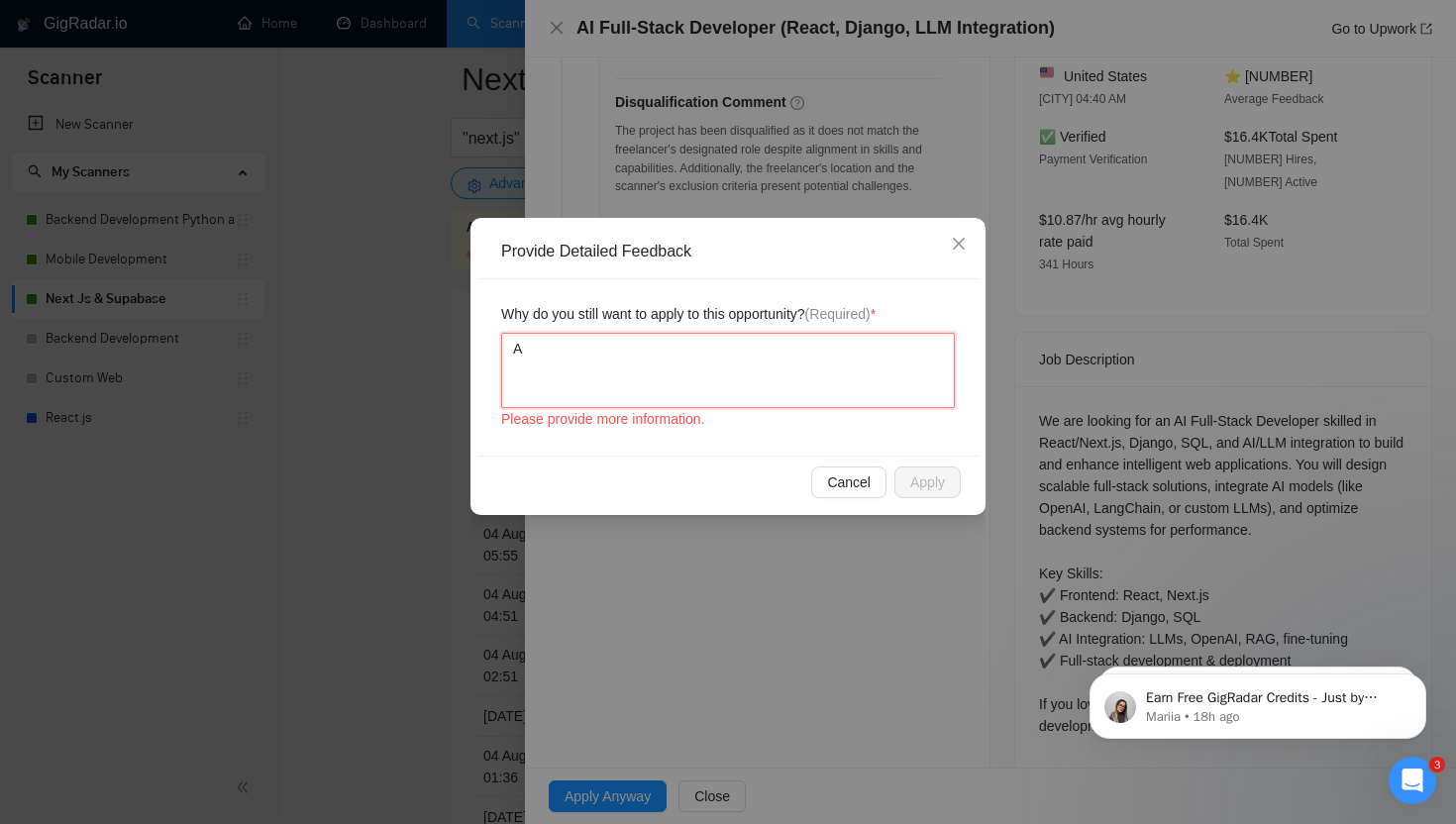 type 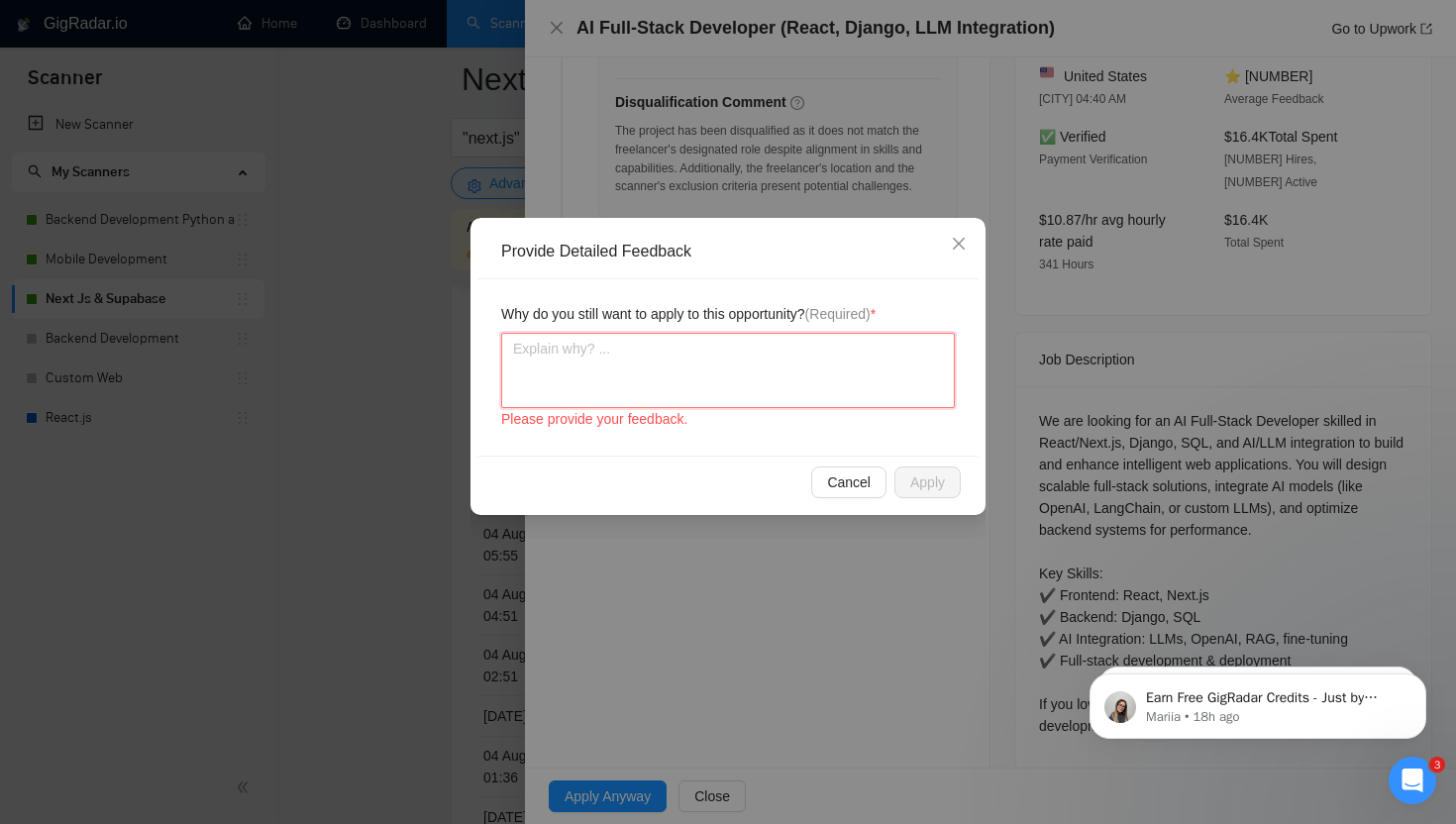 type 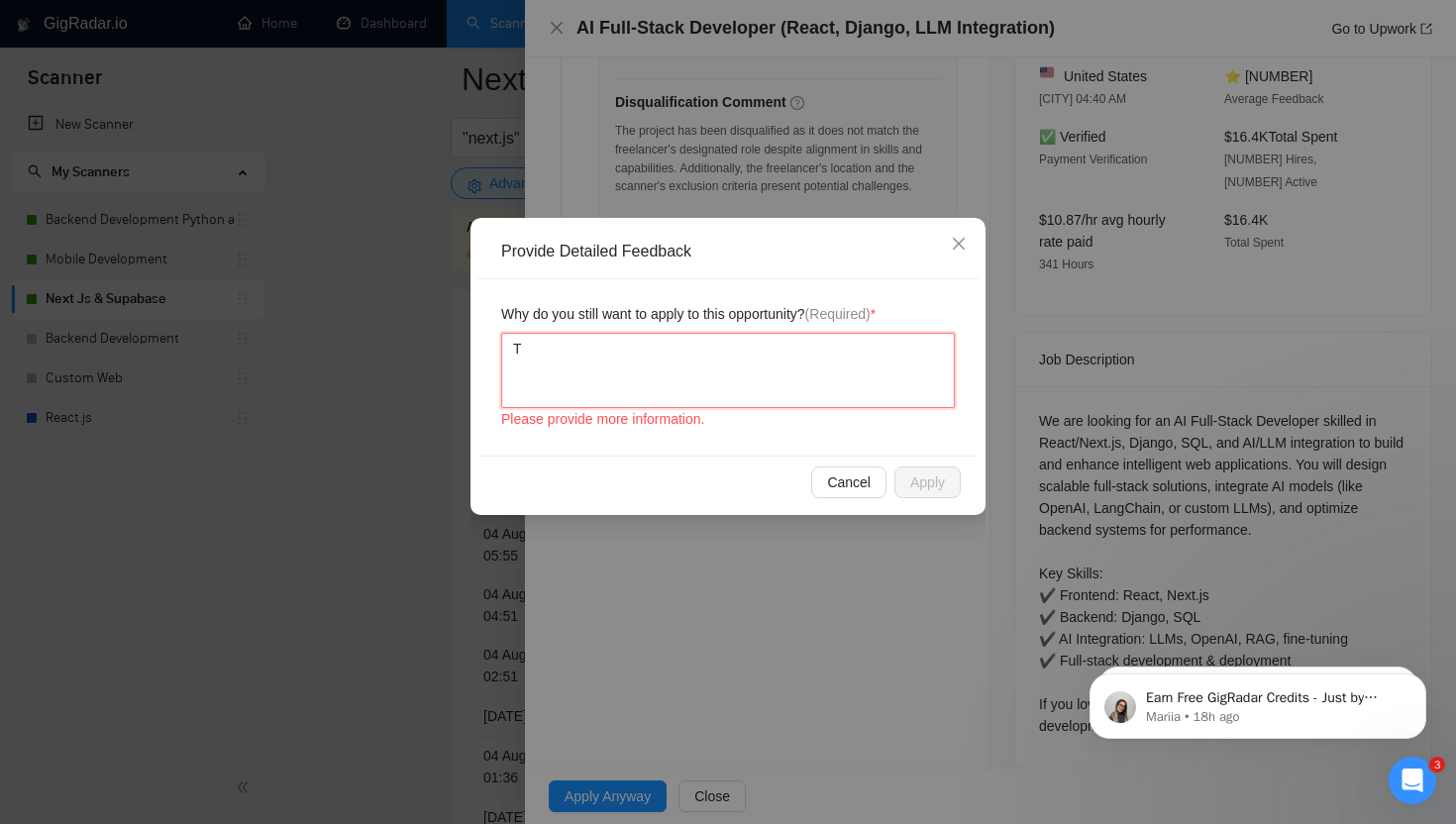 type 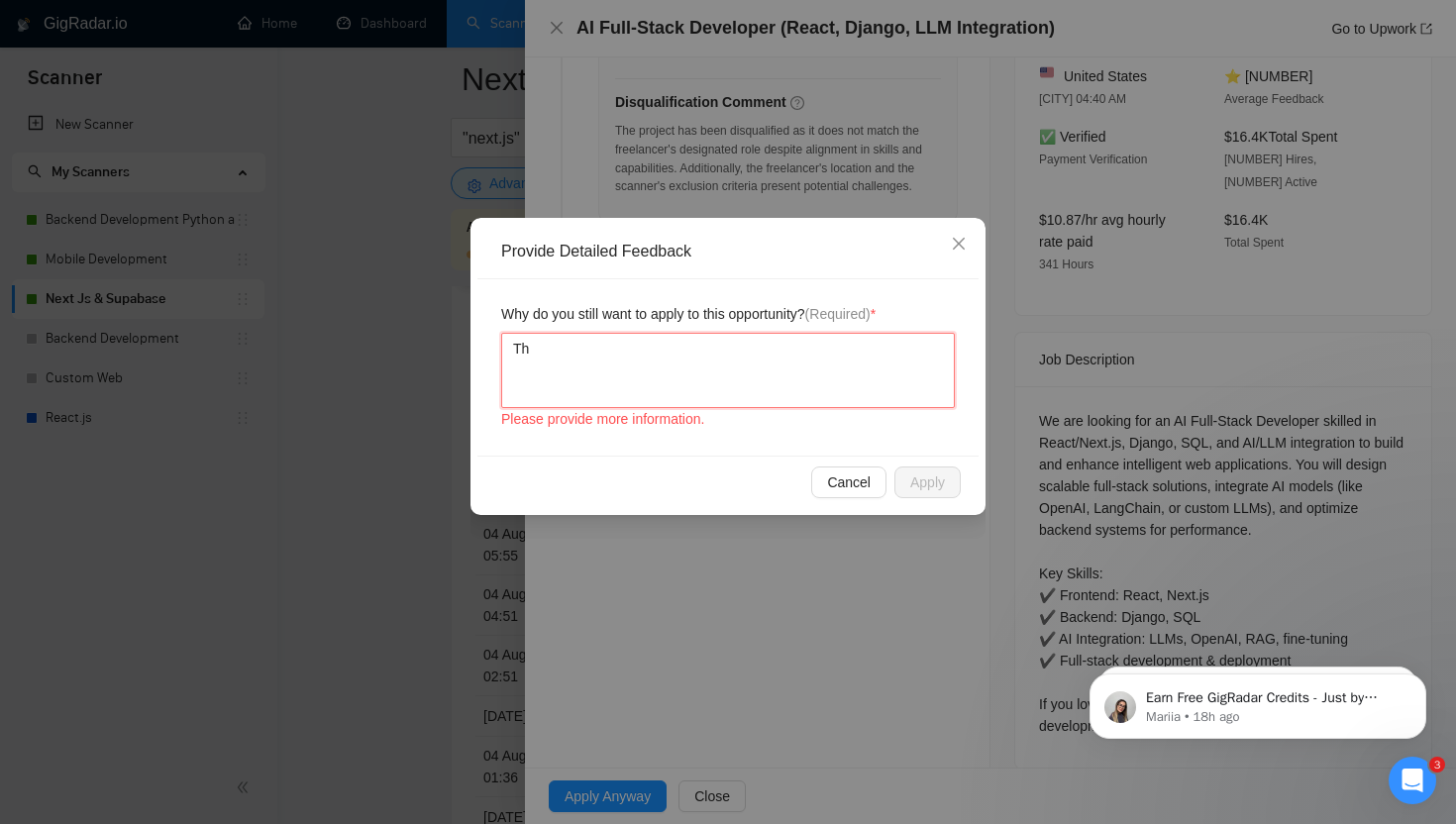 type 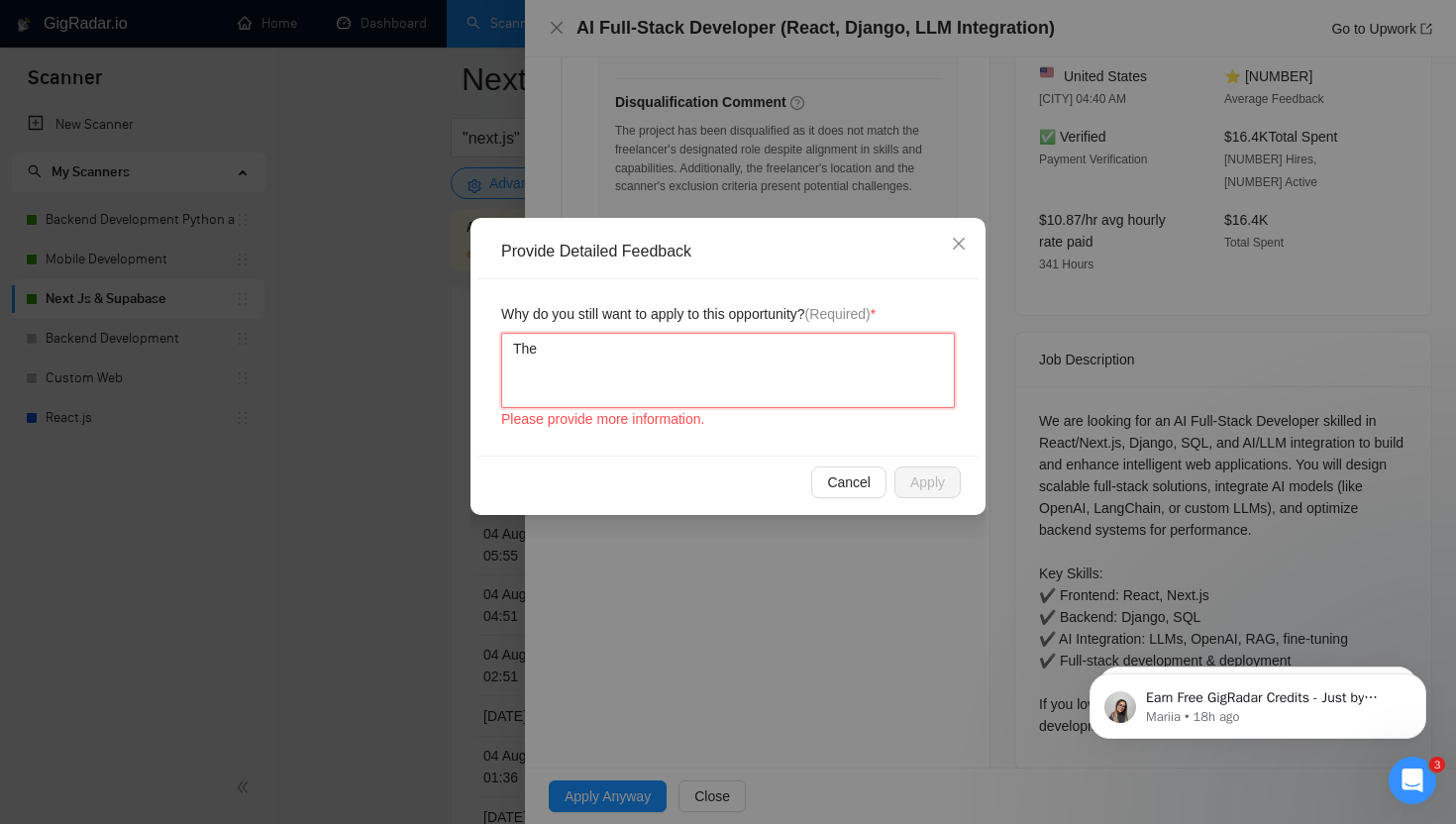 type 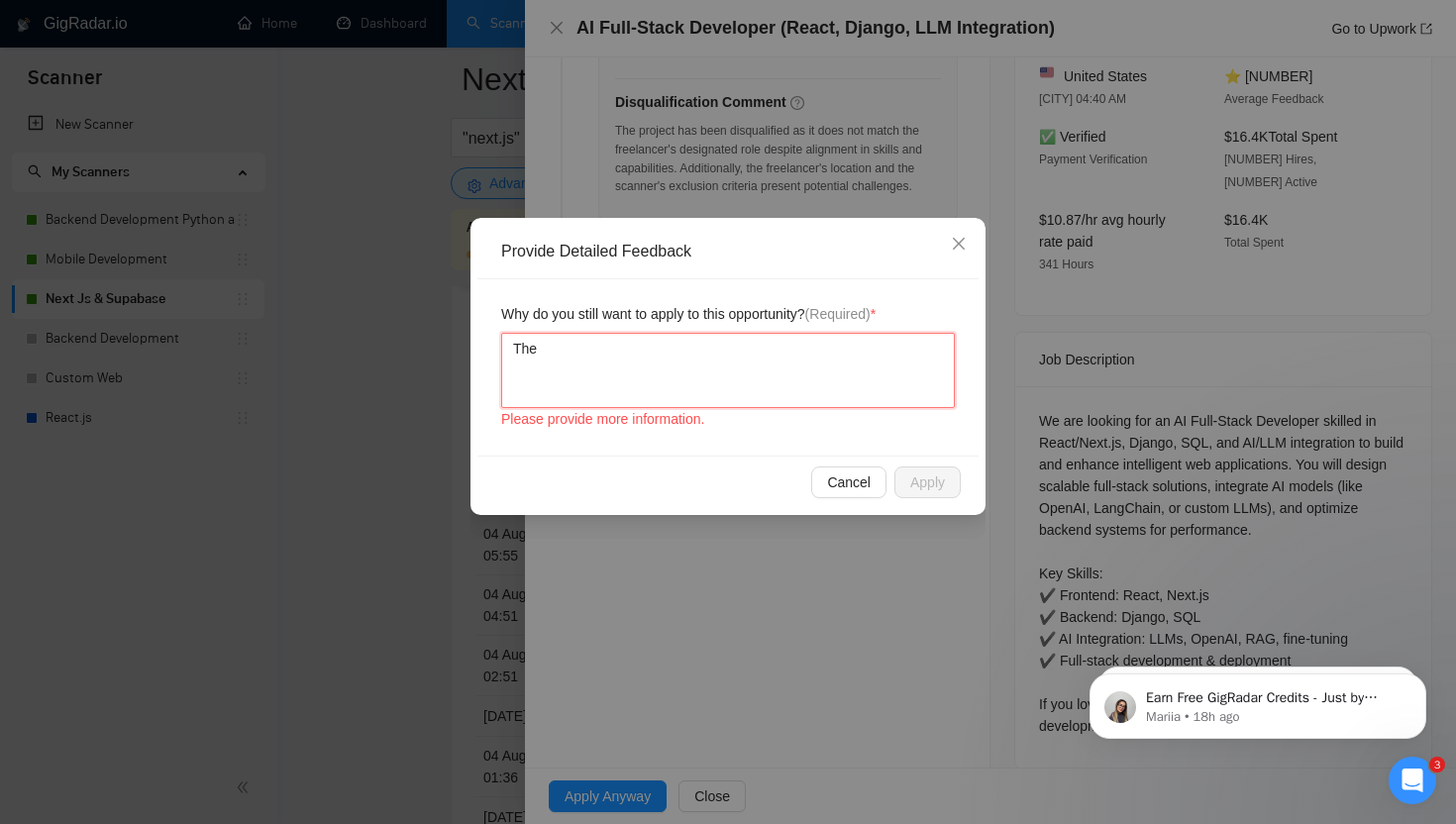 type 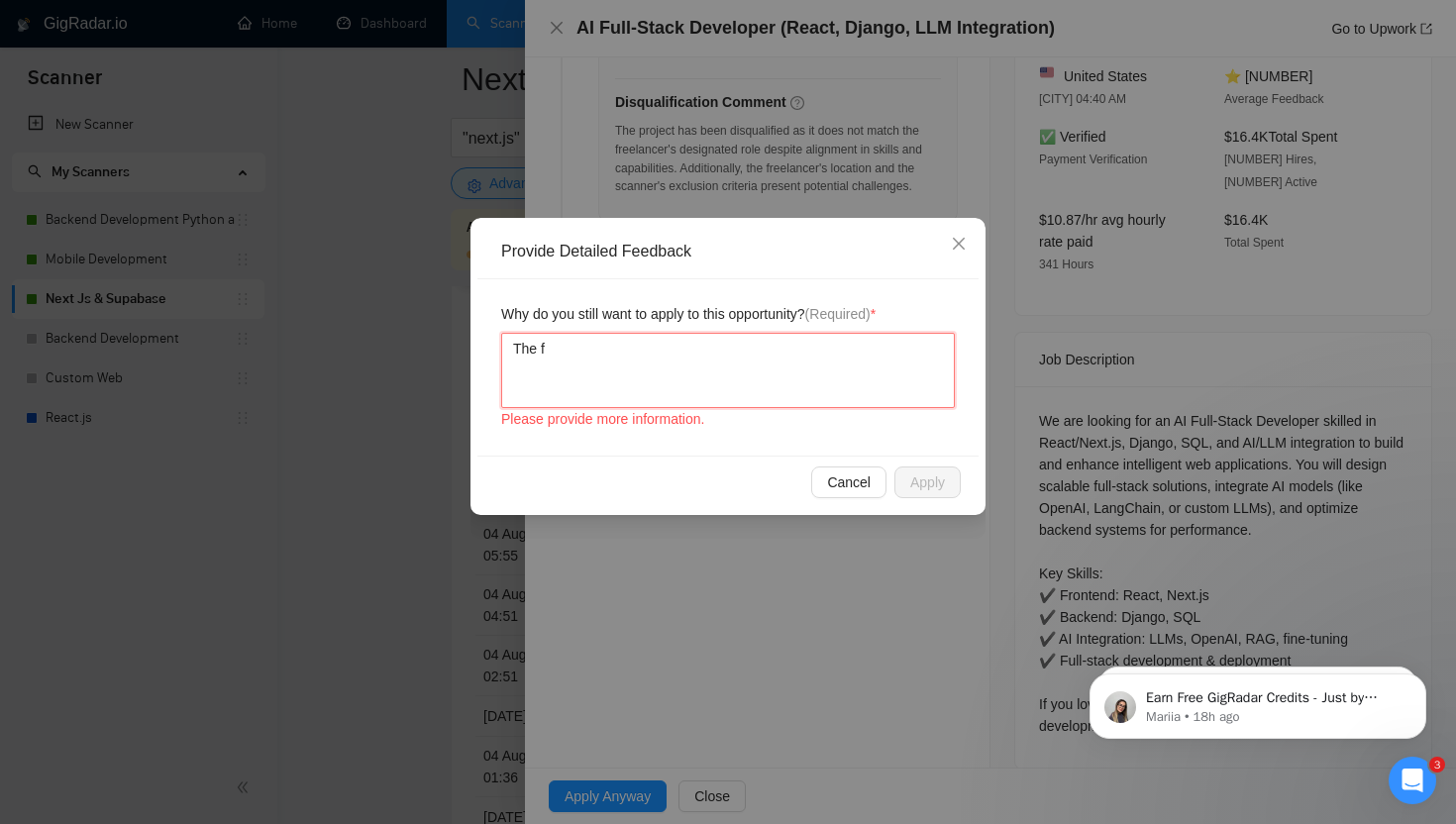 type 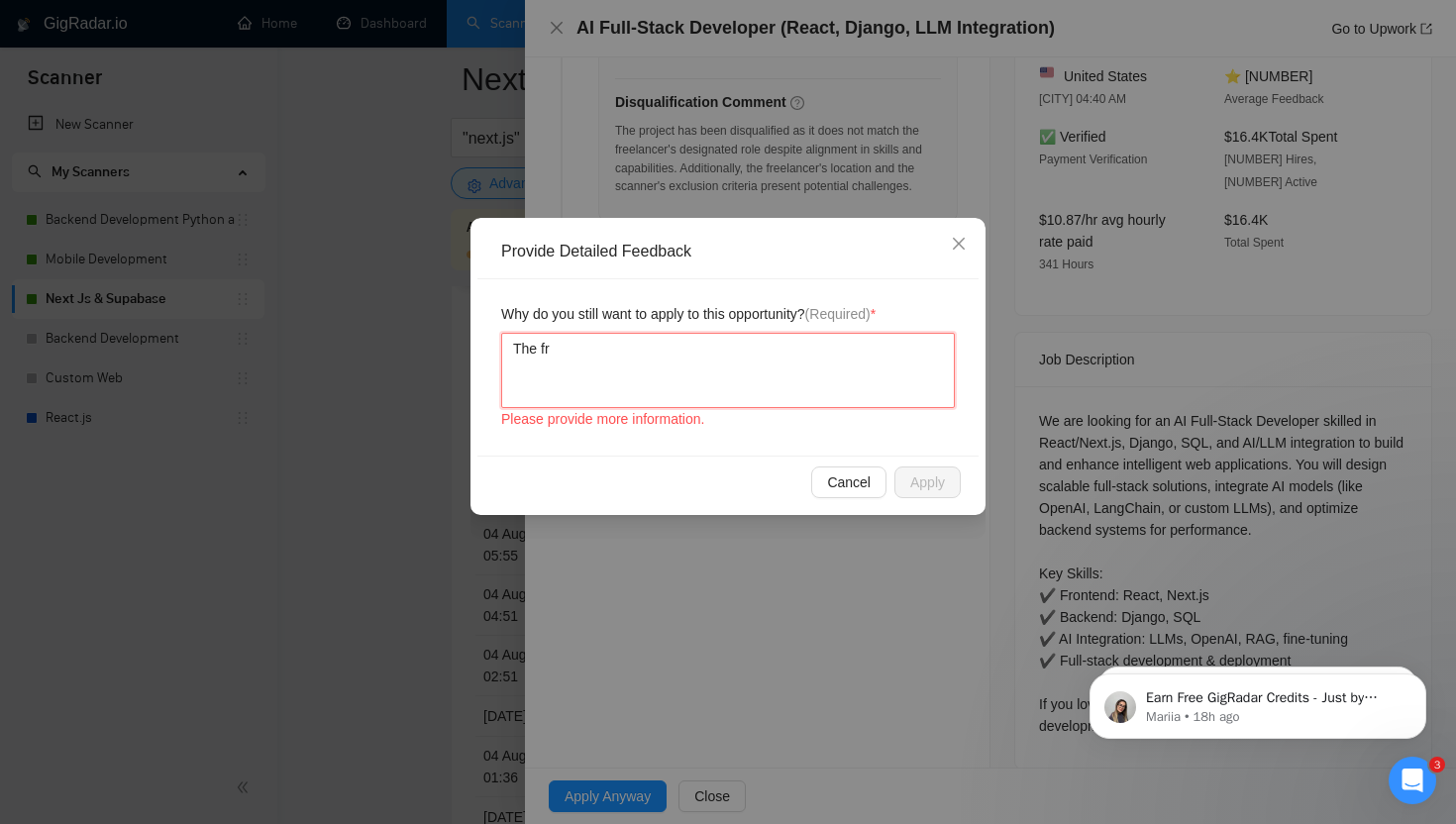 type 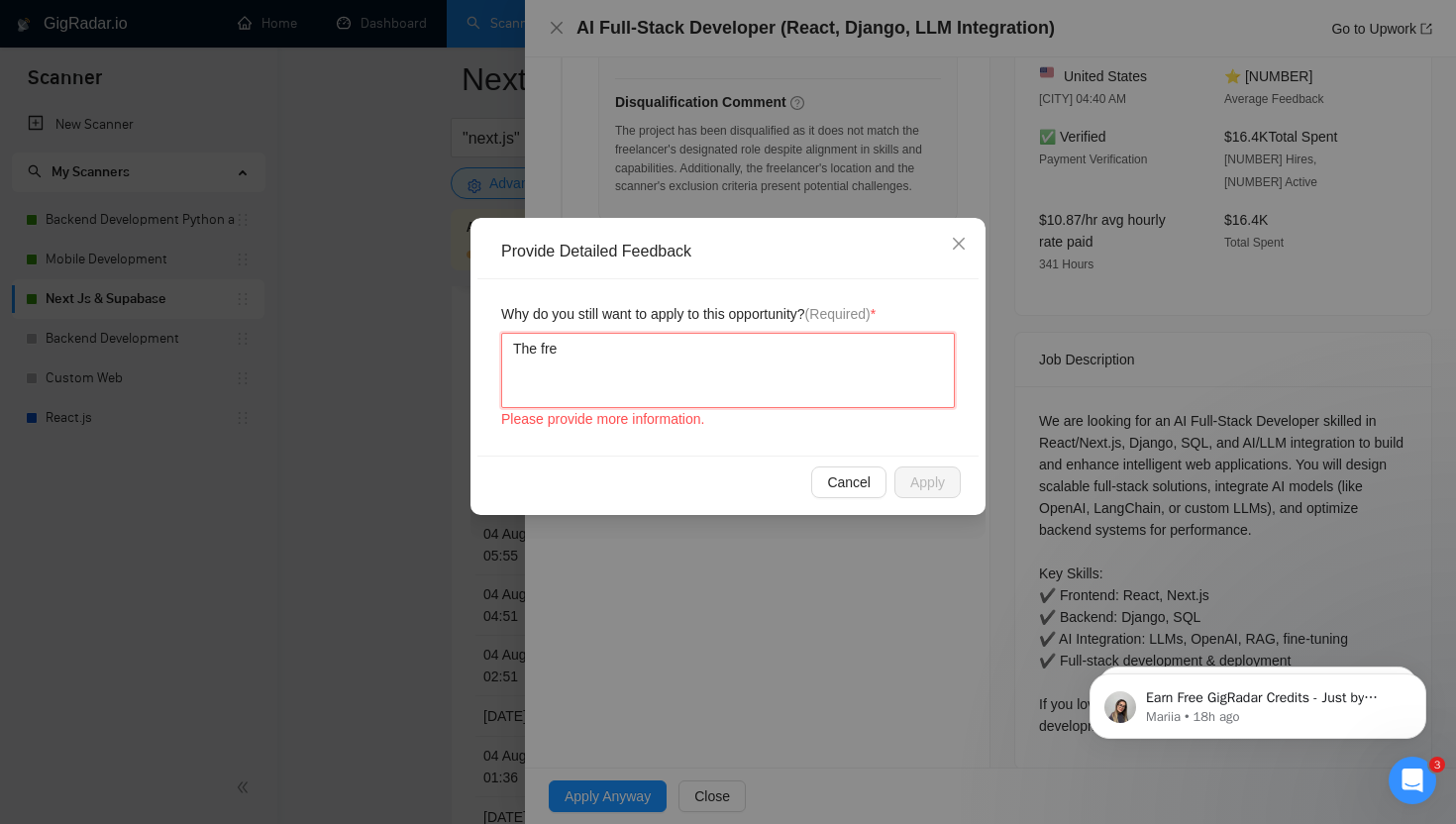 type 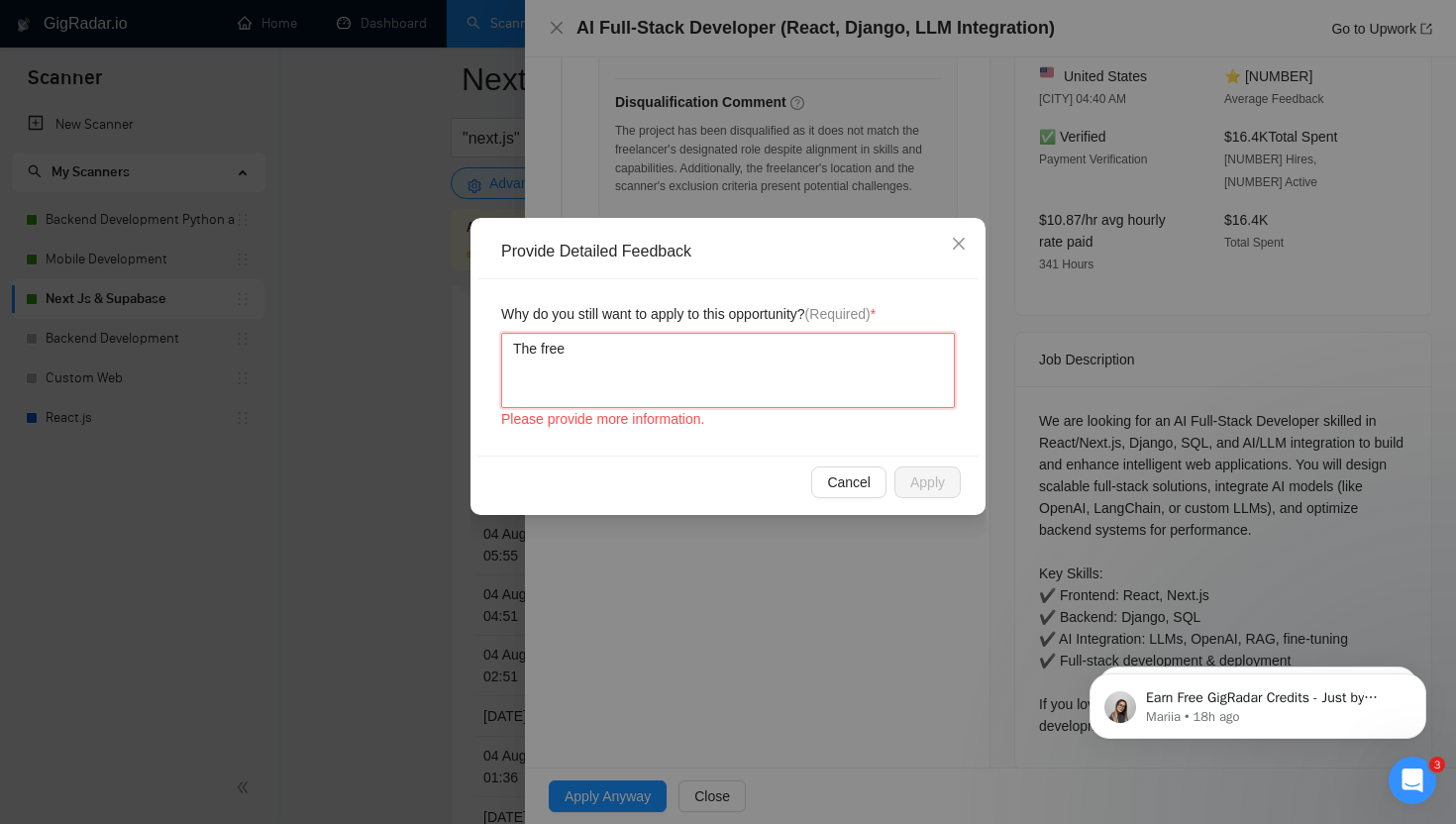 type 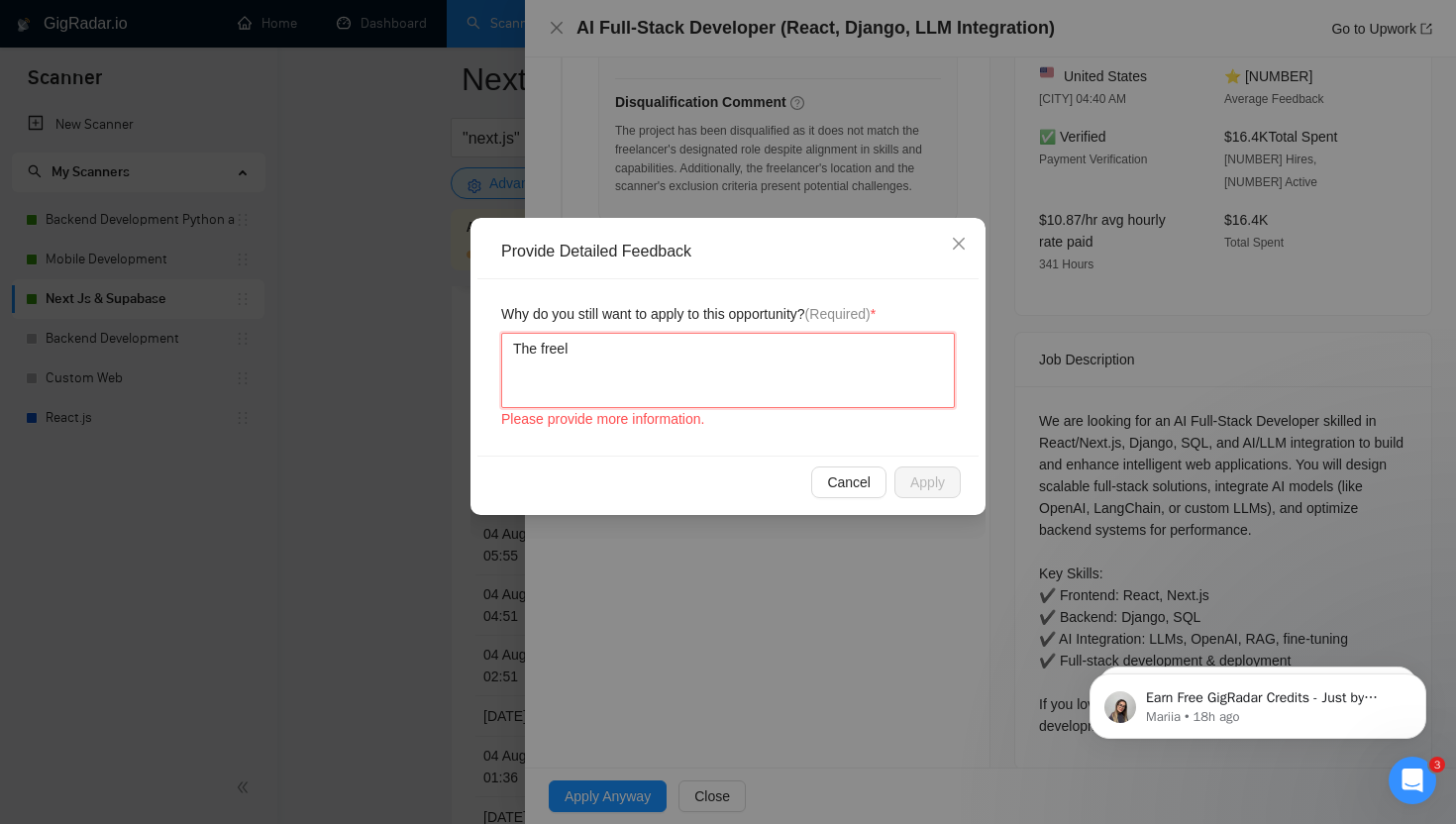 type 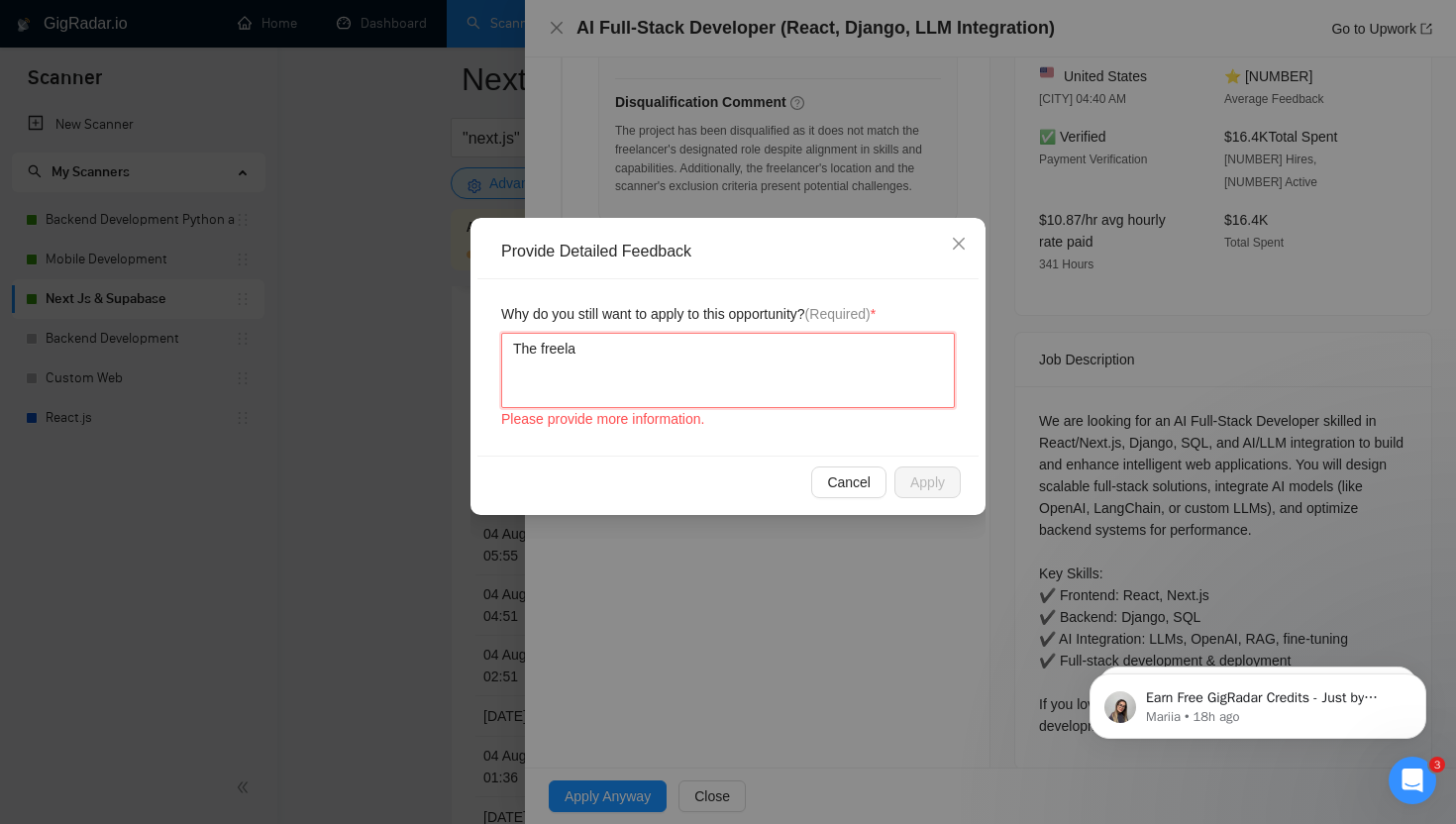 type 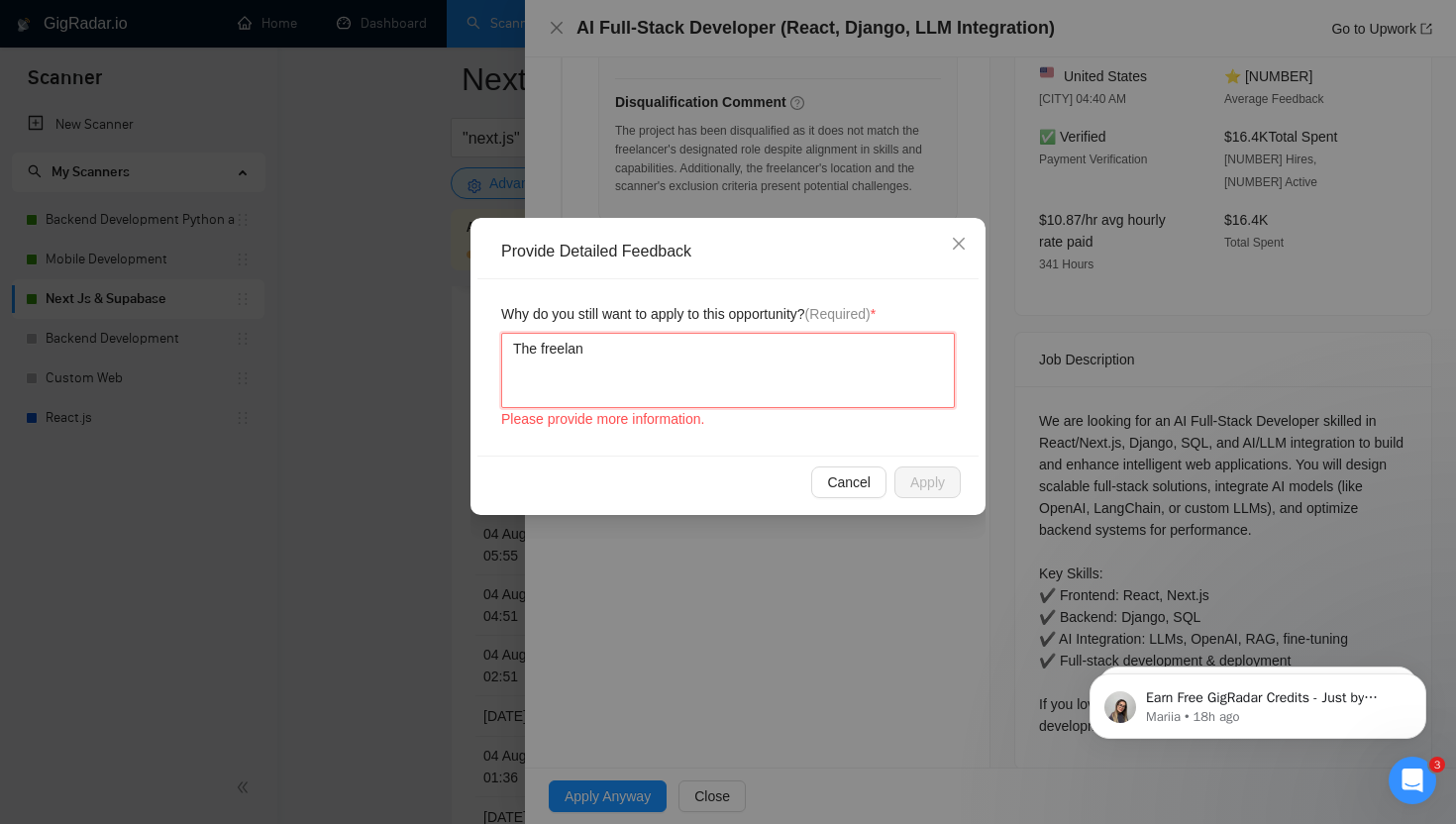 type 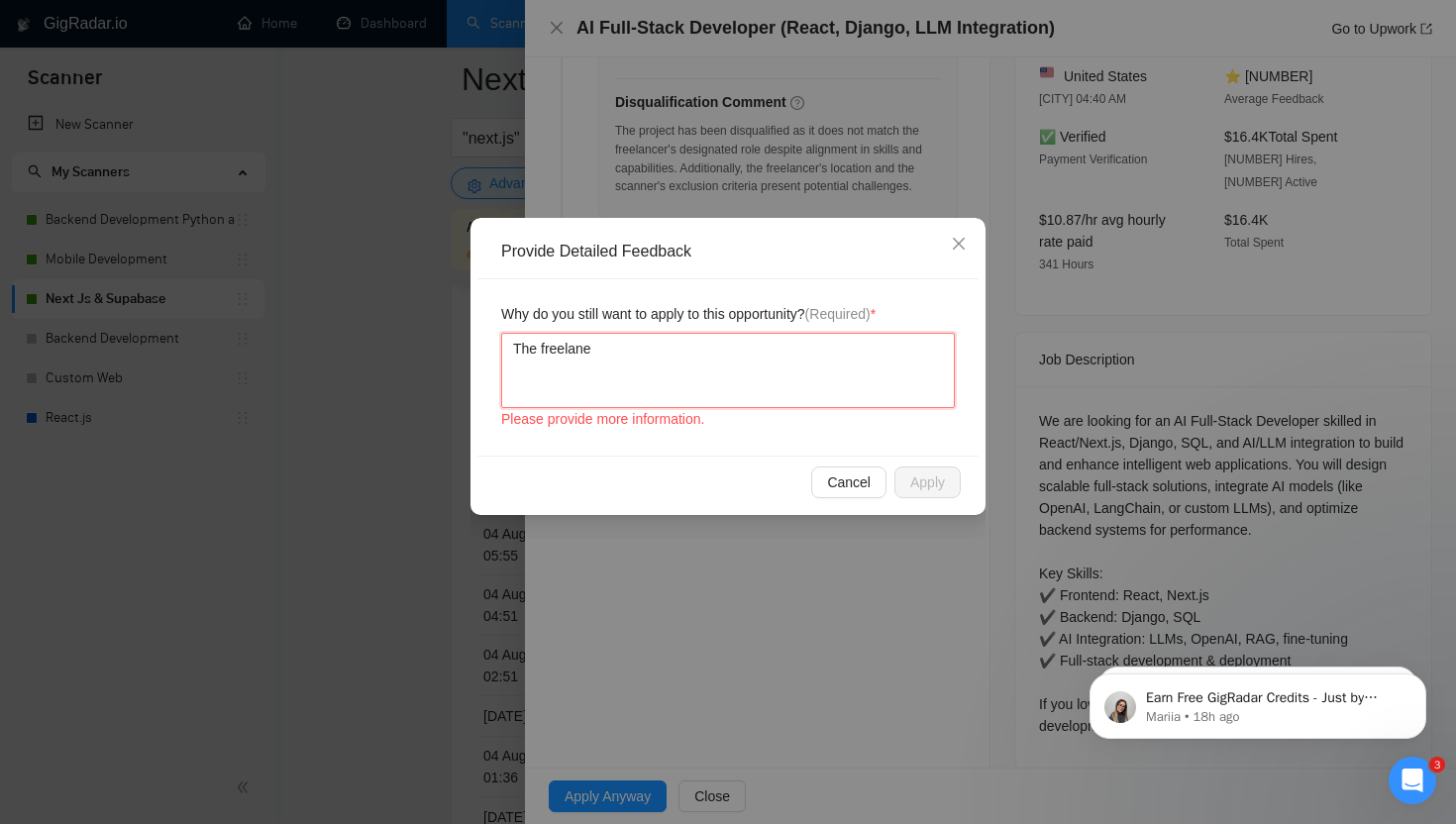 type 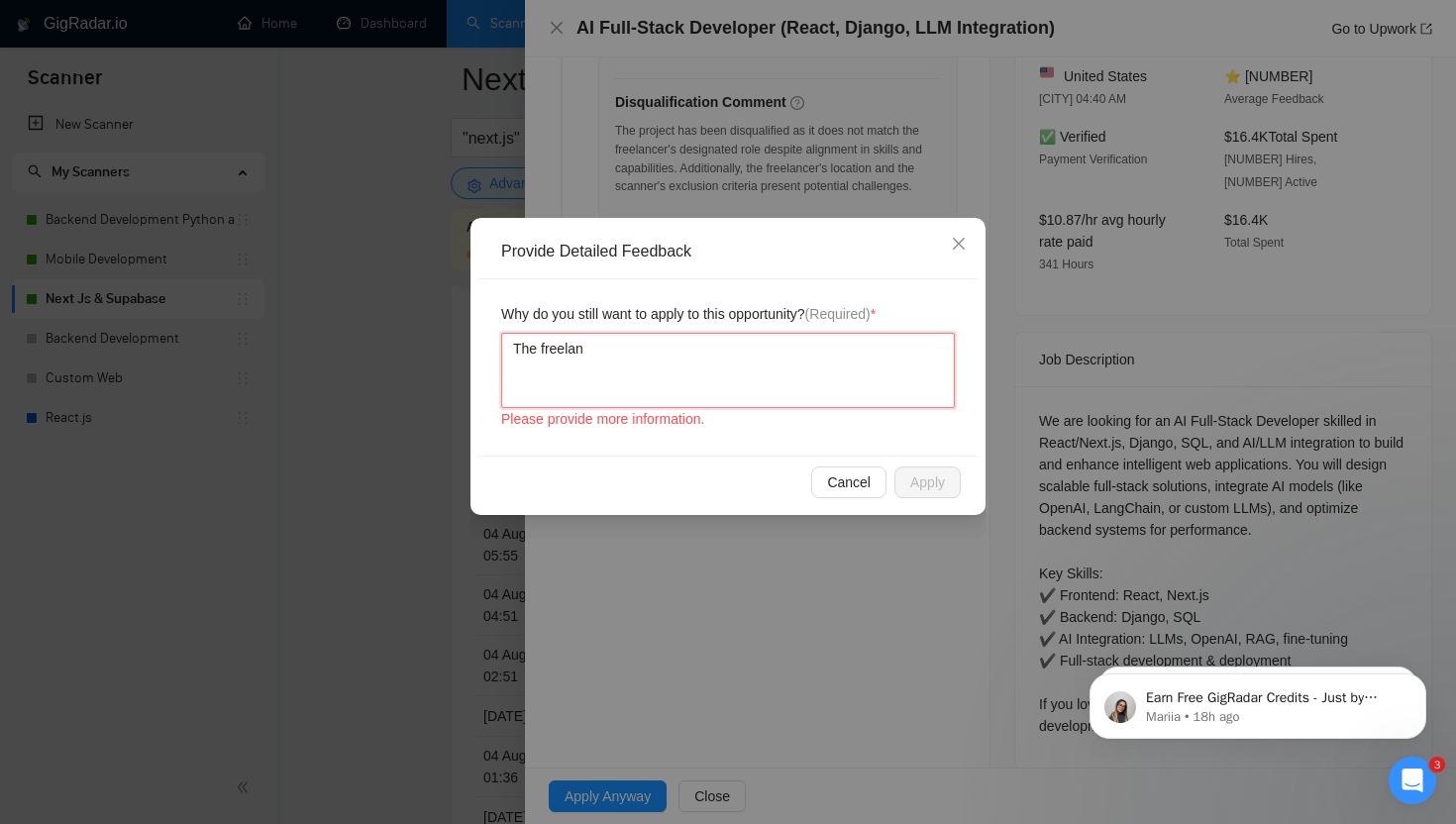 type 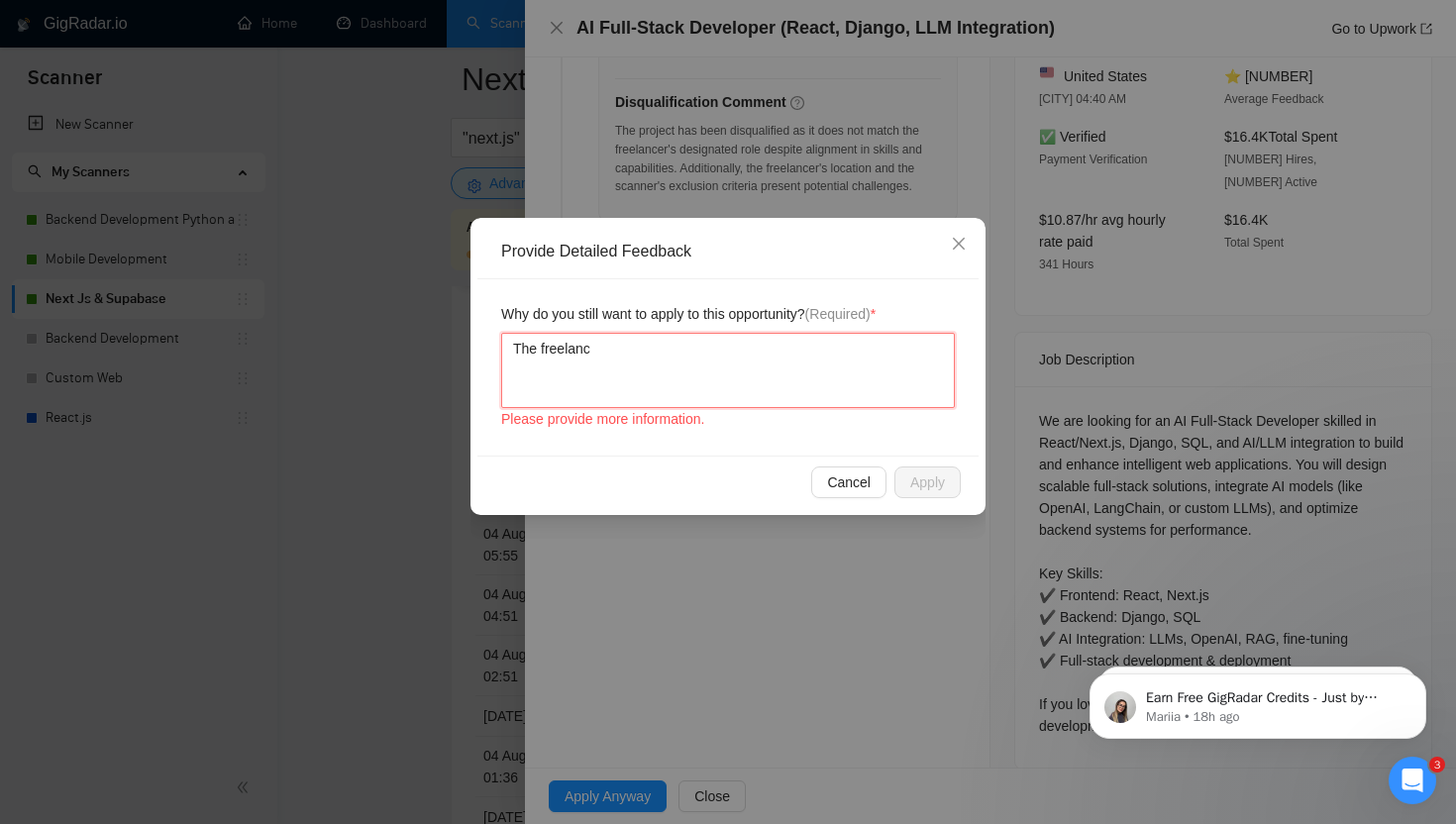 type 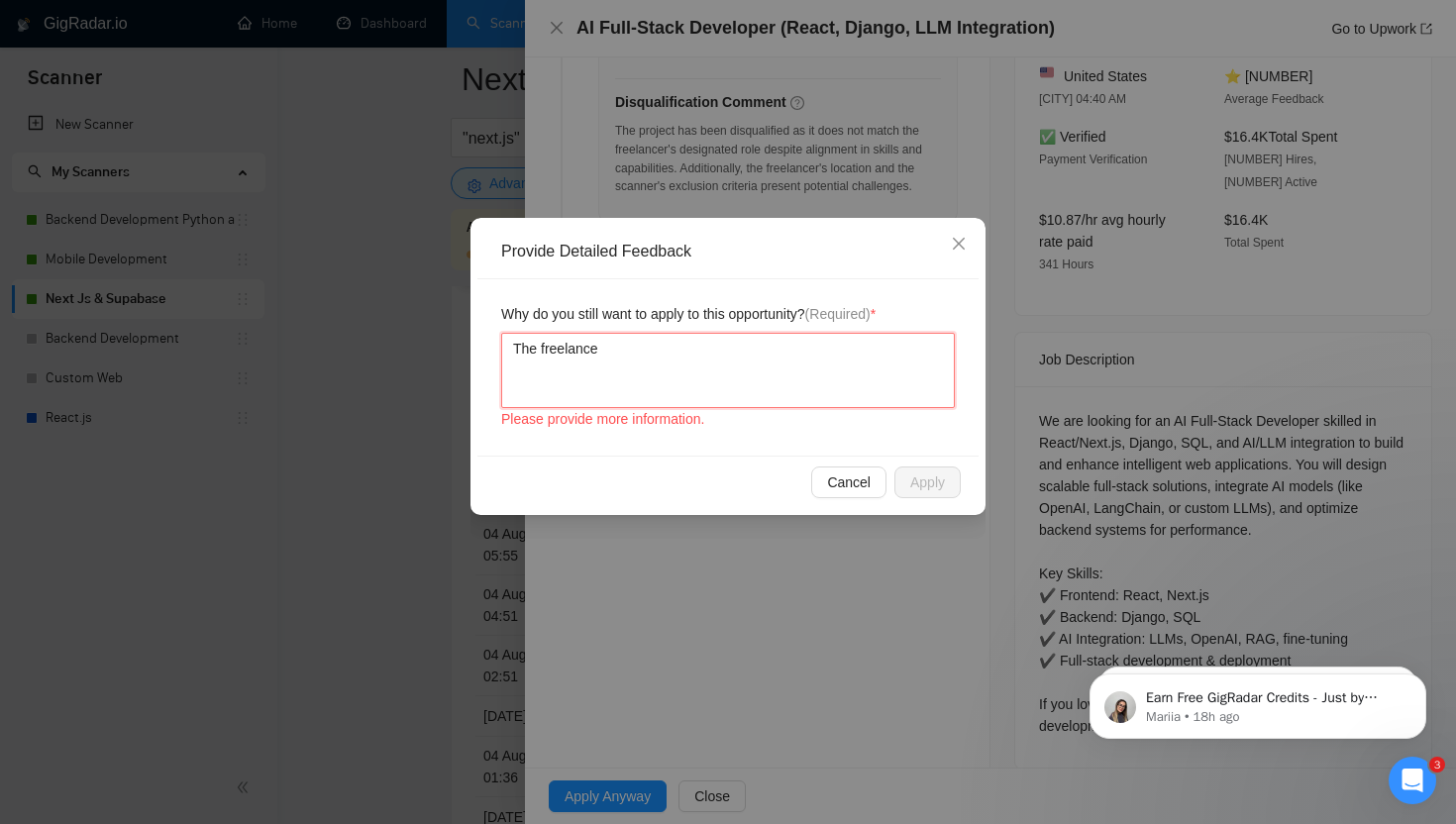 type 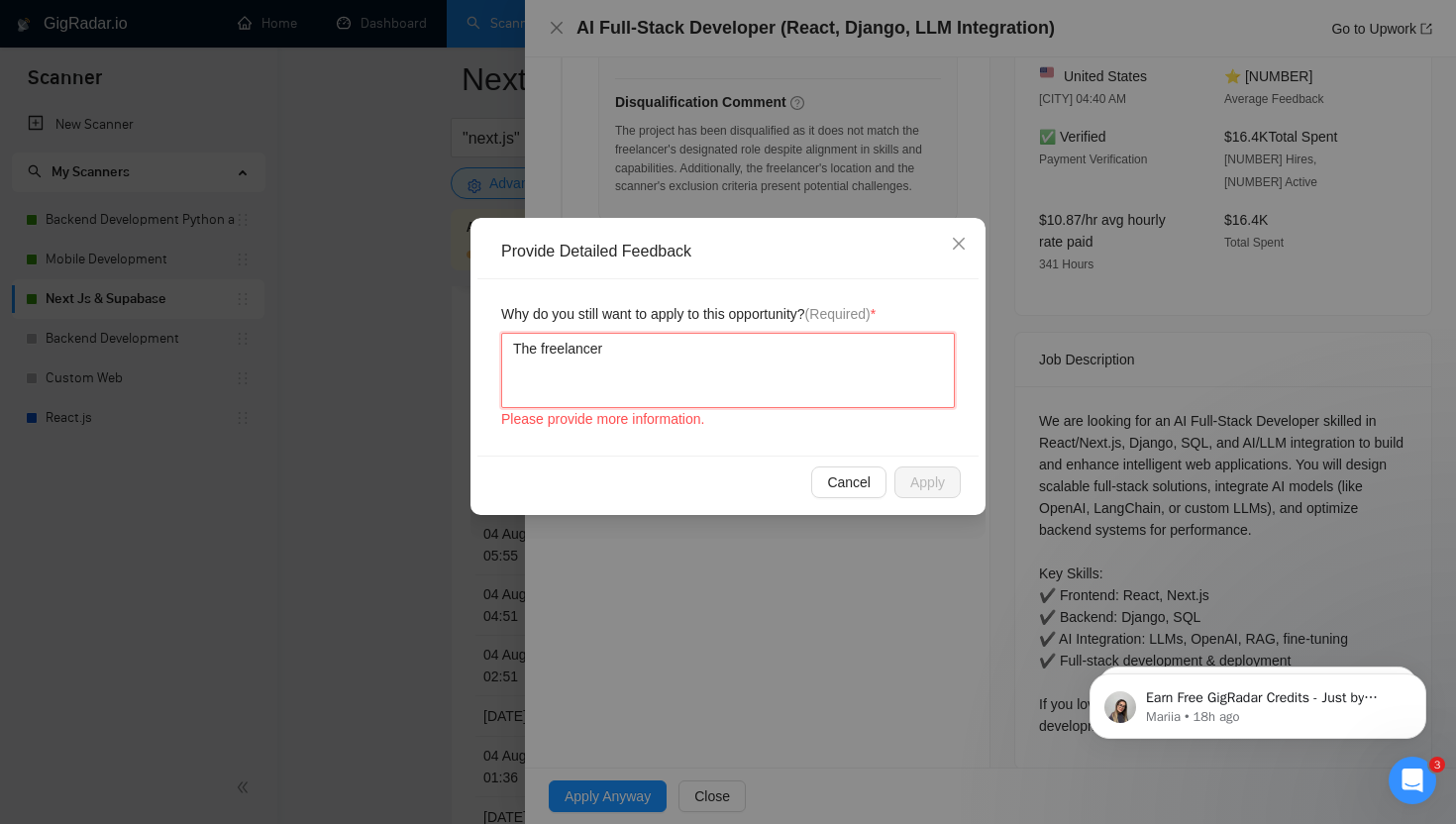type 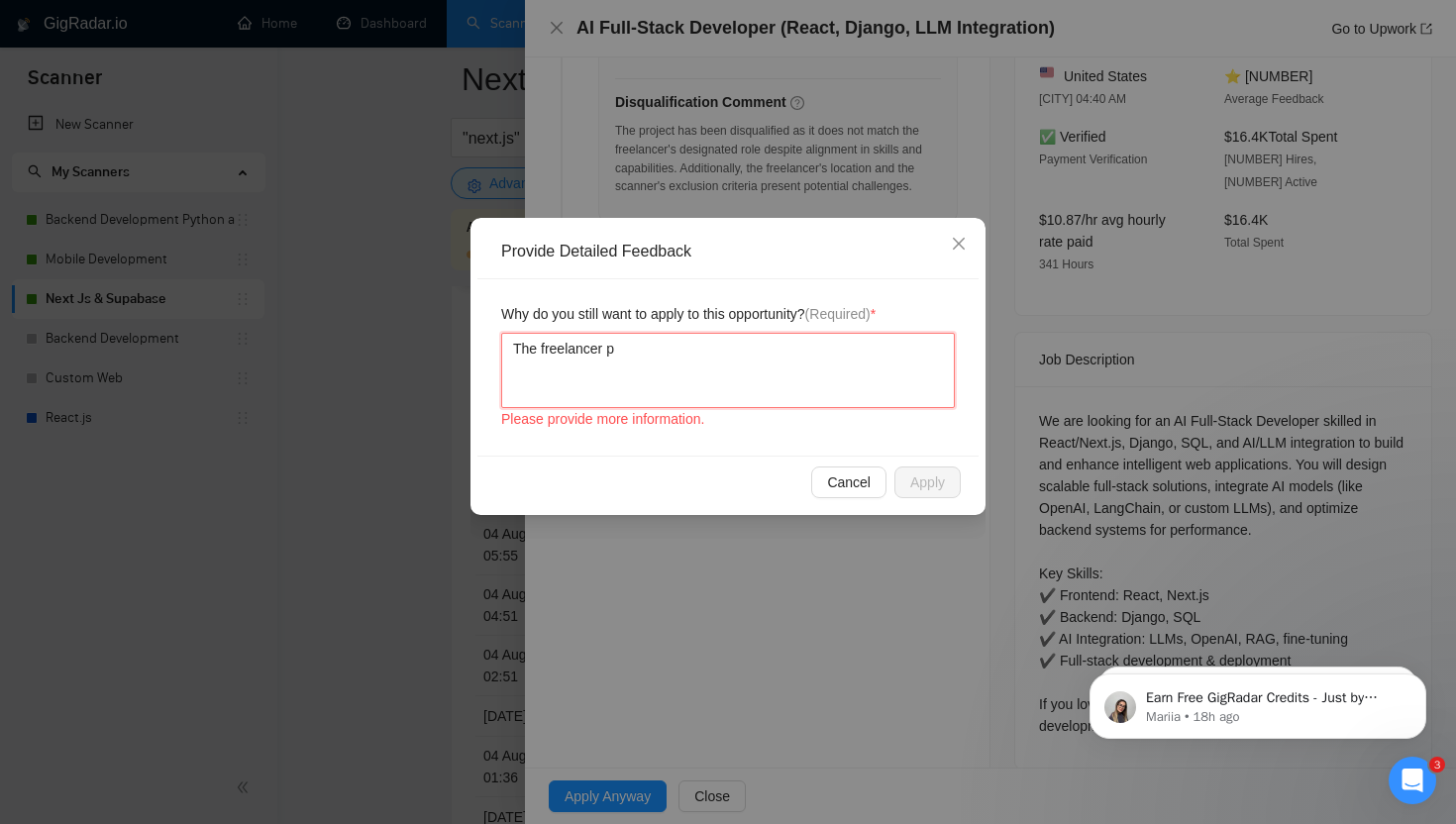 type 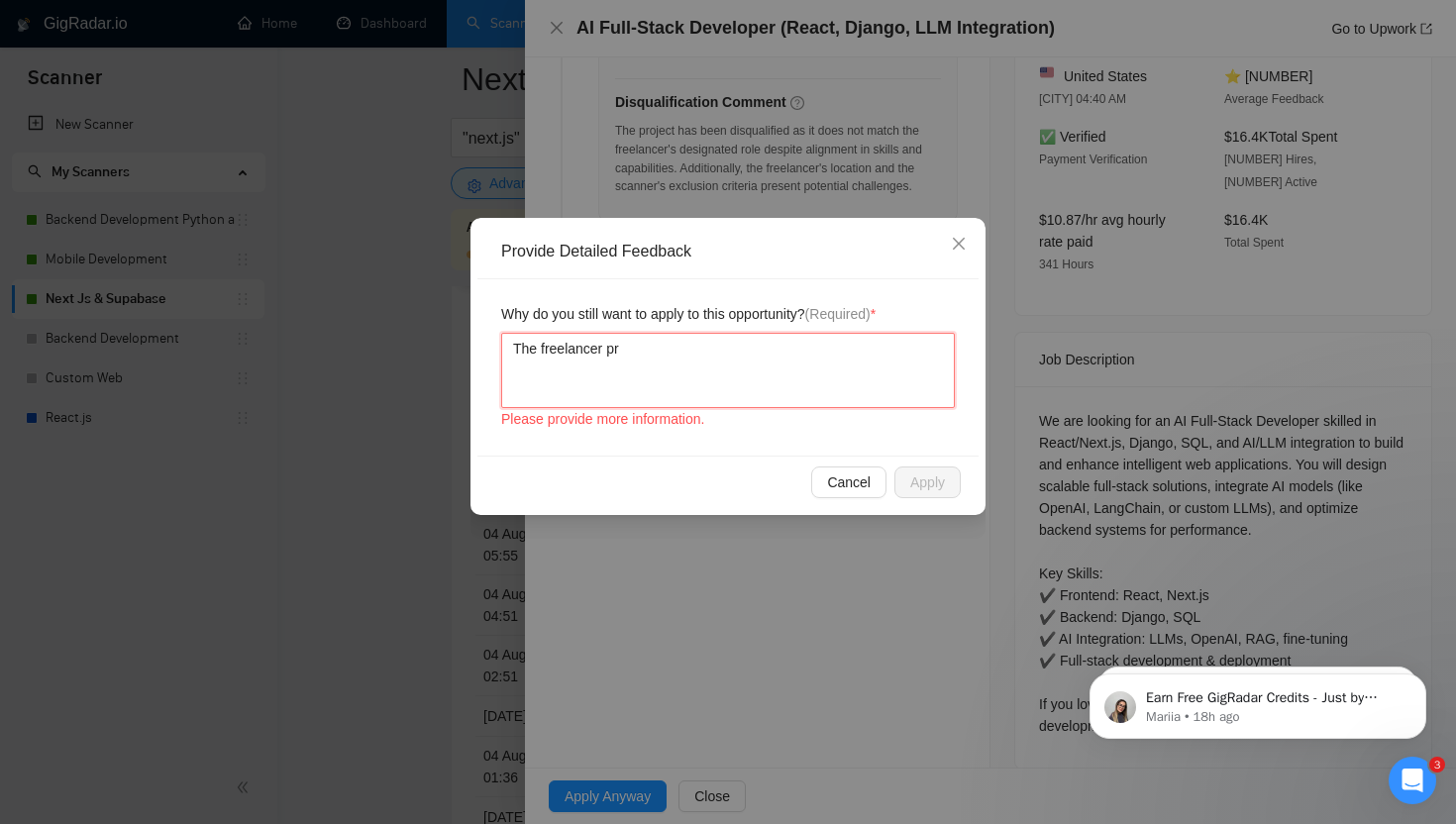 type 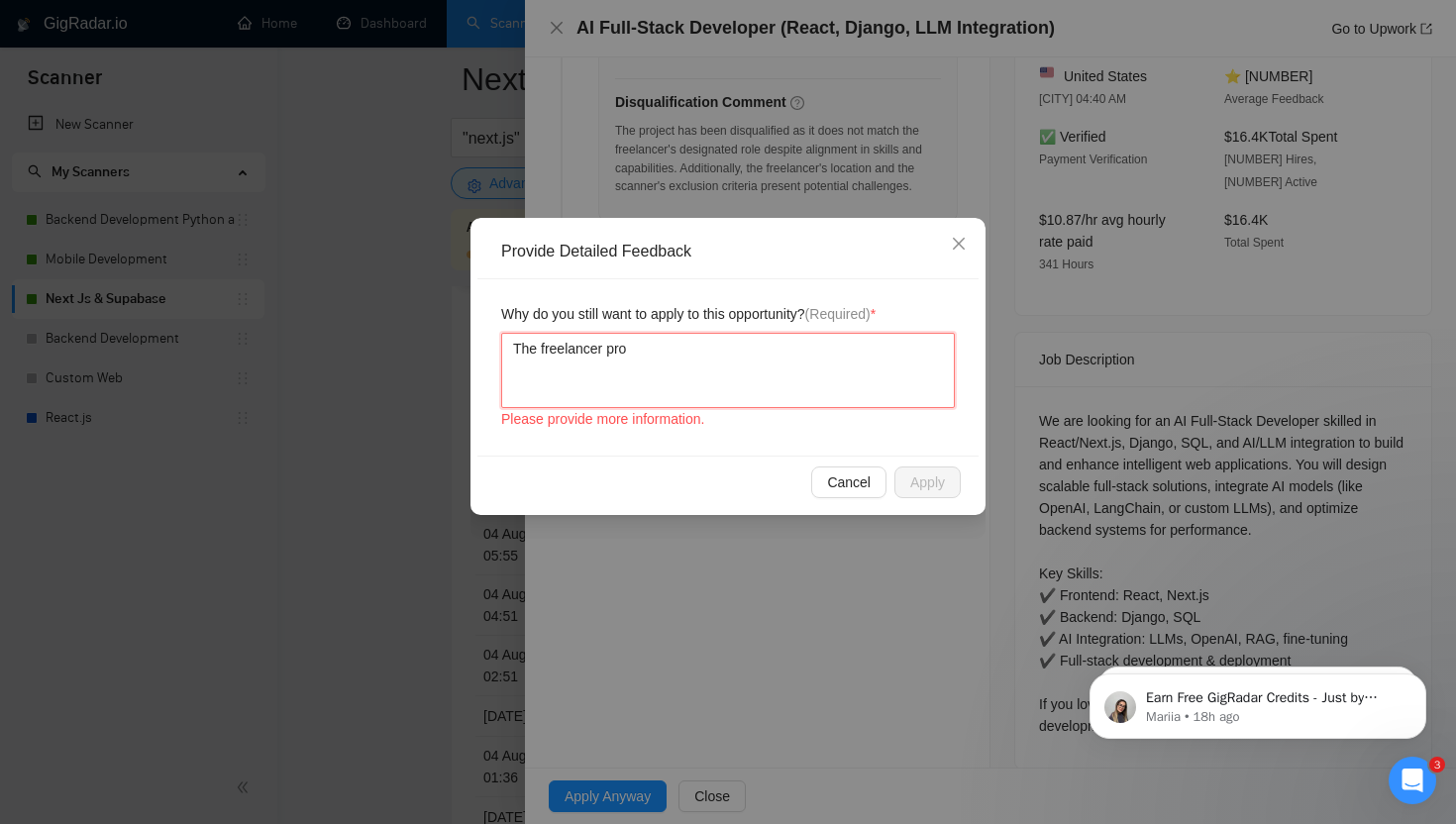 type 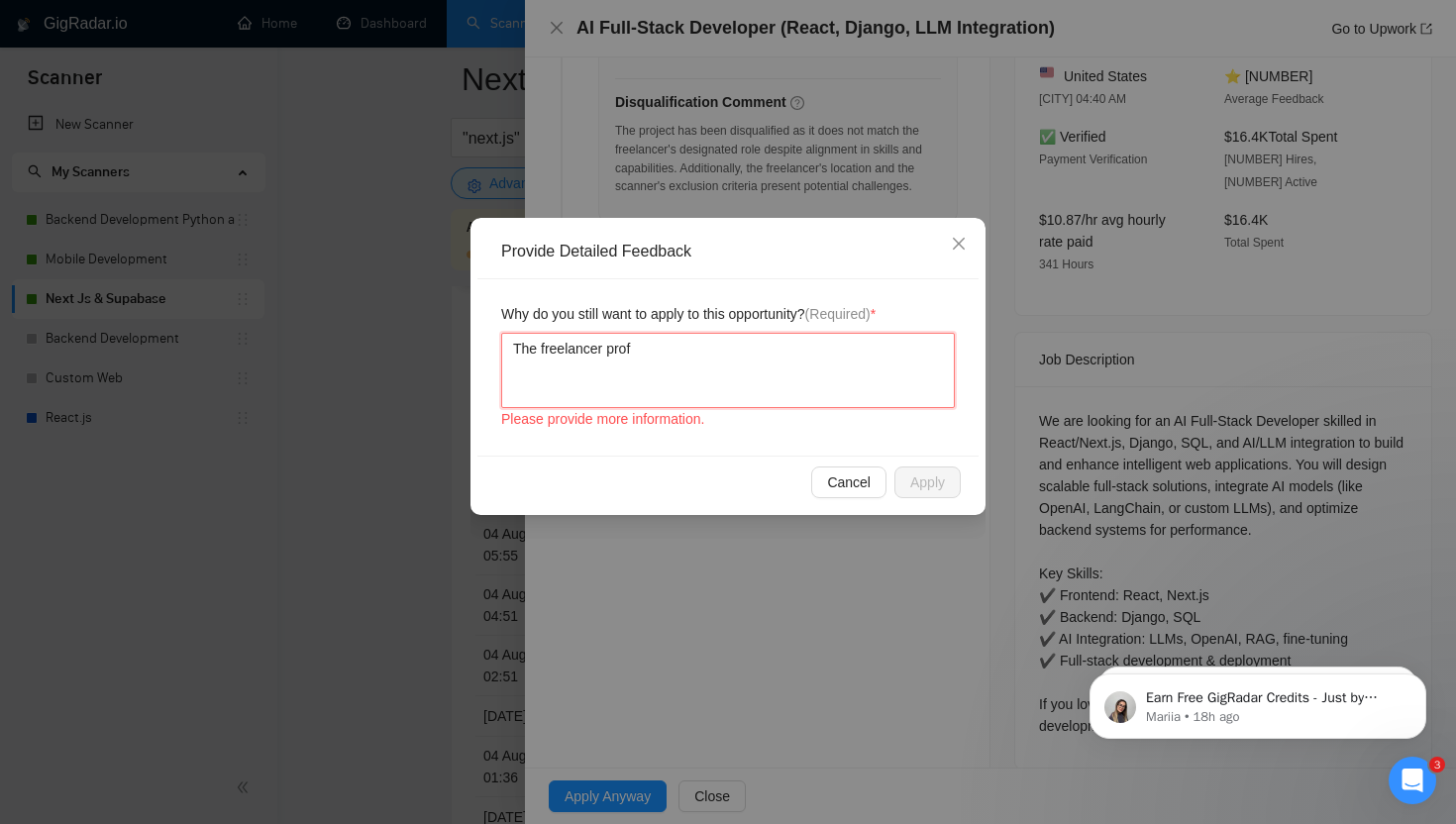 type 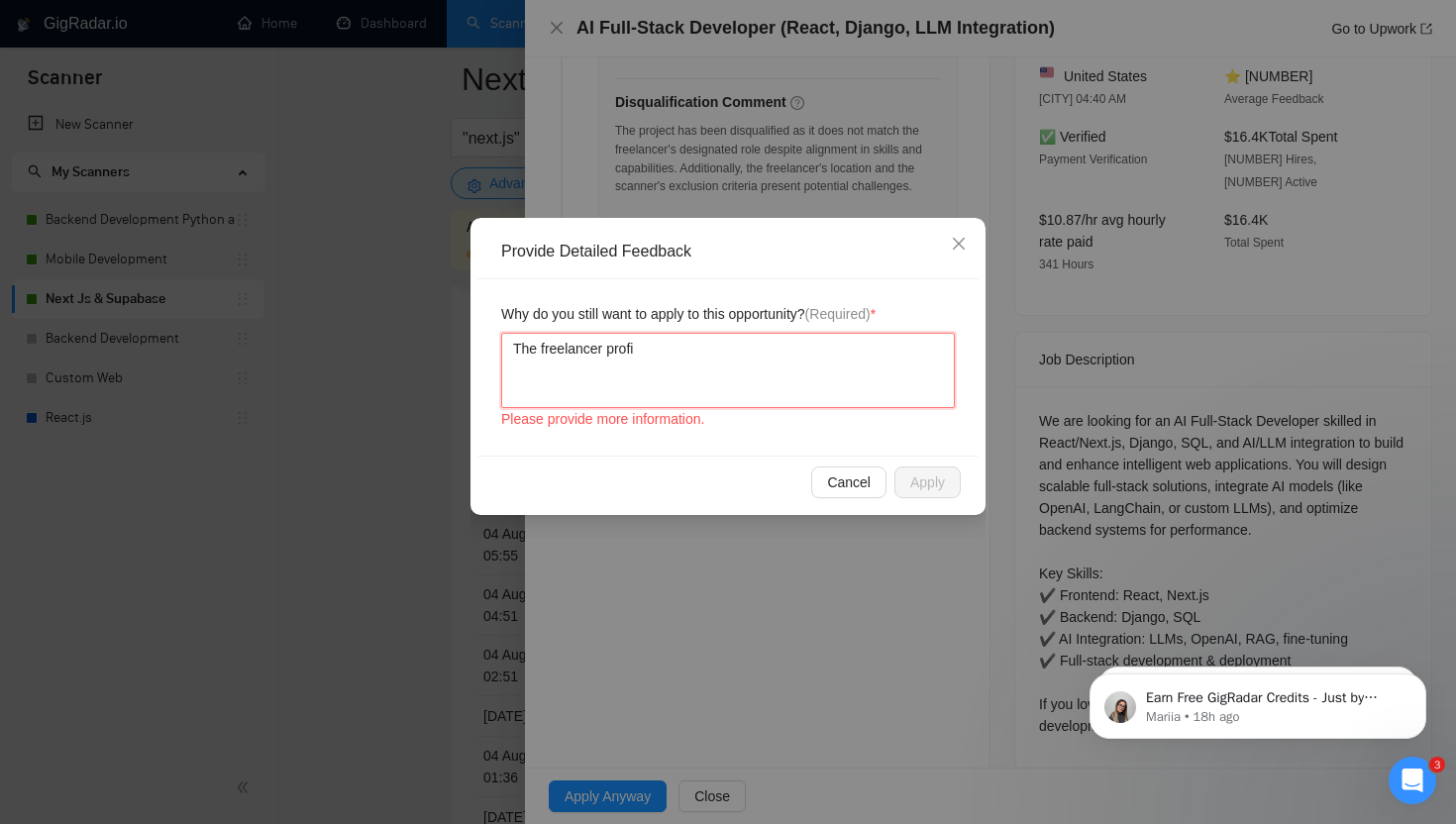 type 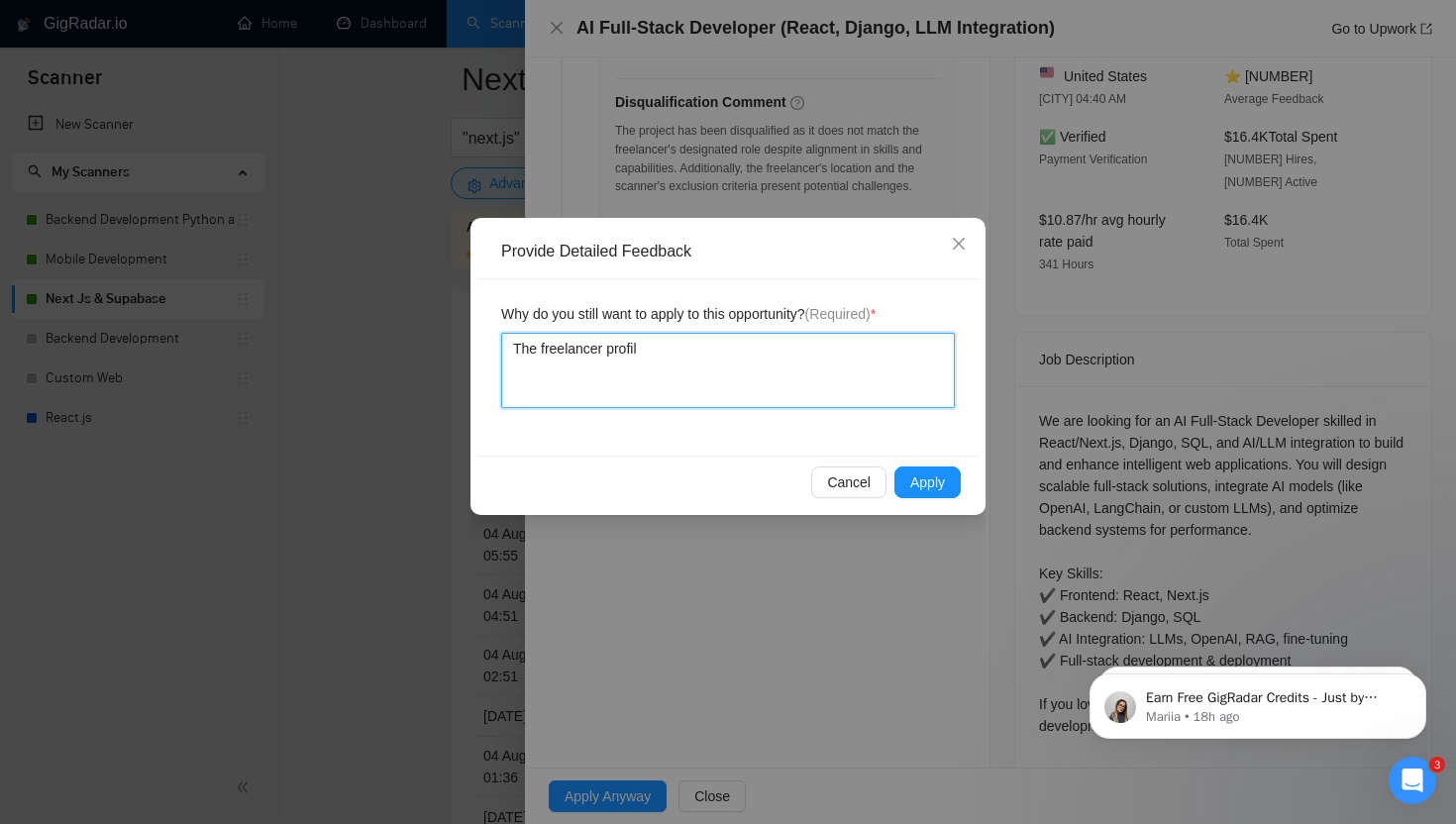 type 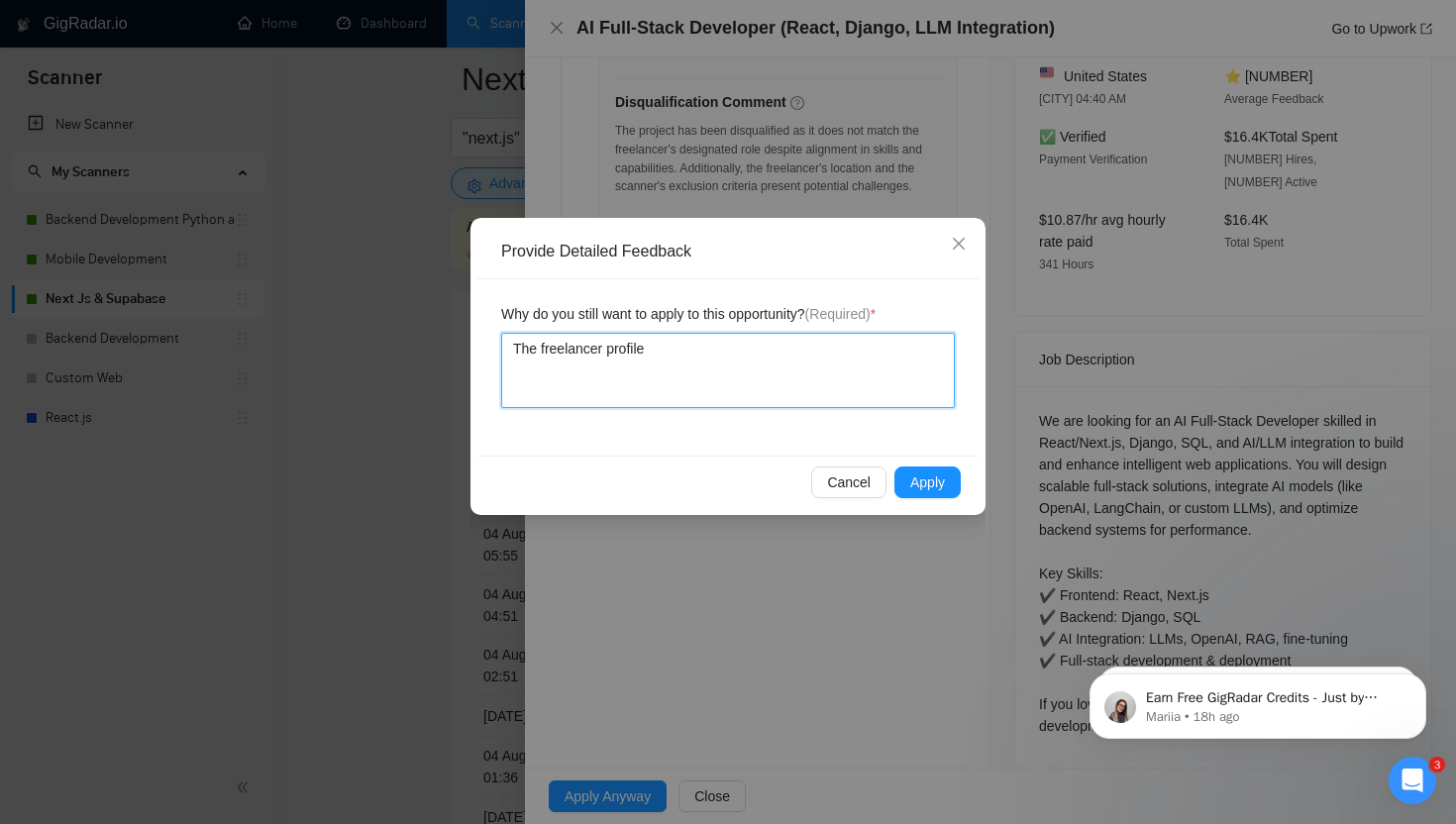type 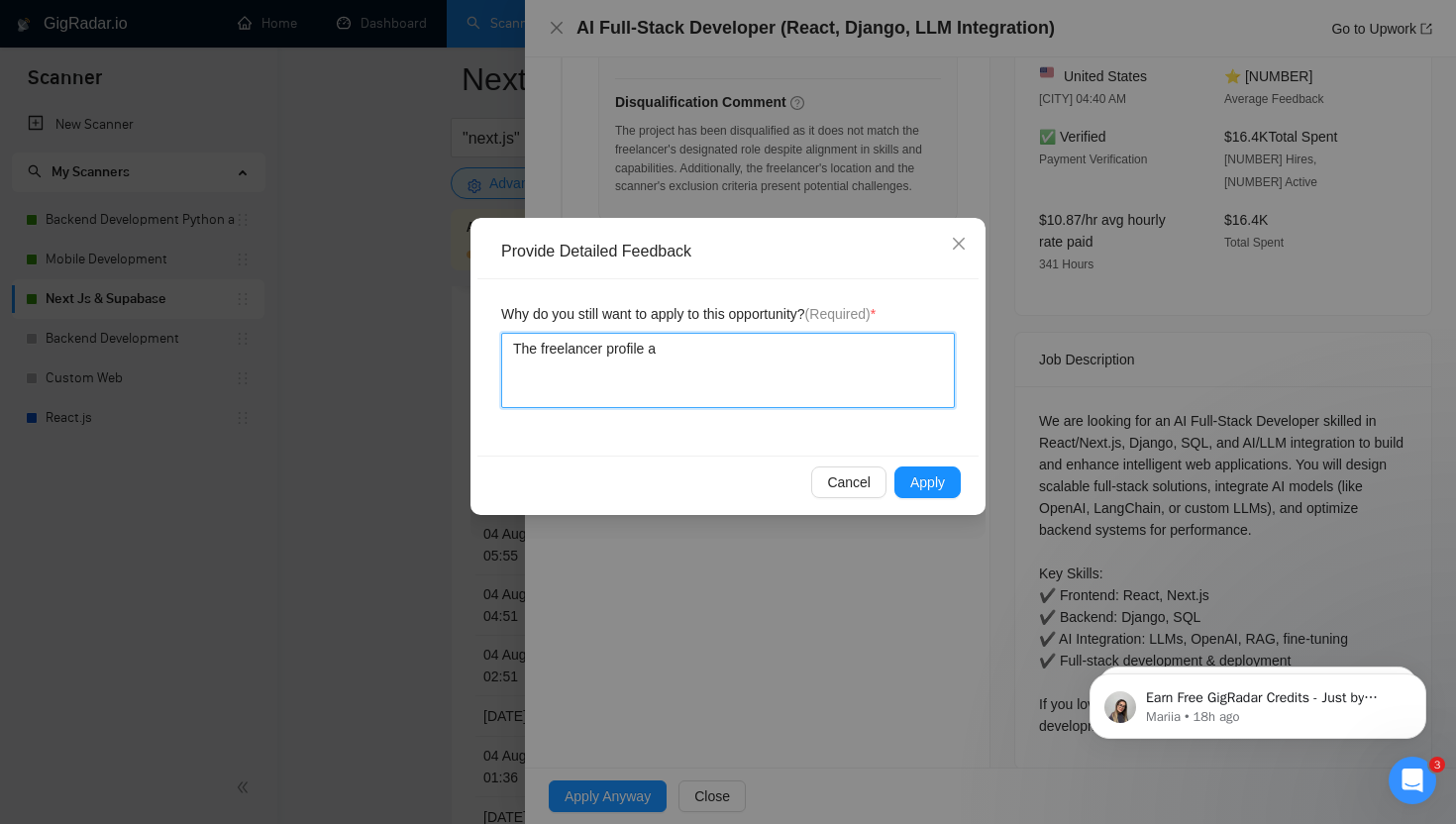 type 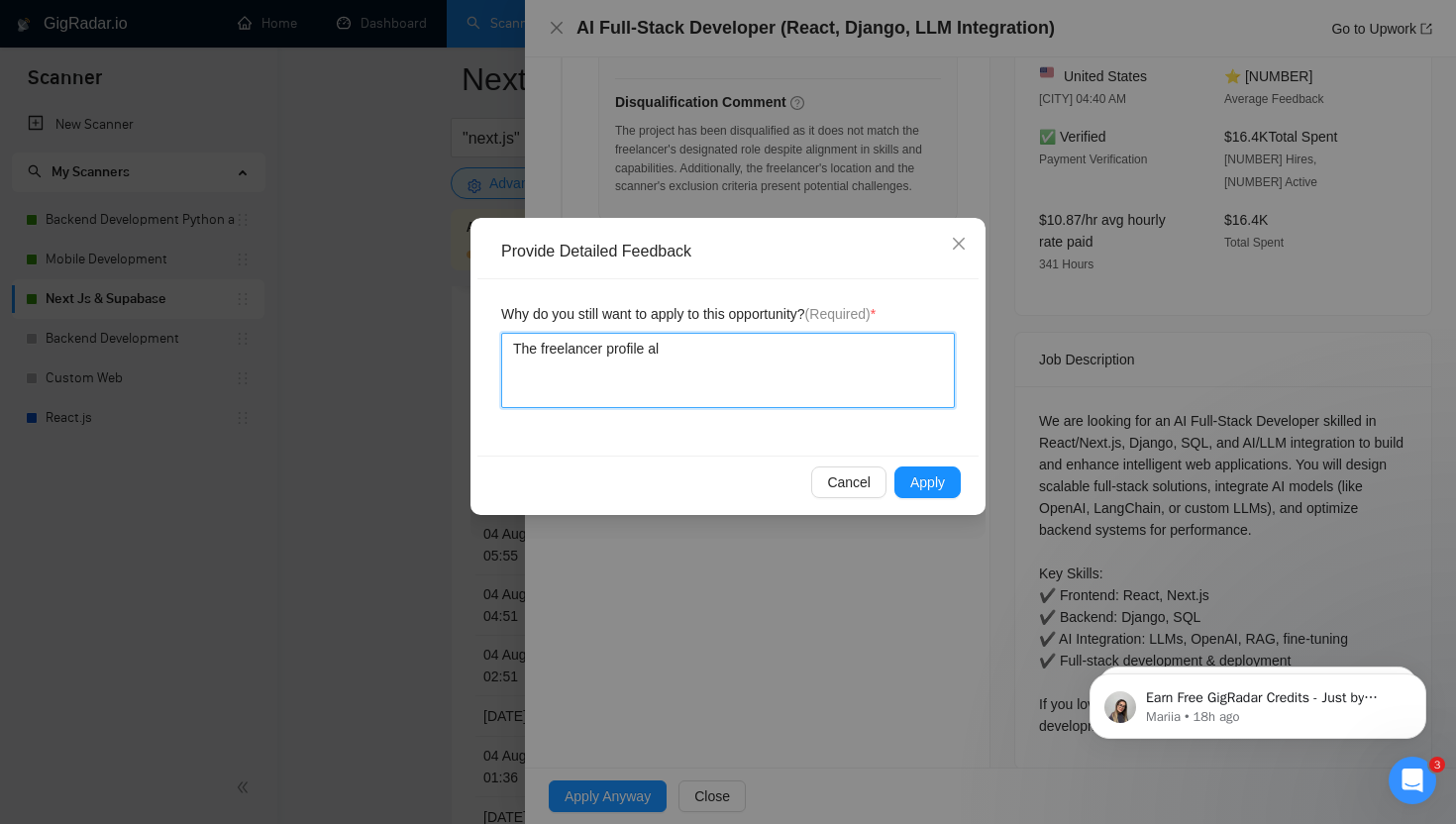 type 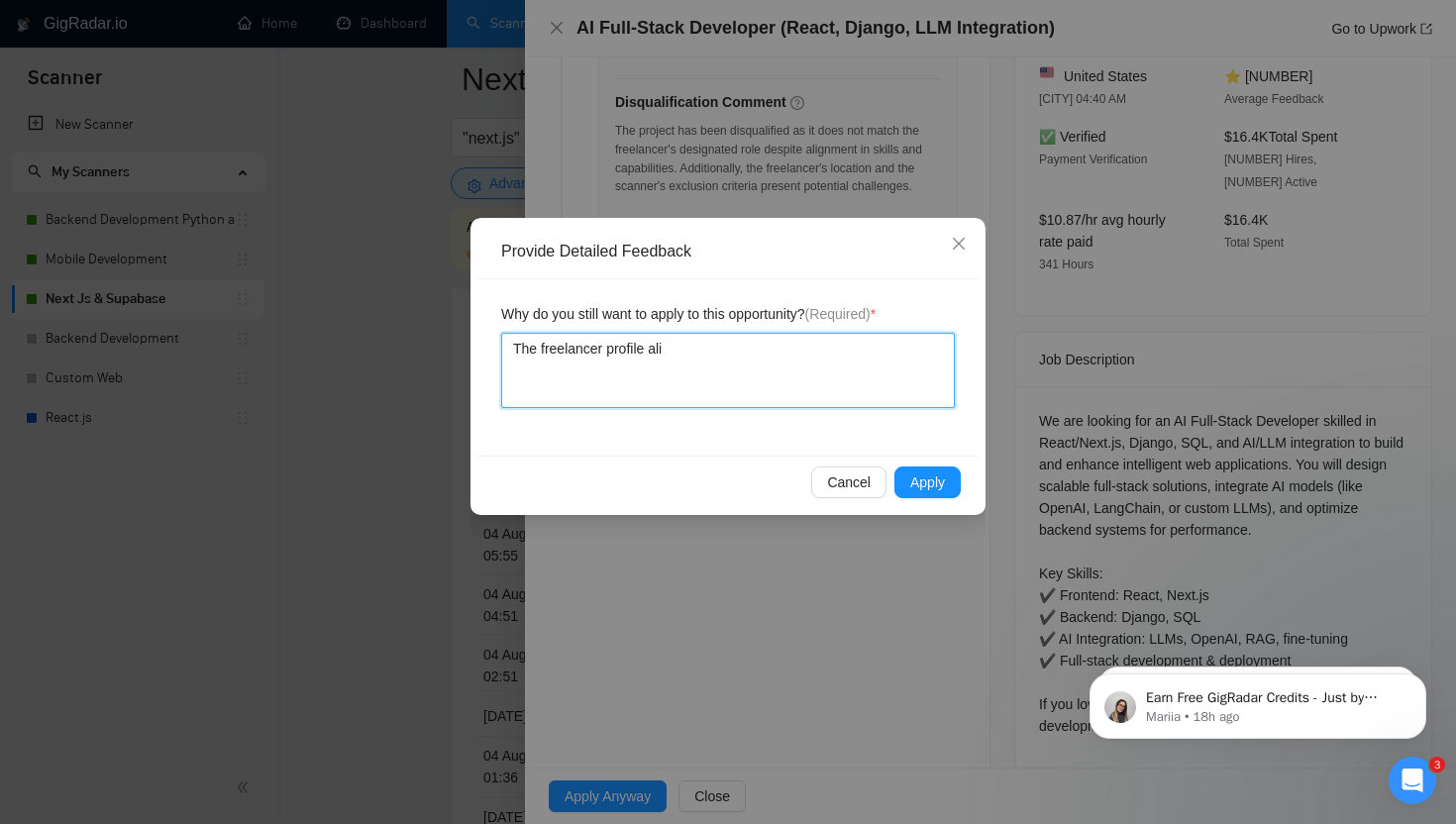 type 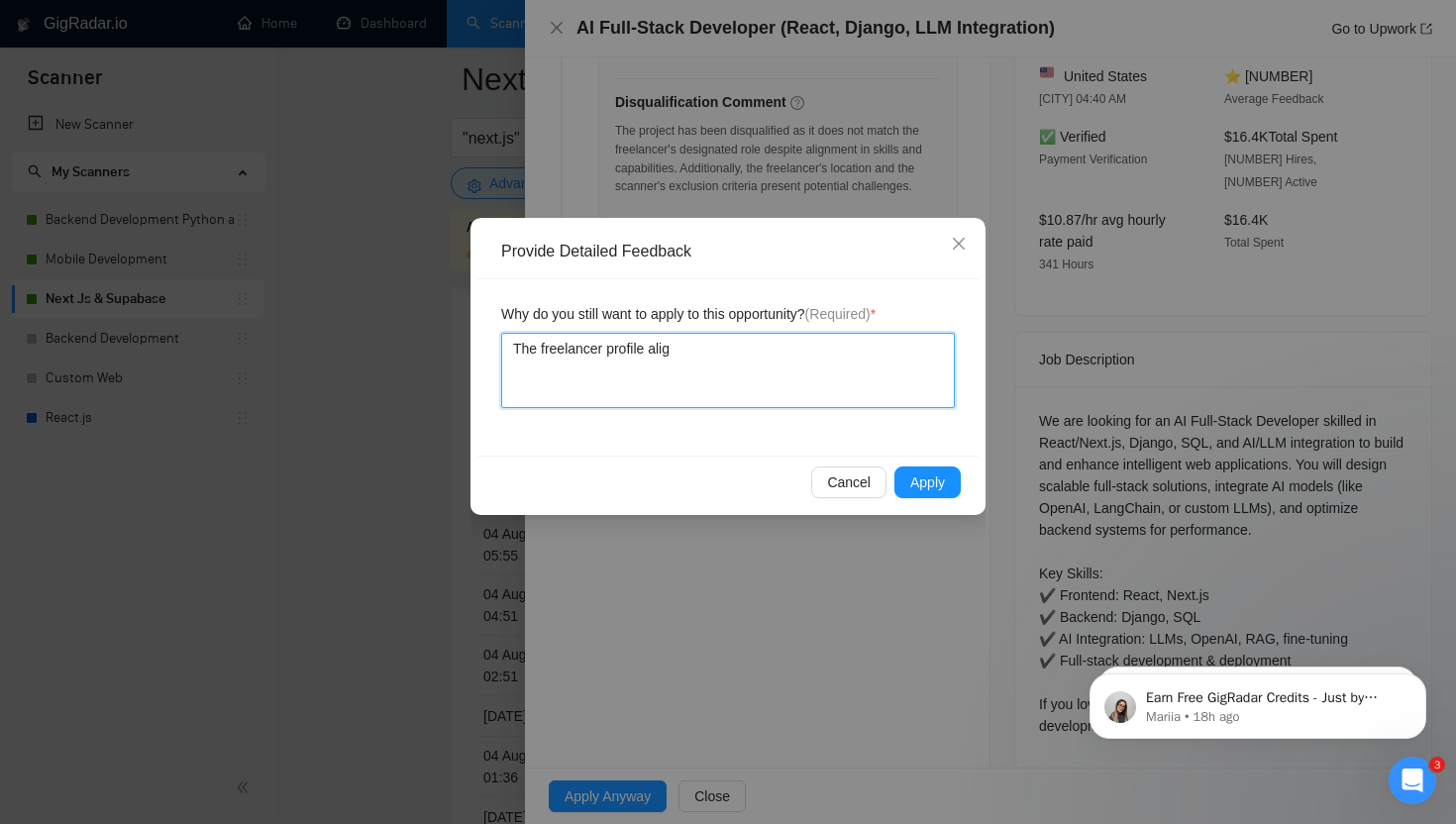 type 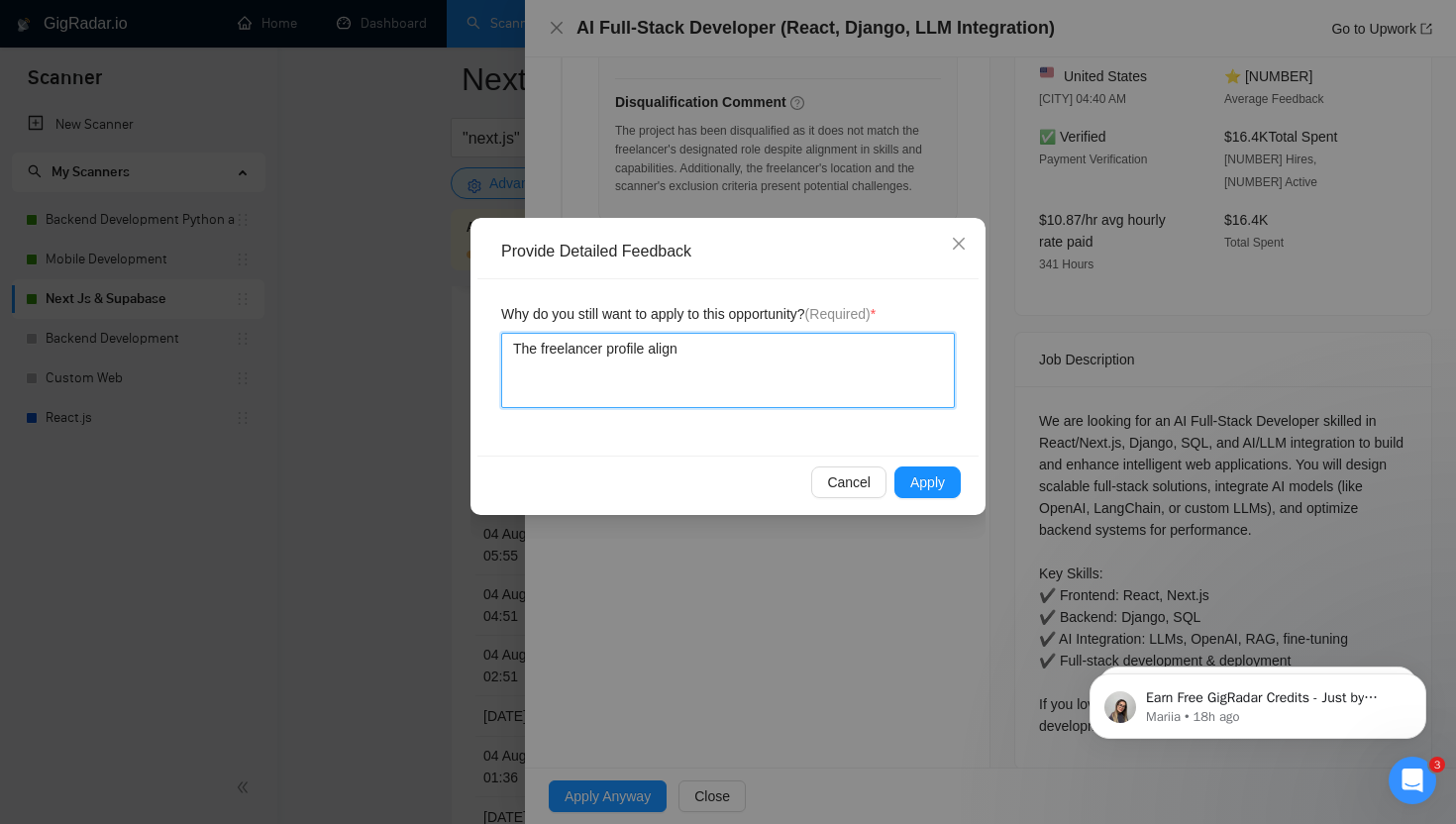 type 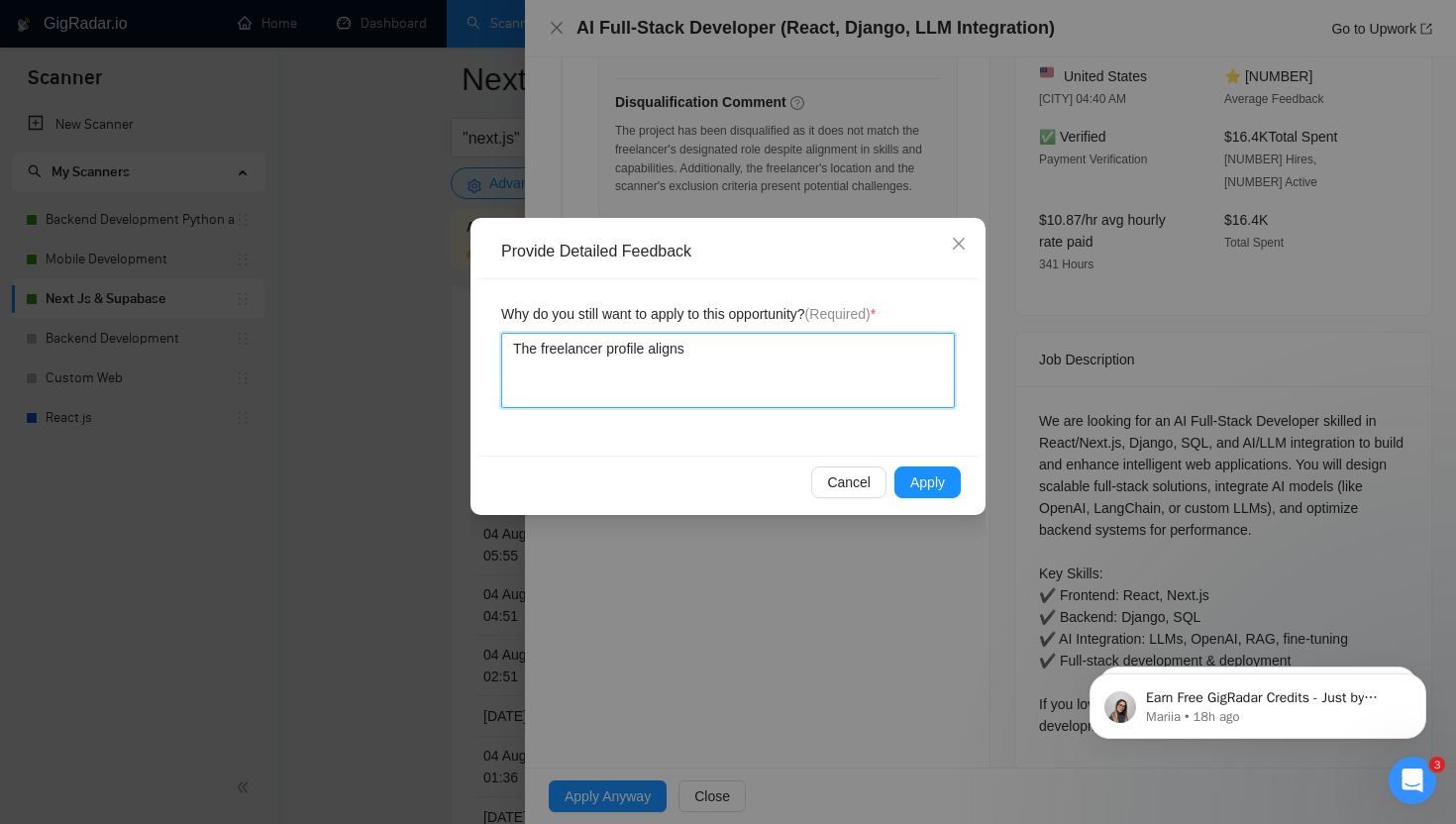 type 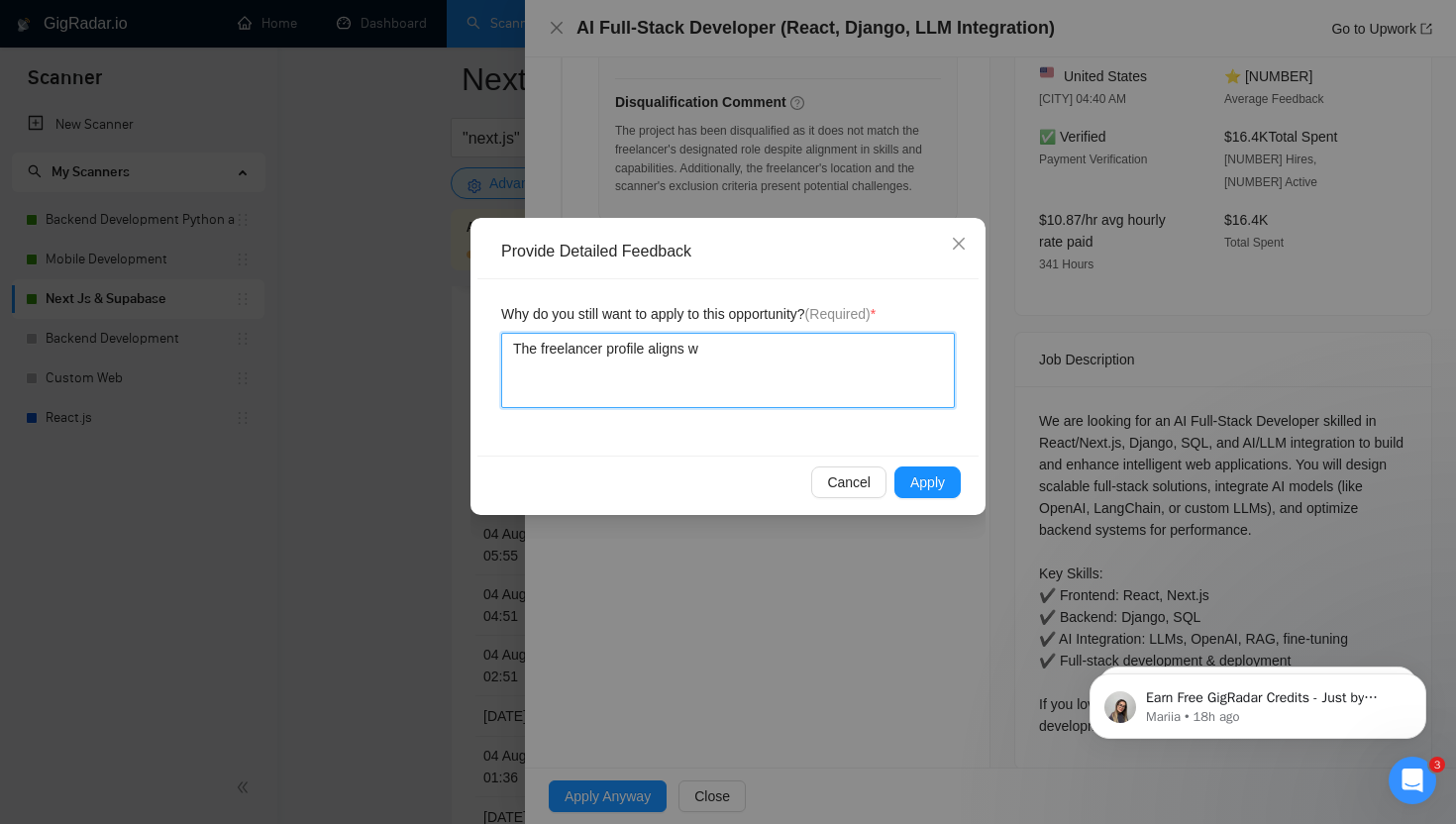type 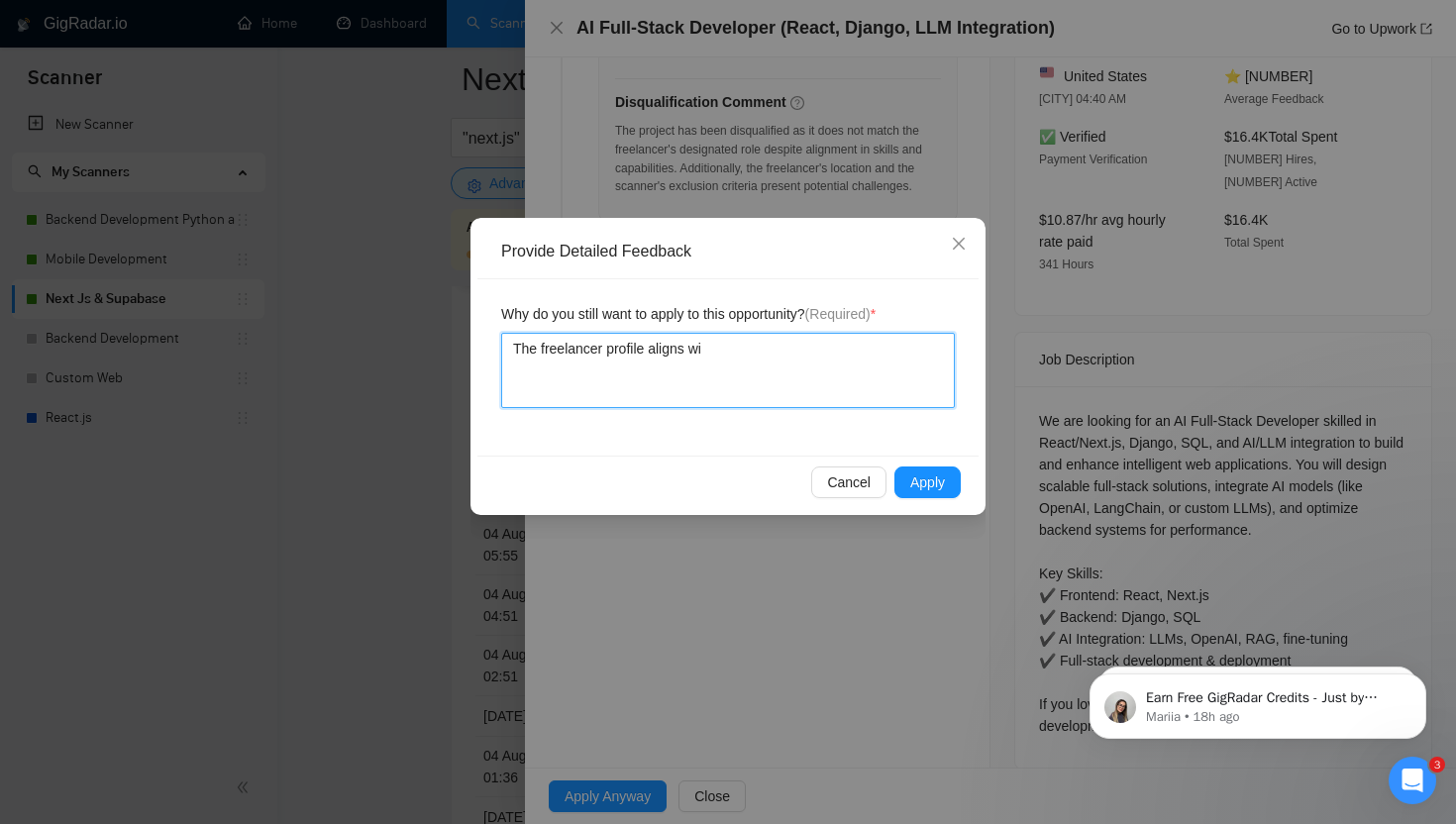type 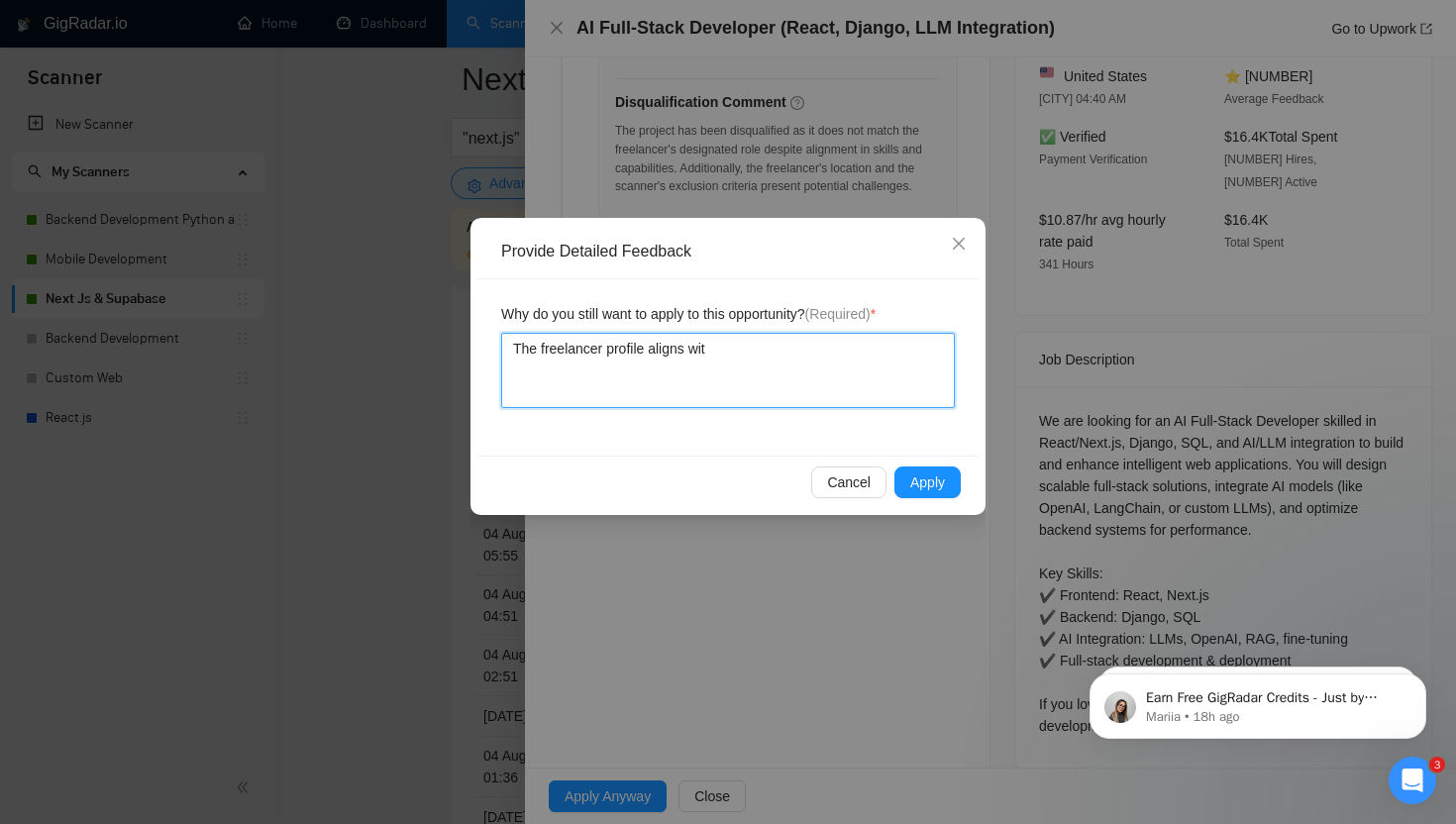 type 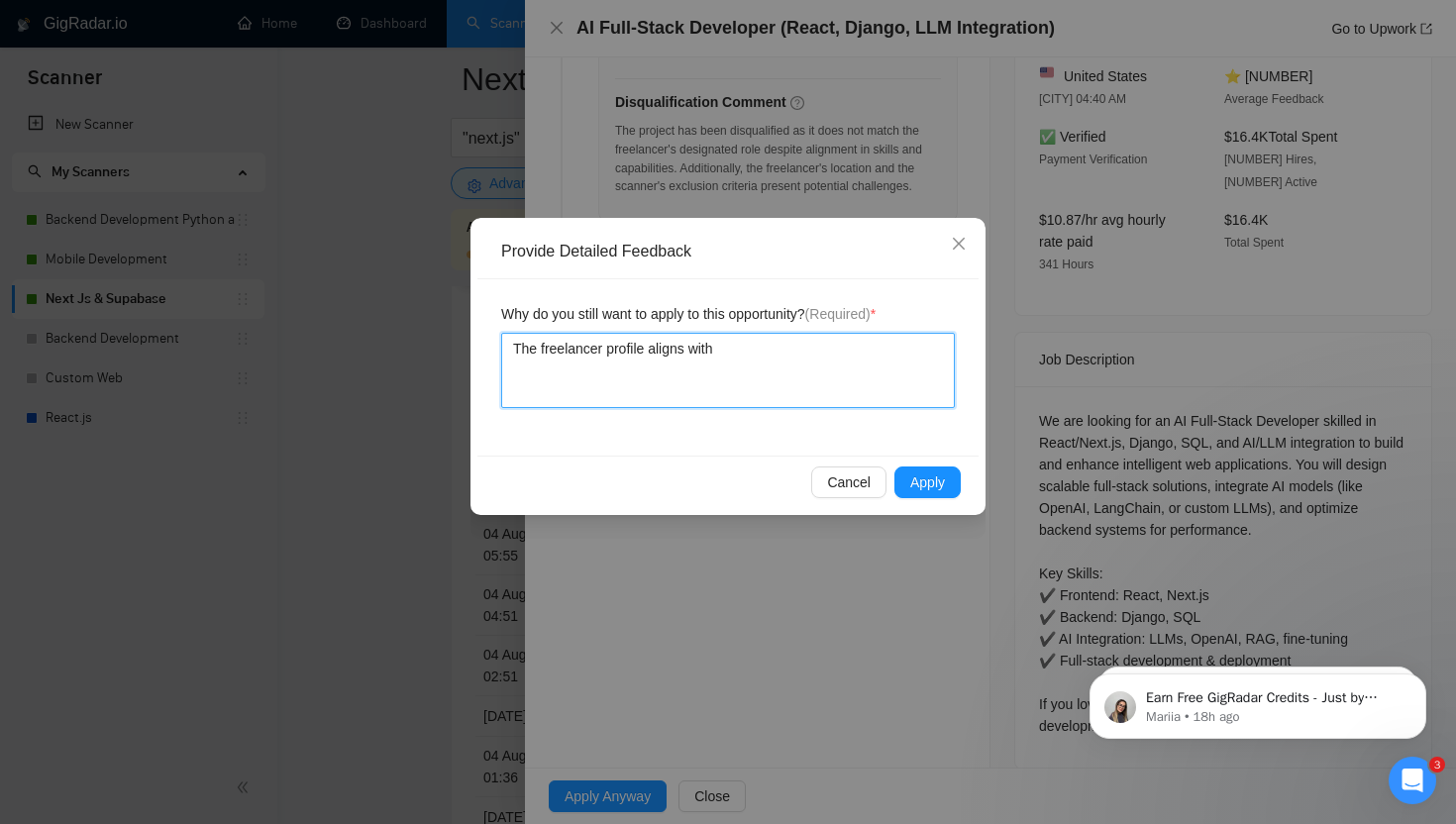 type 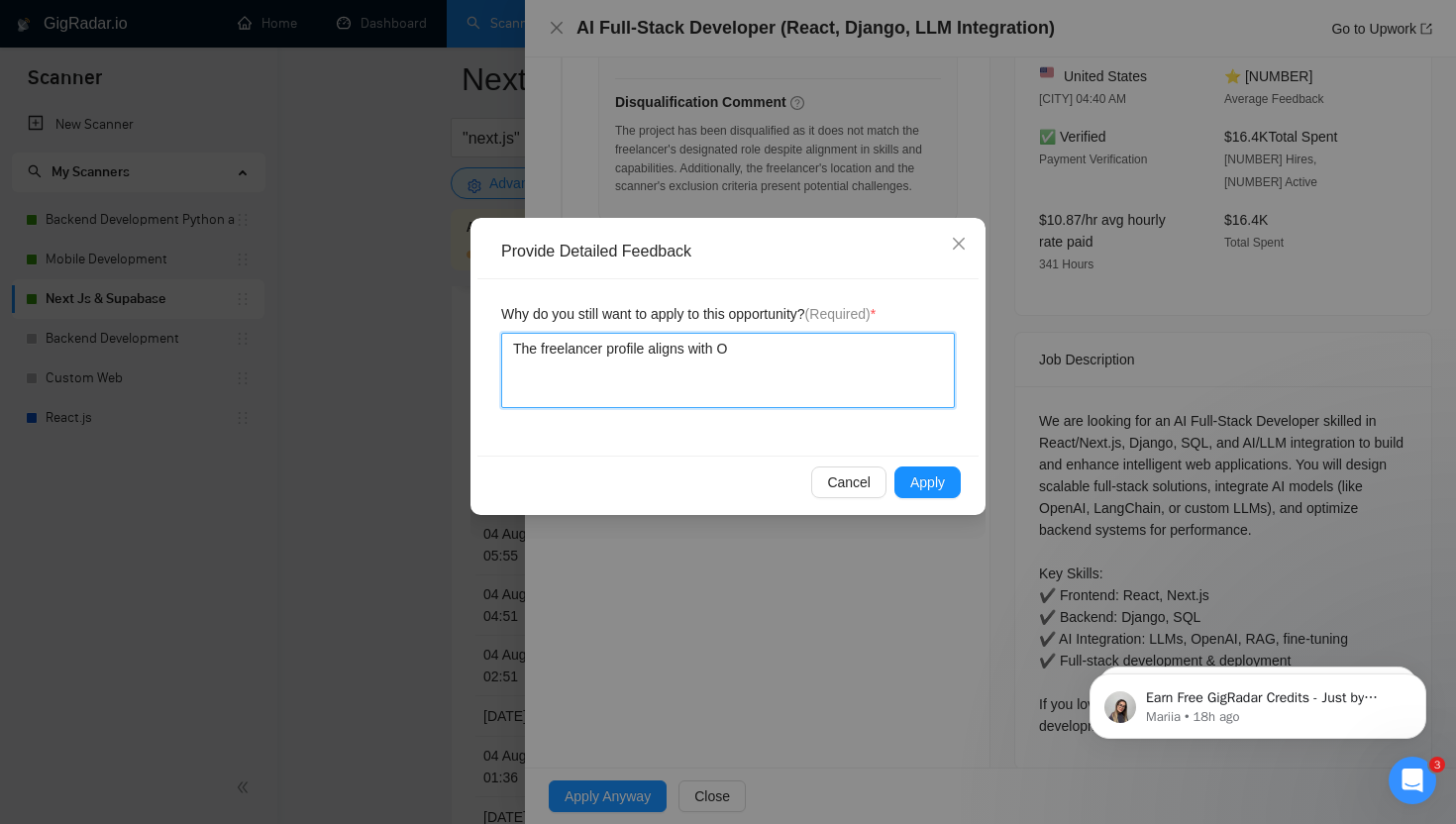 type 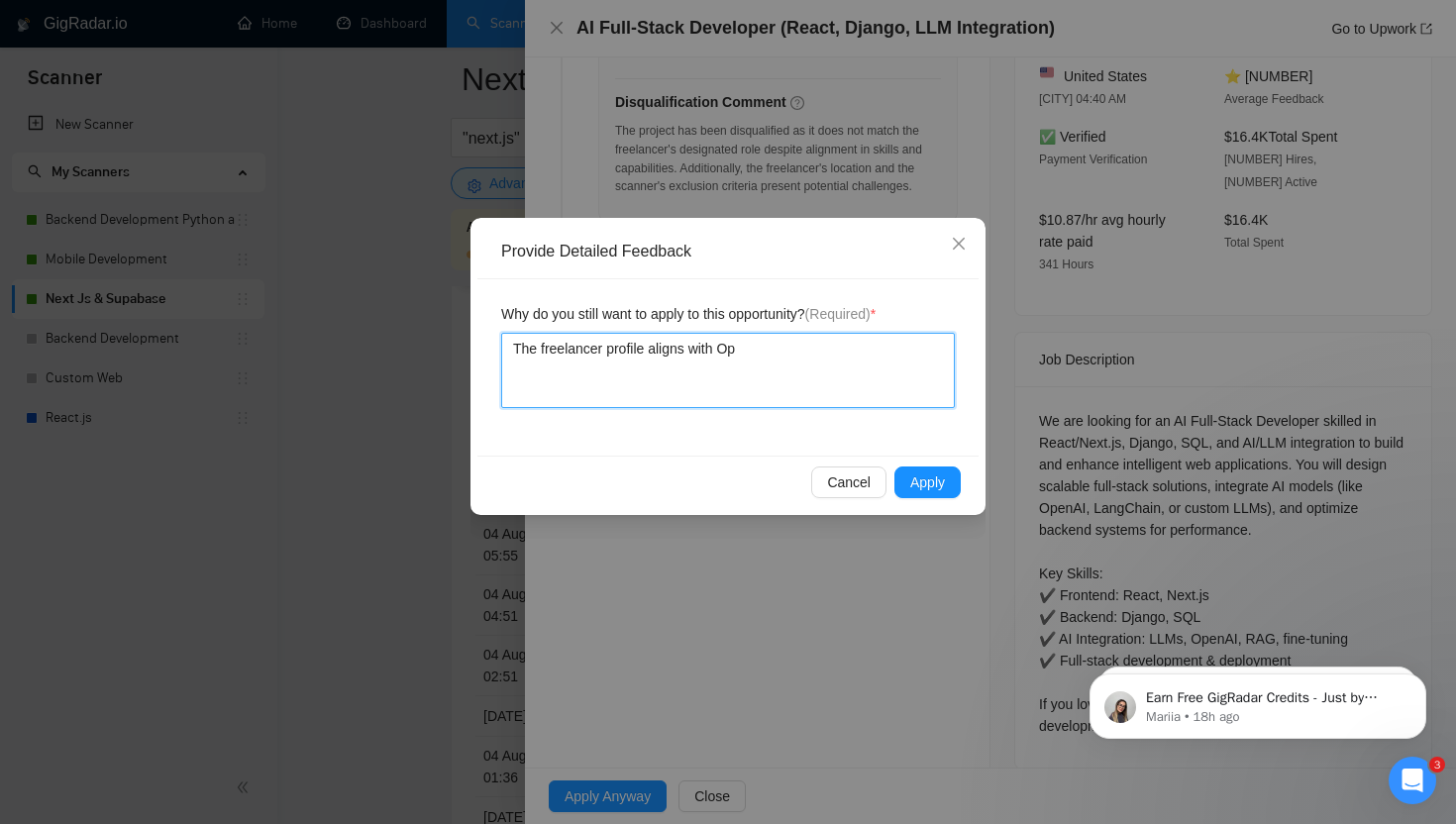 type 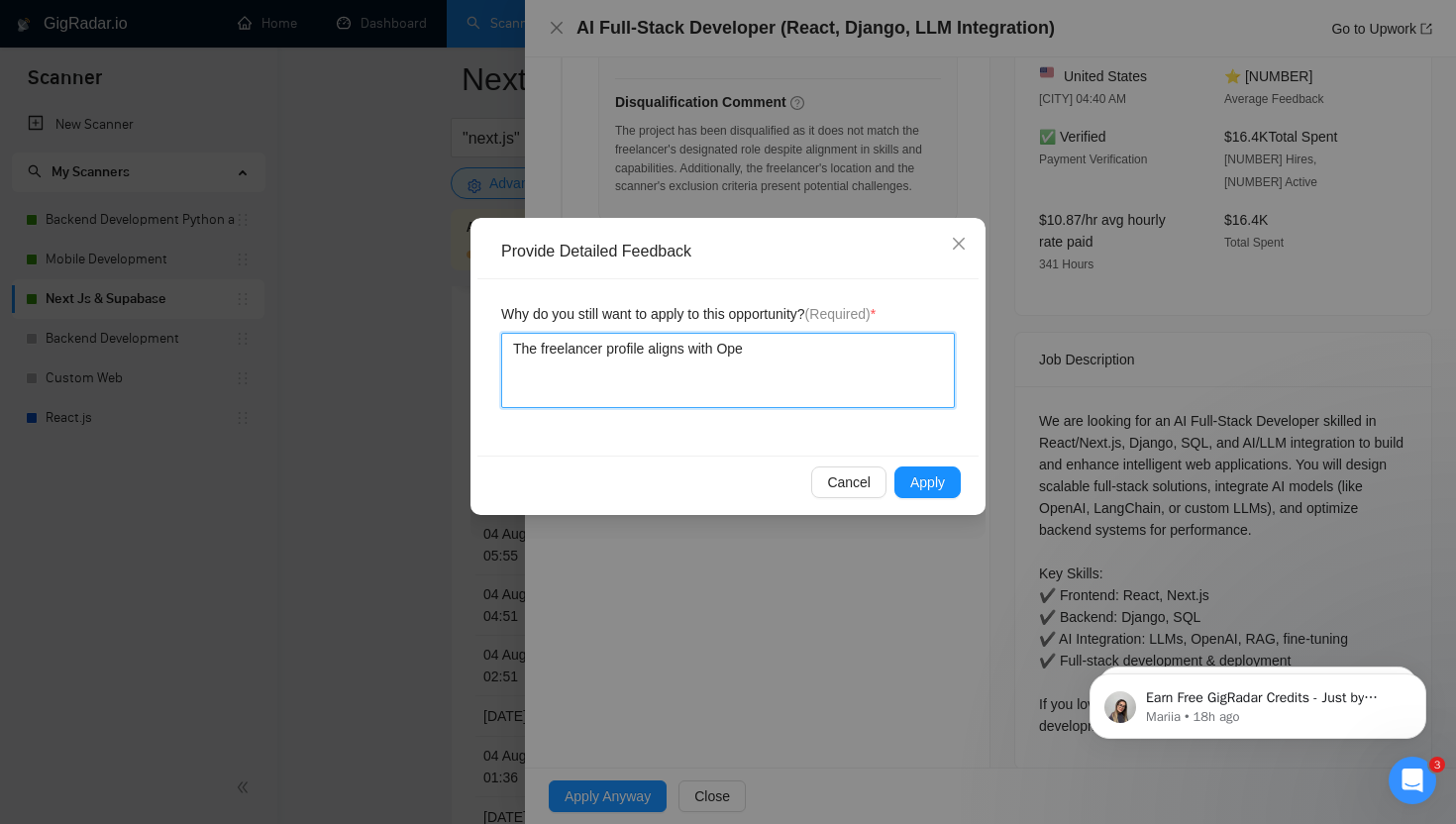 type 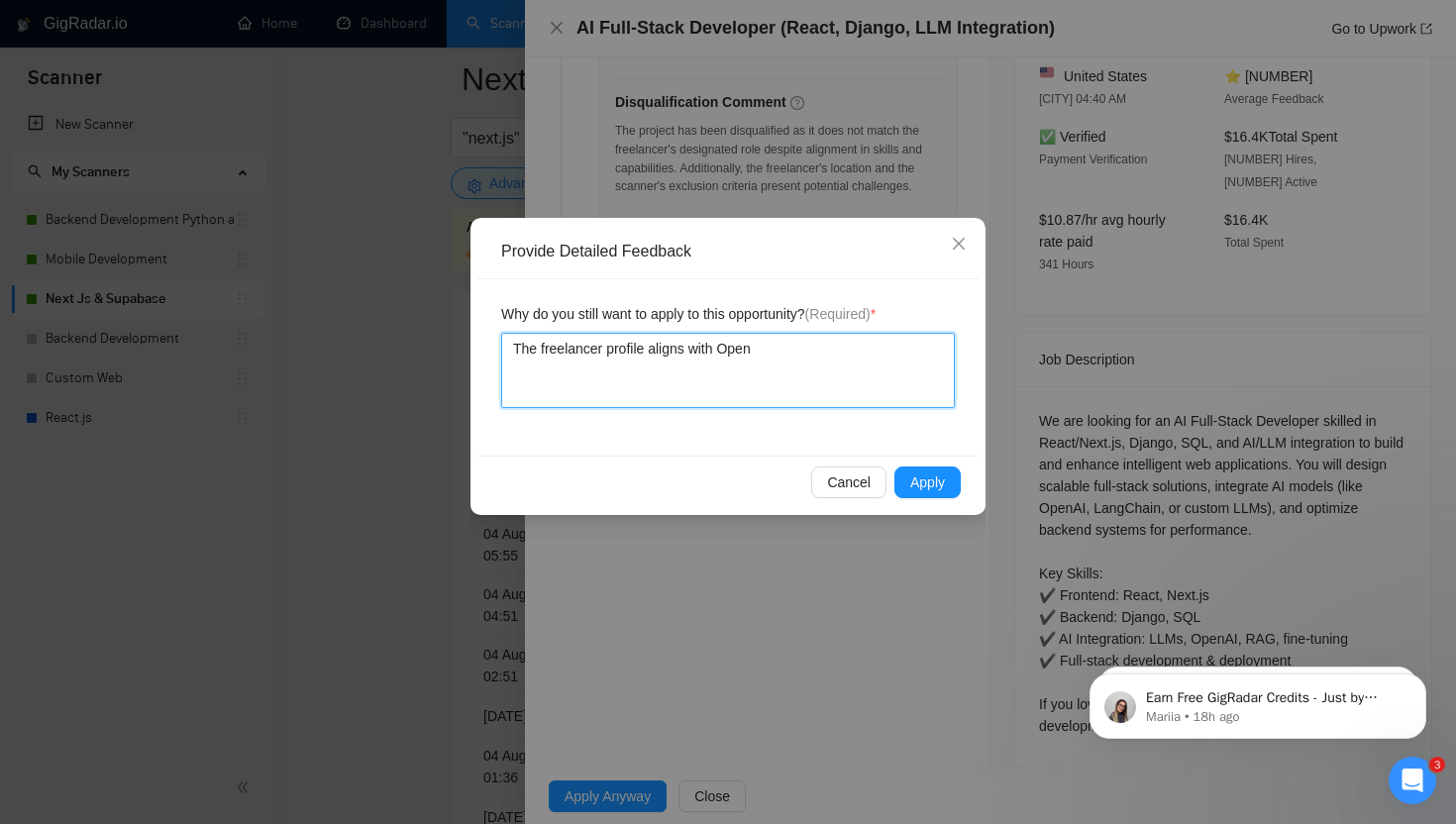 type 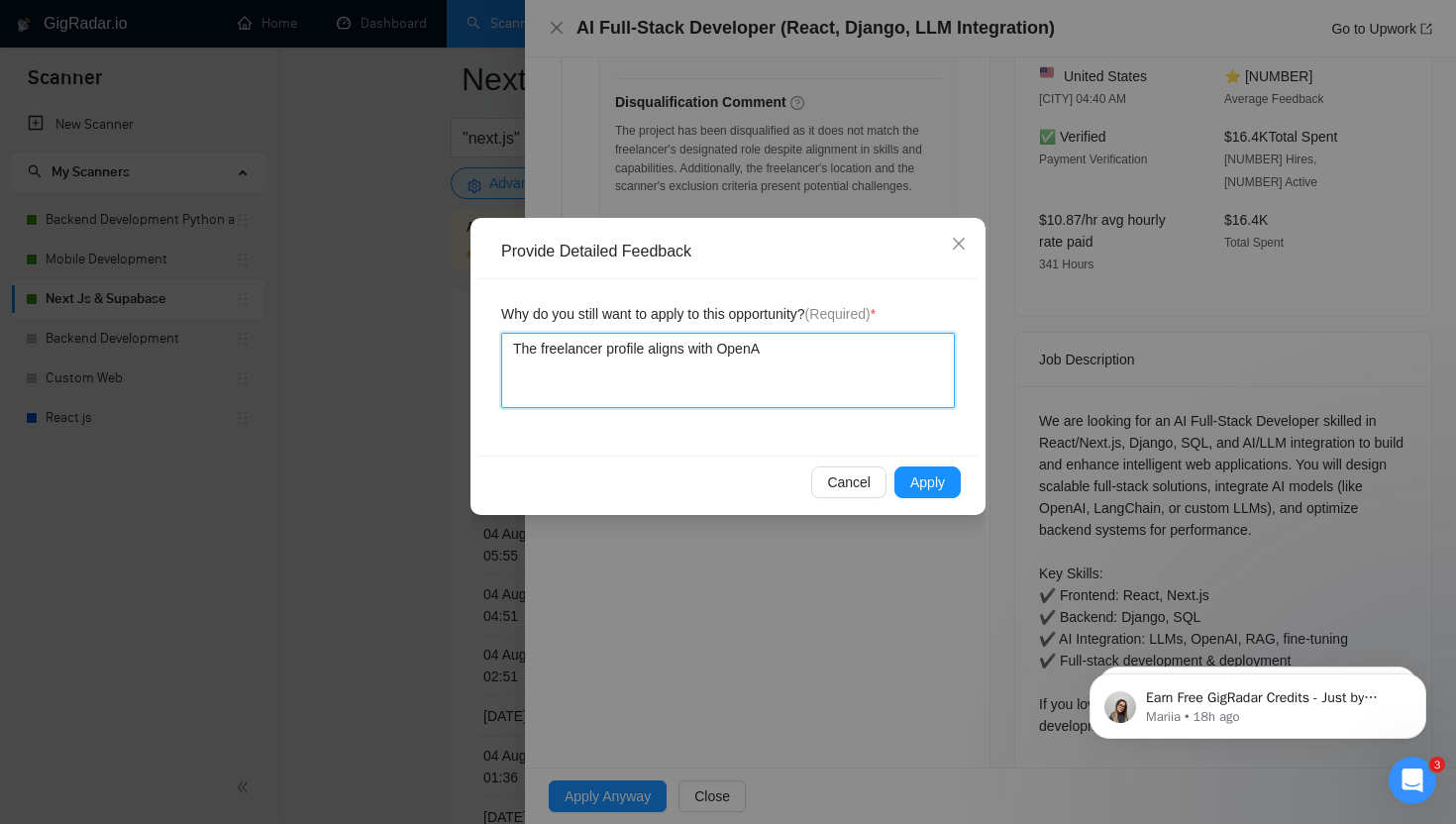 type 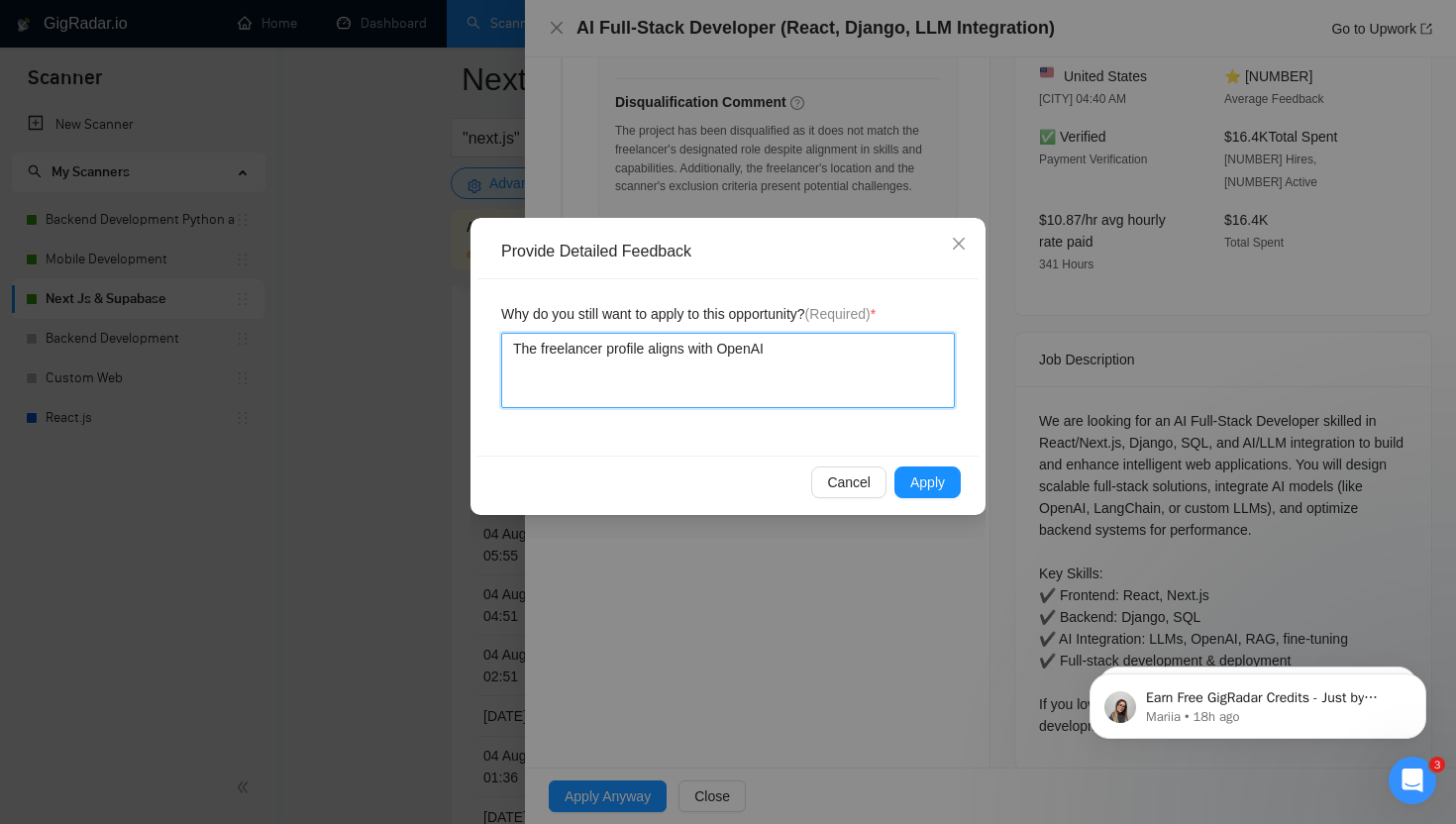 type 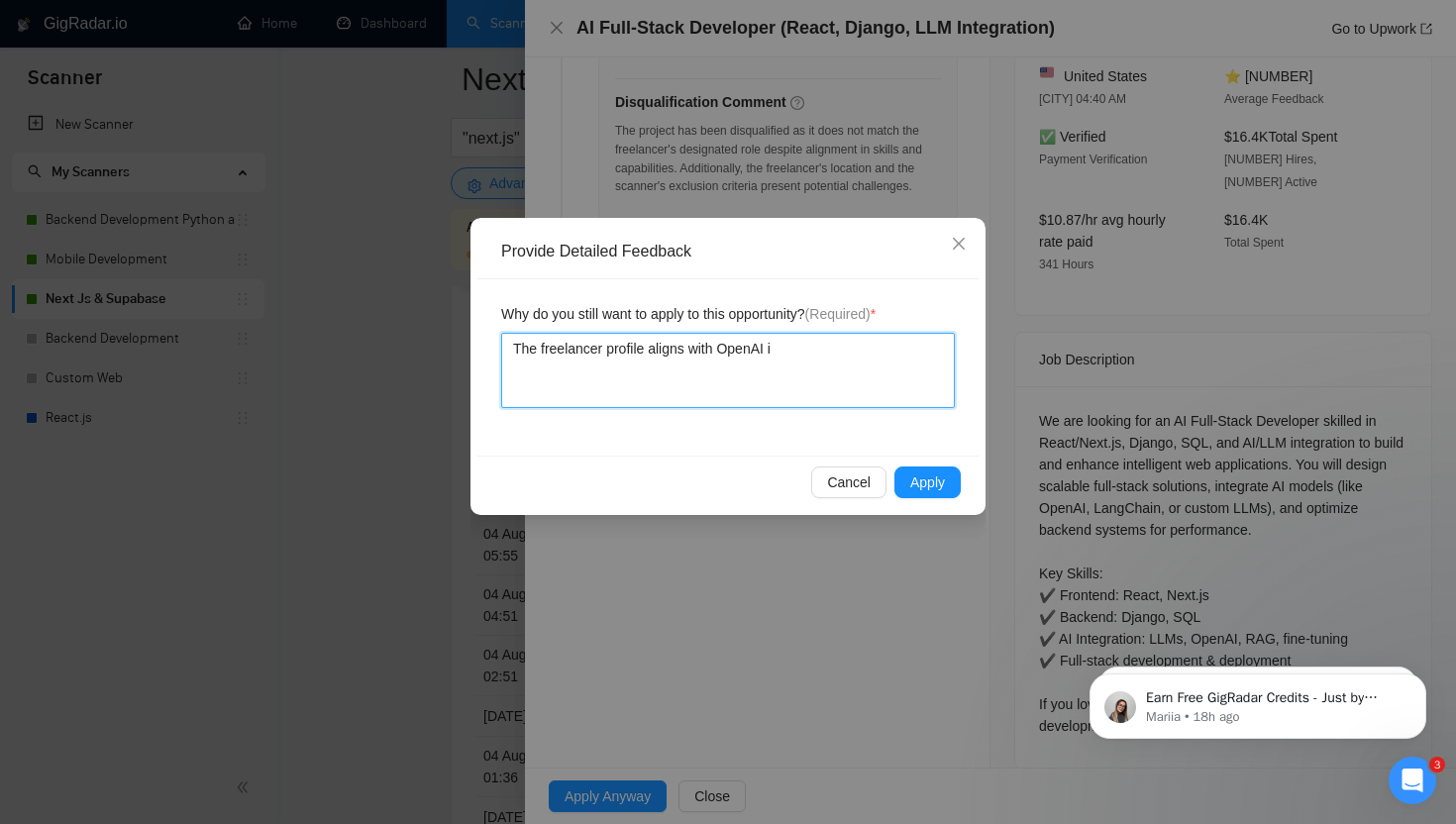 type 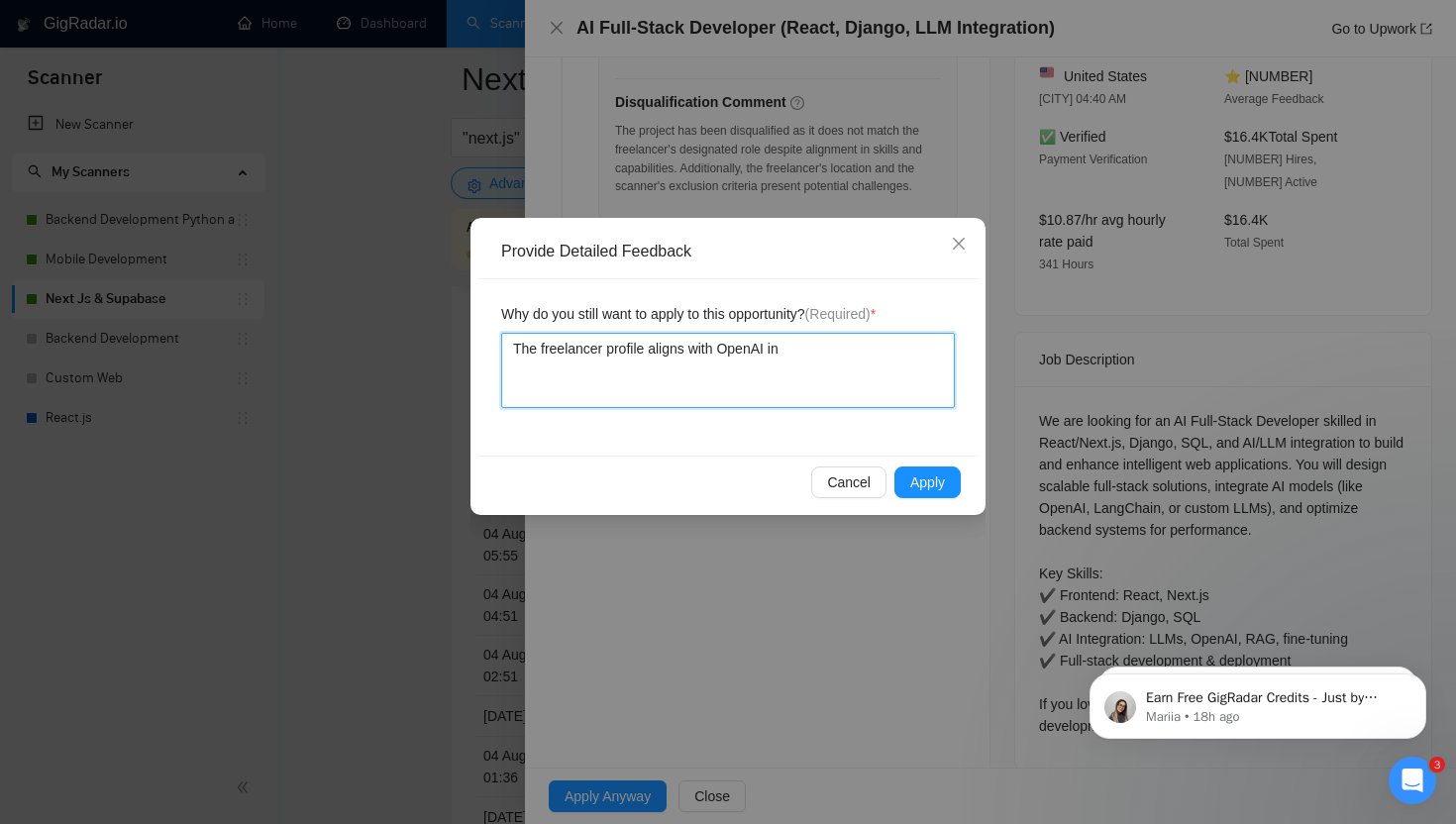 type 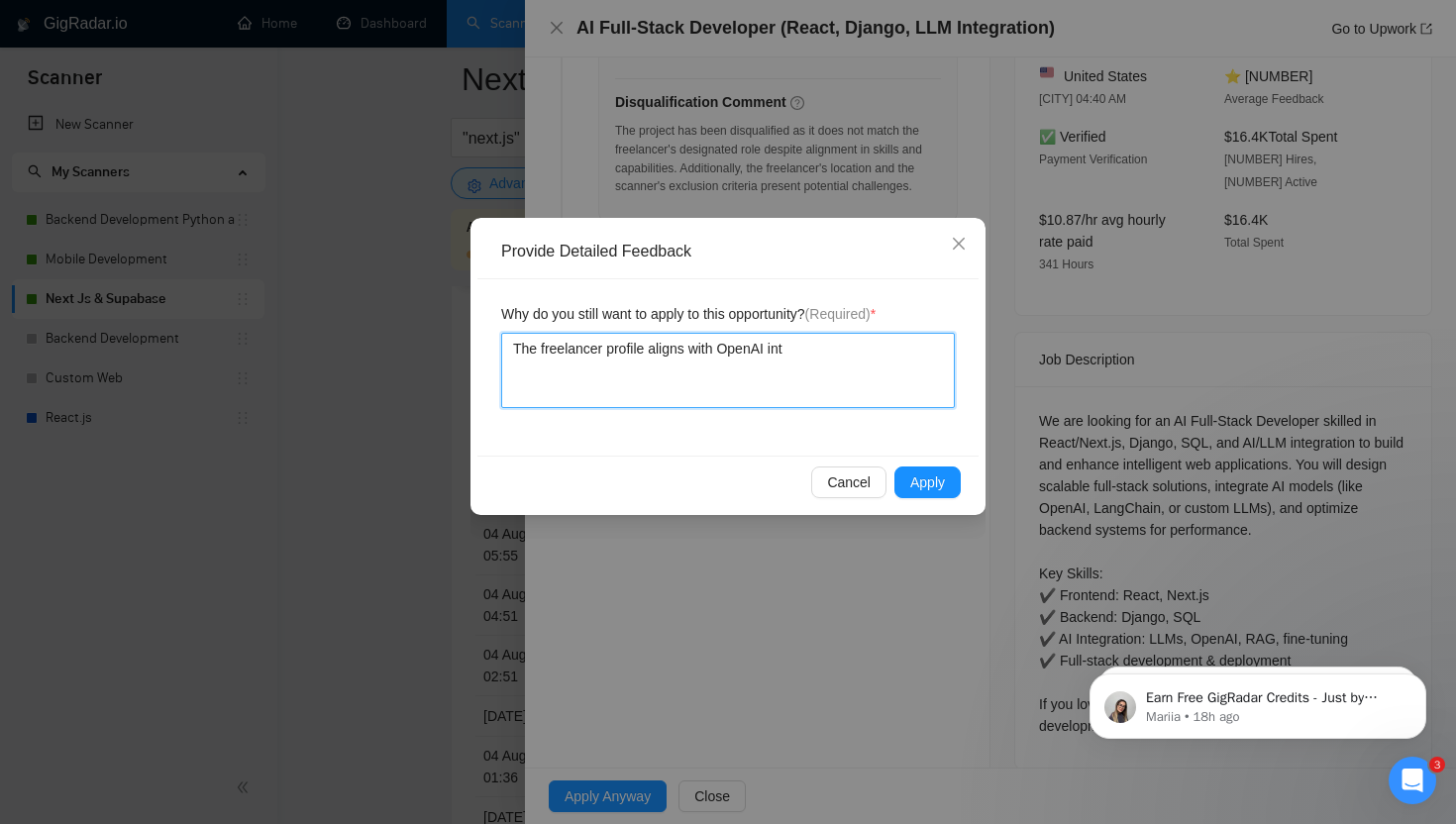 type 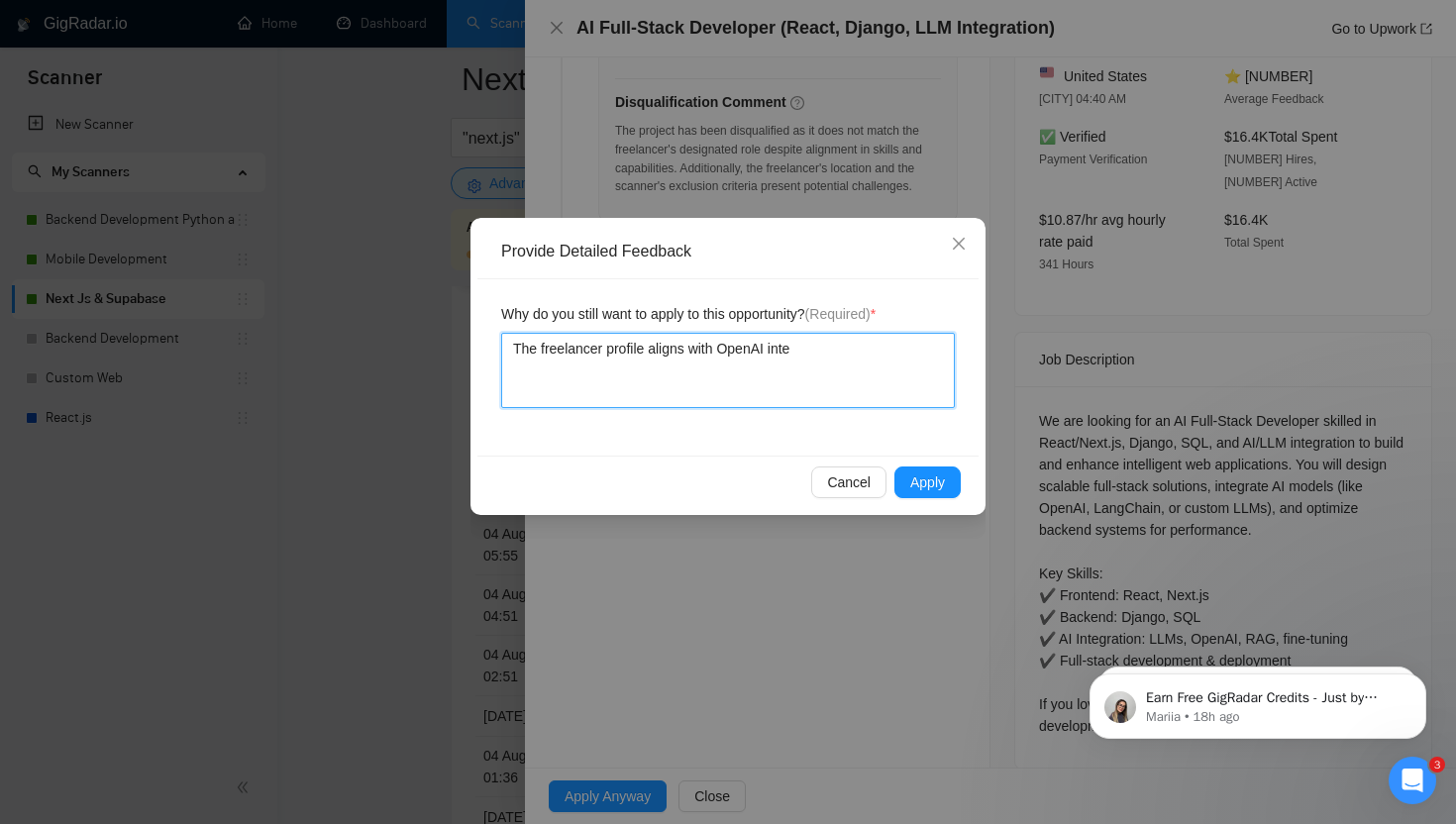 type 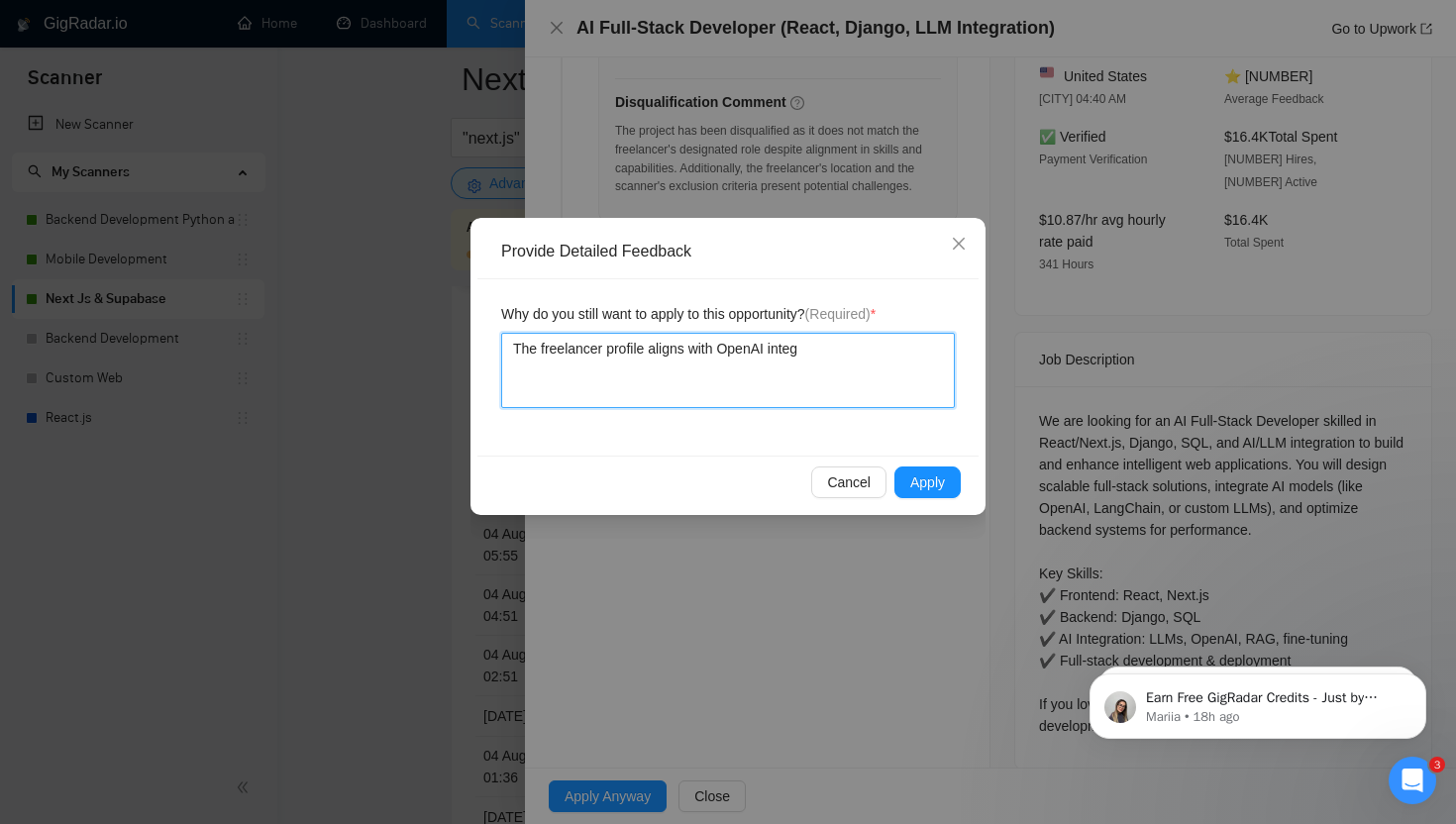 type 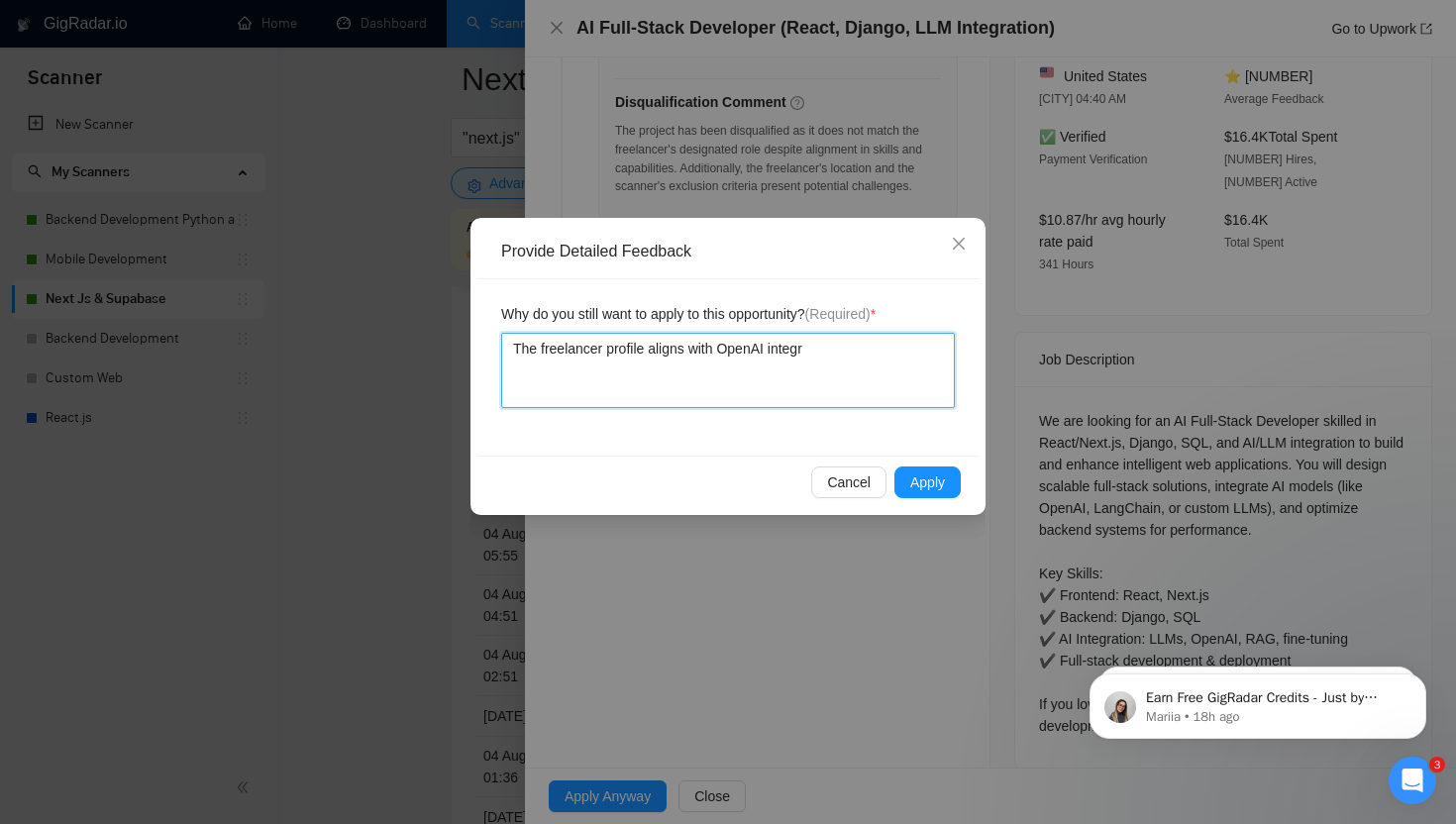 type 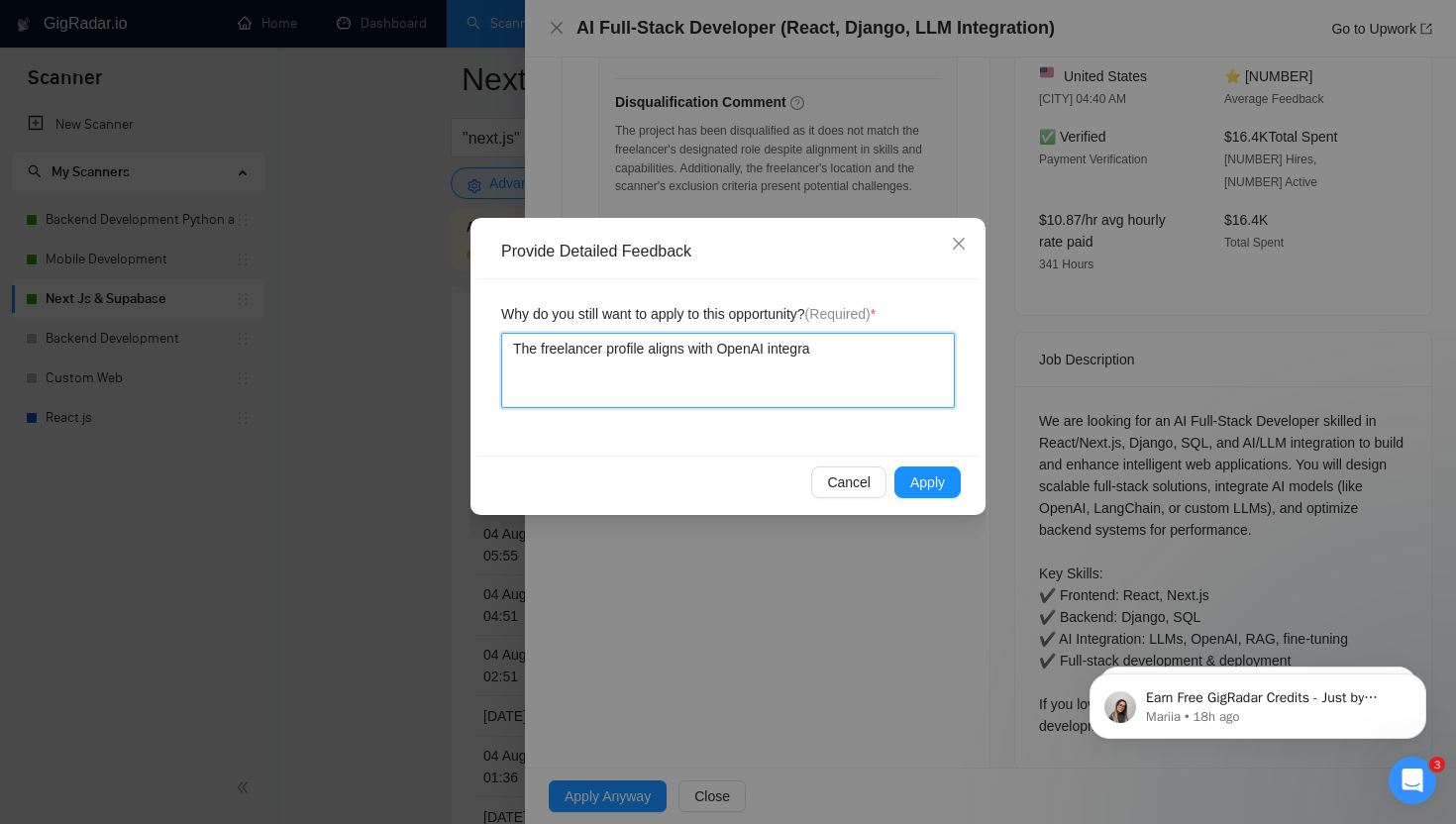 type 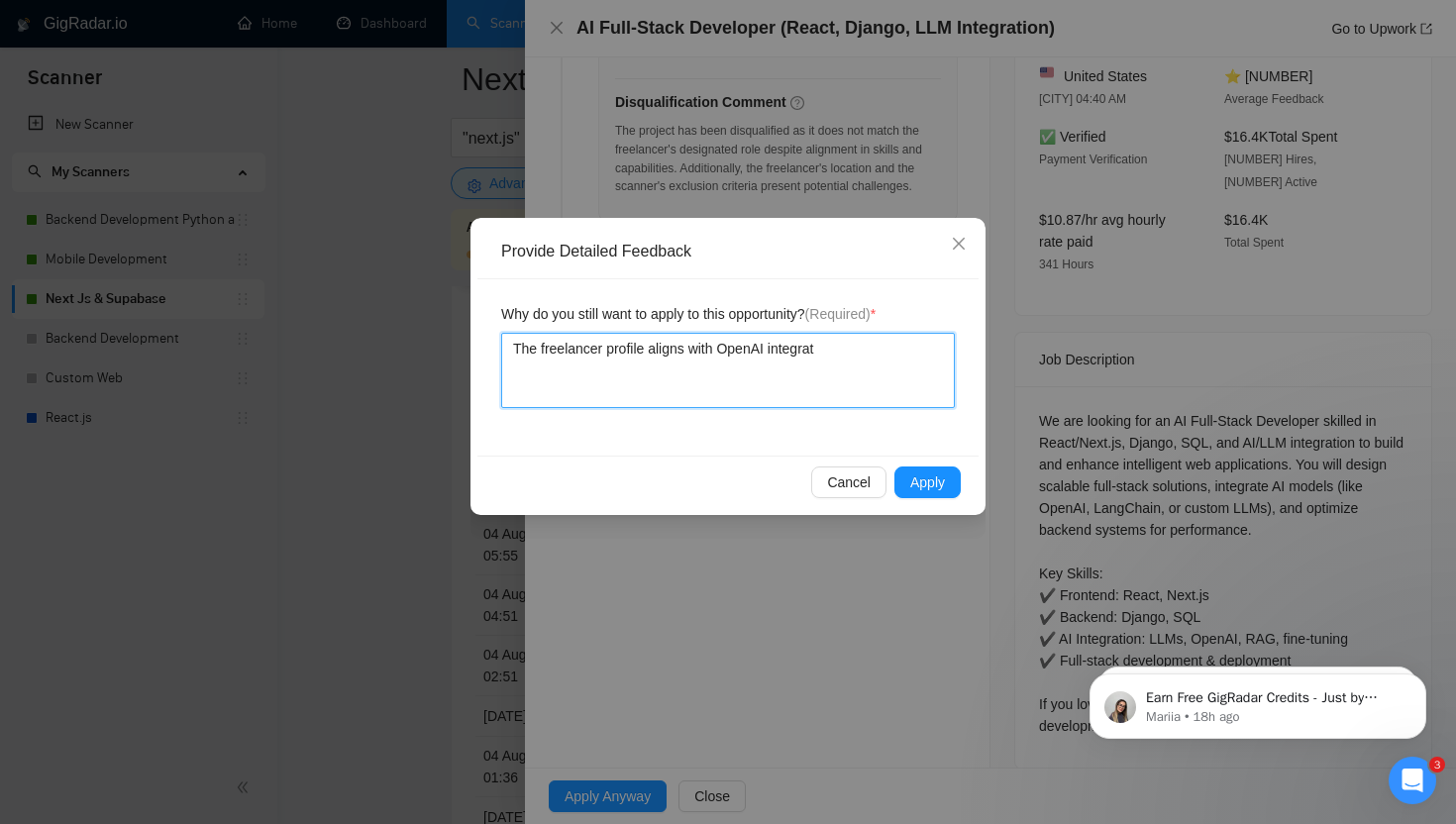 type 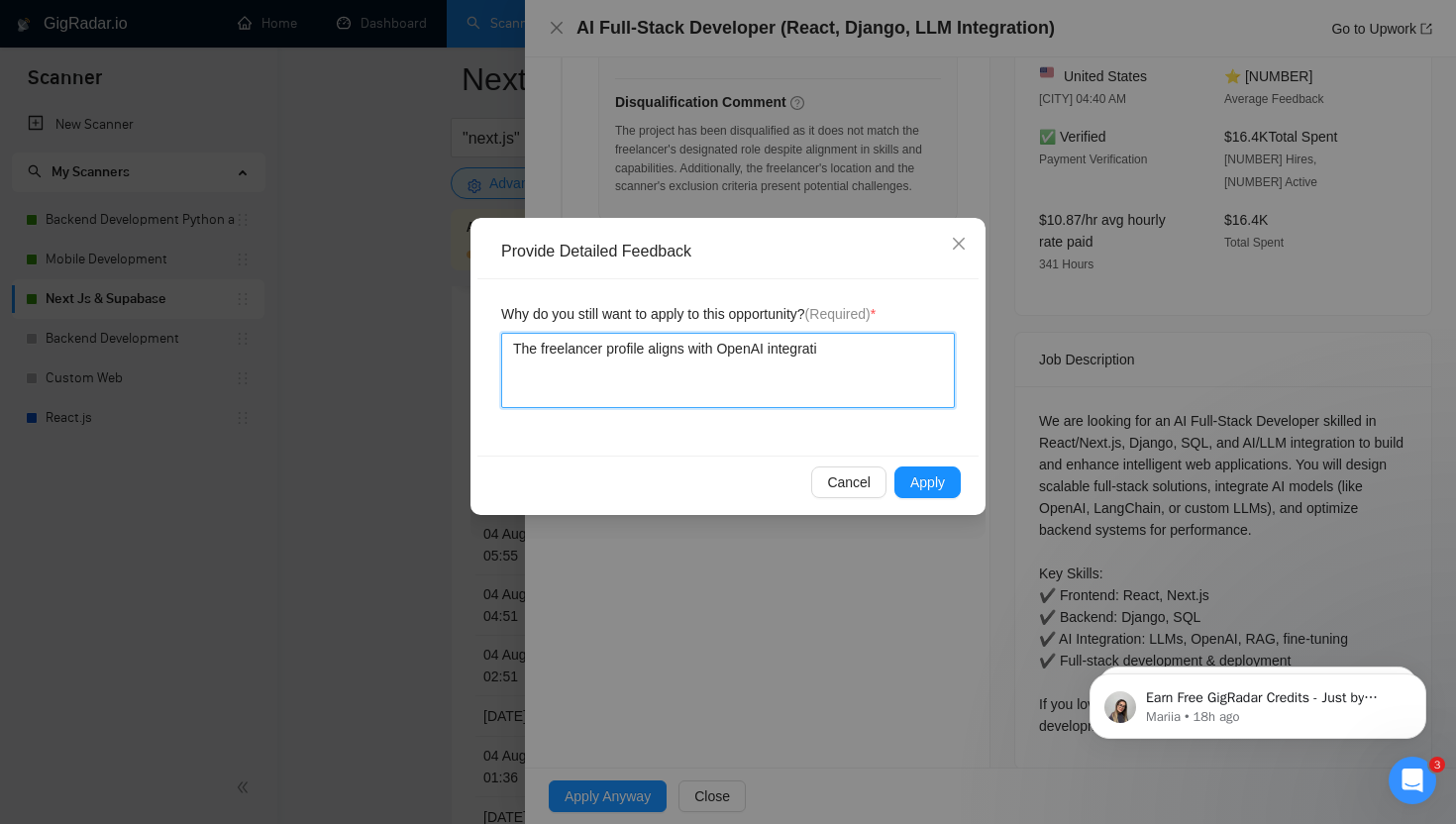 type 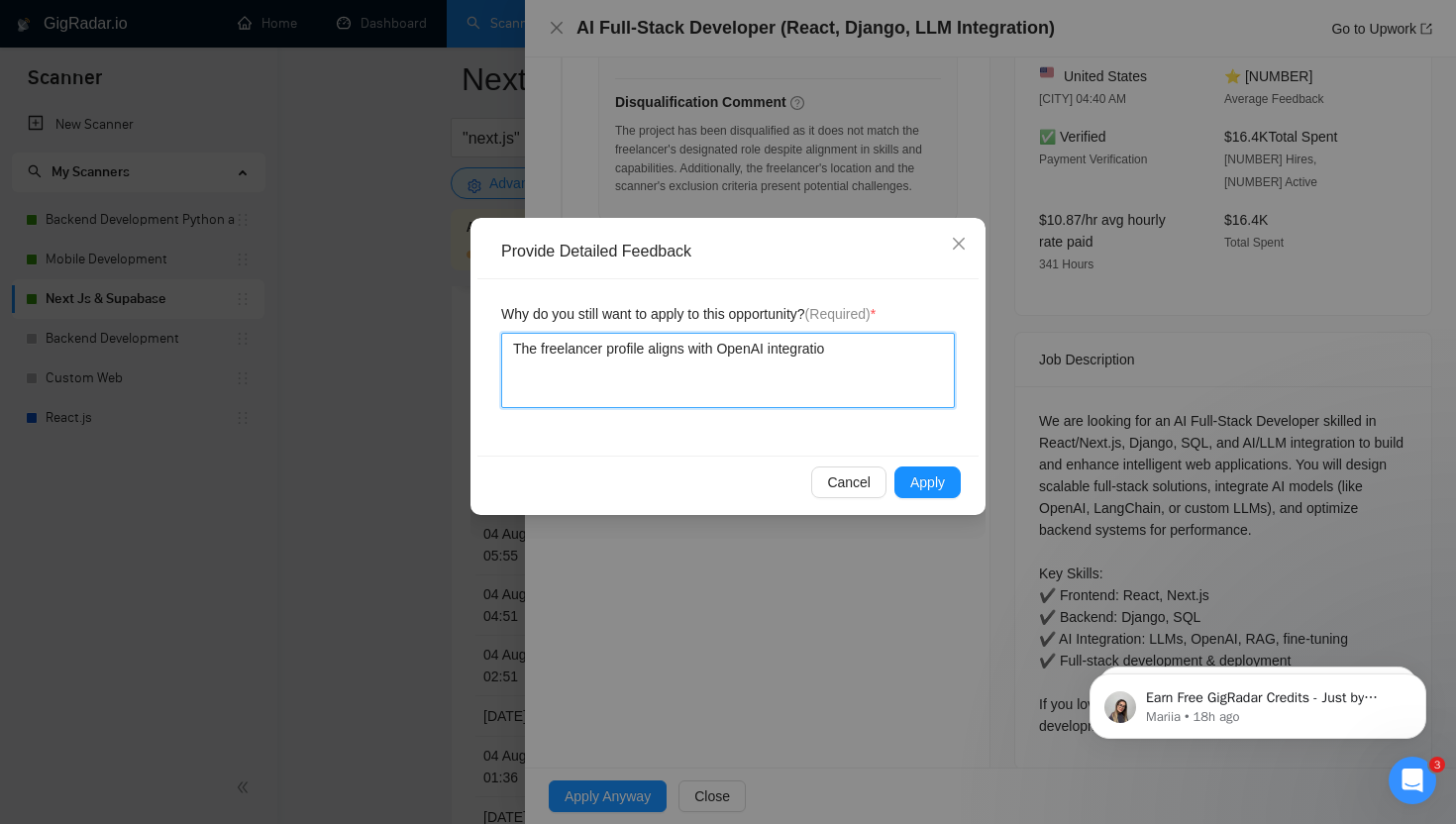type 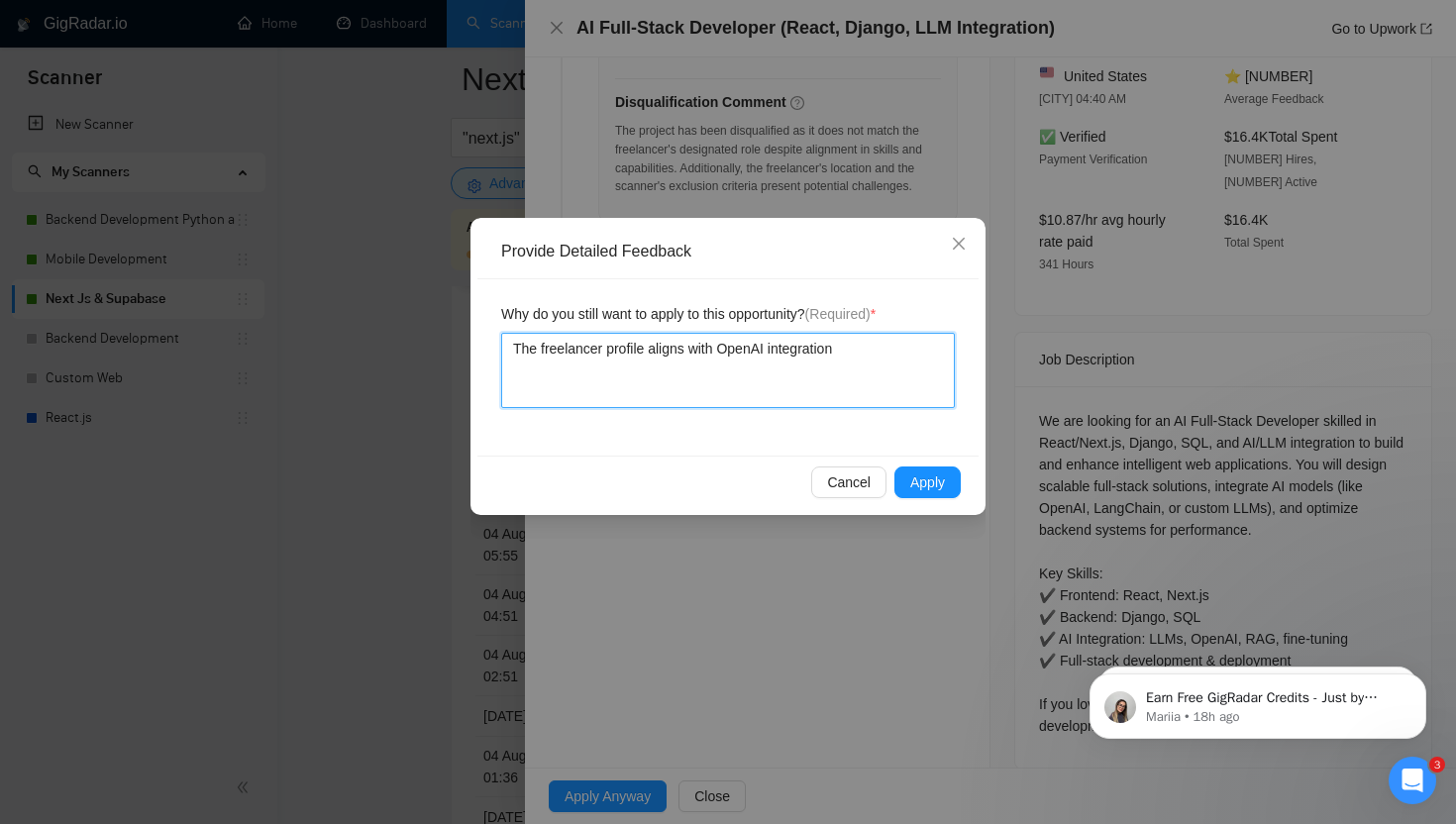 type 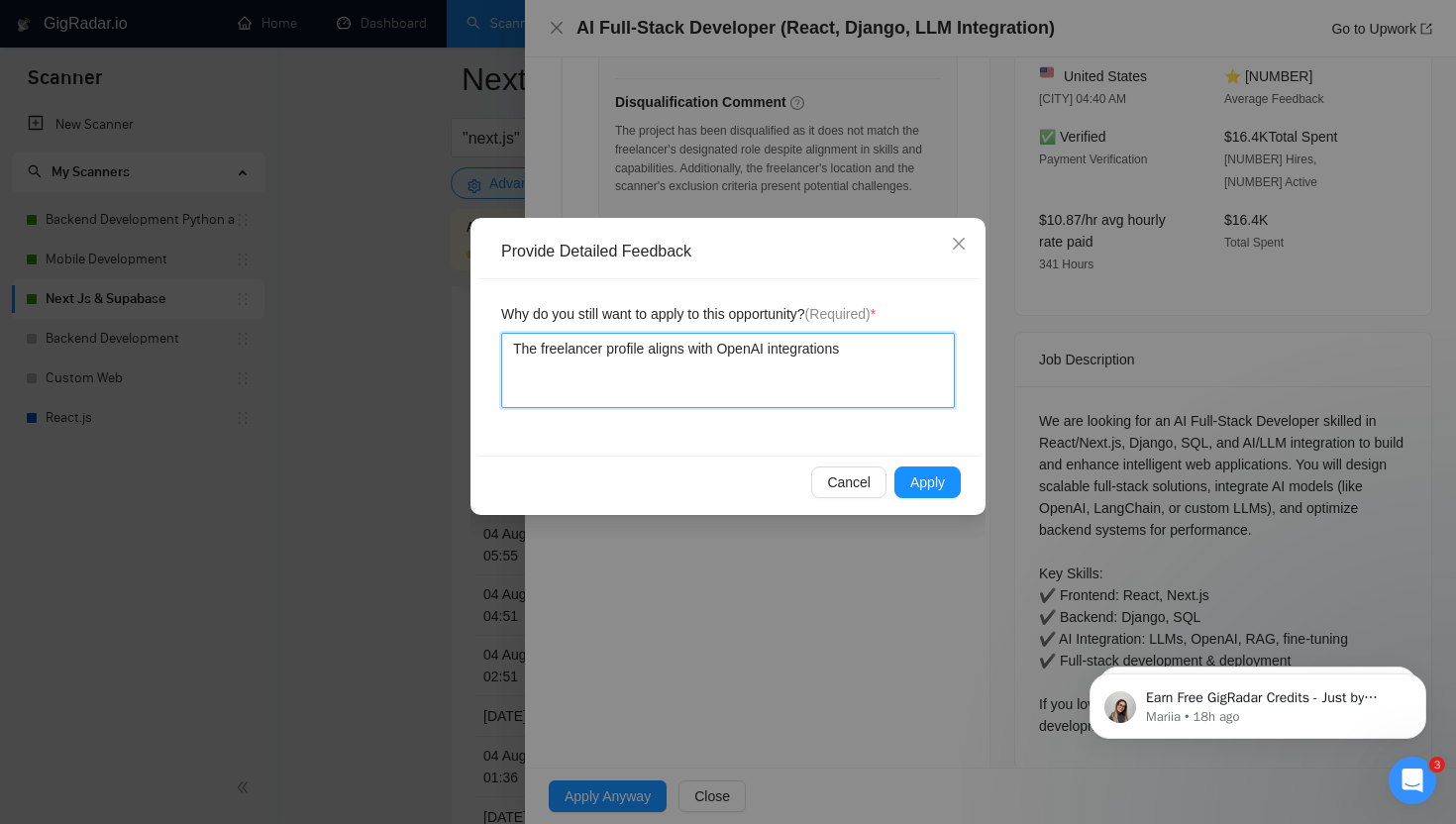 type 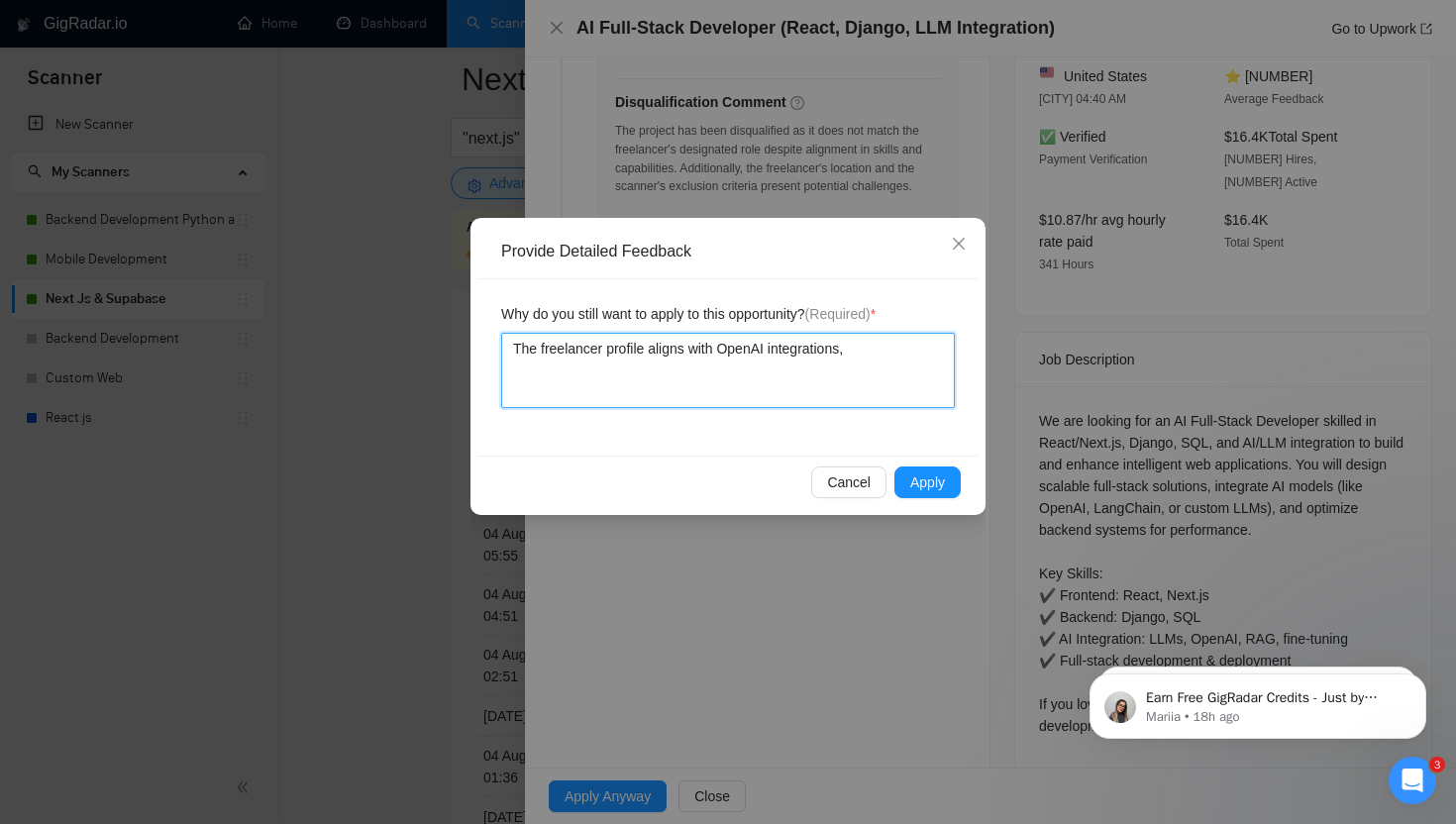 type 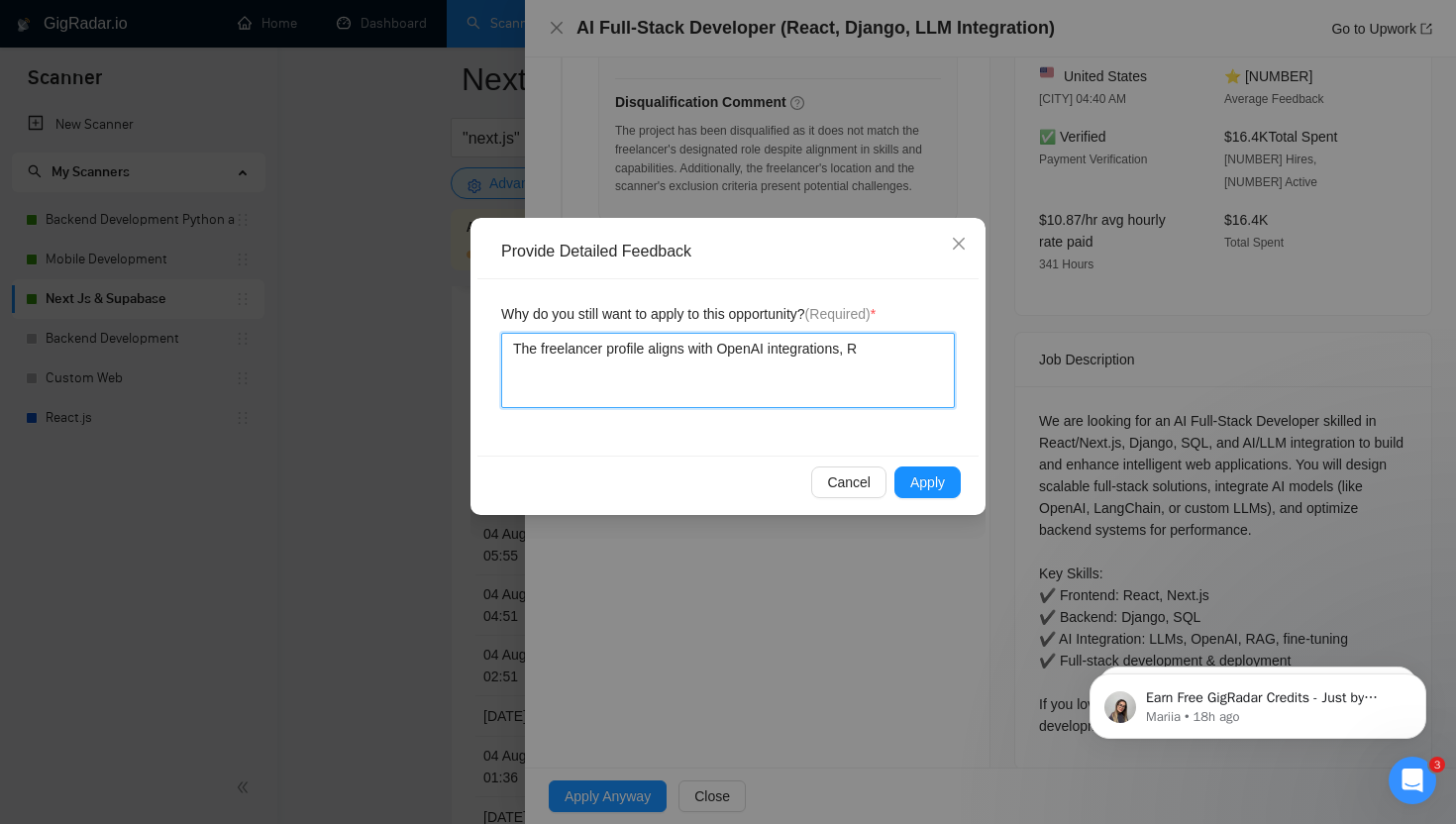 type 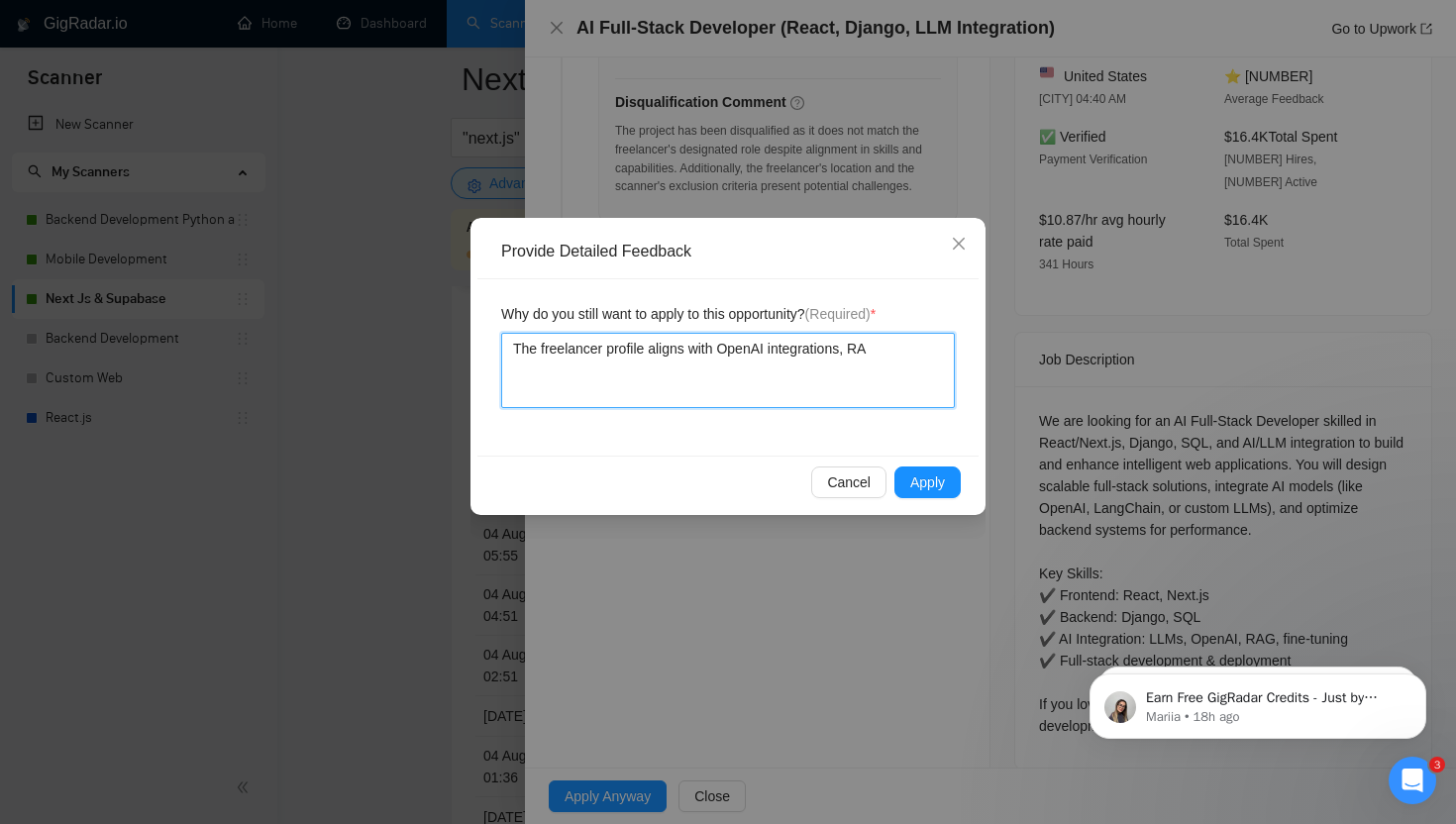type 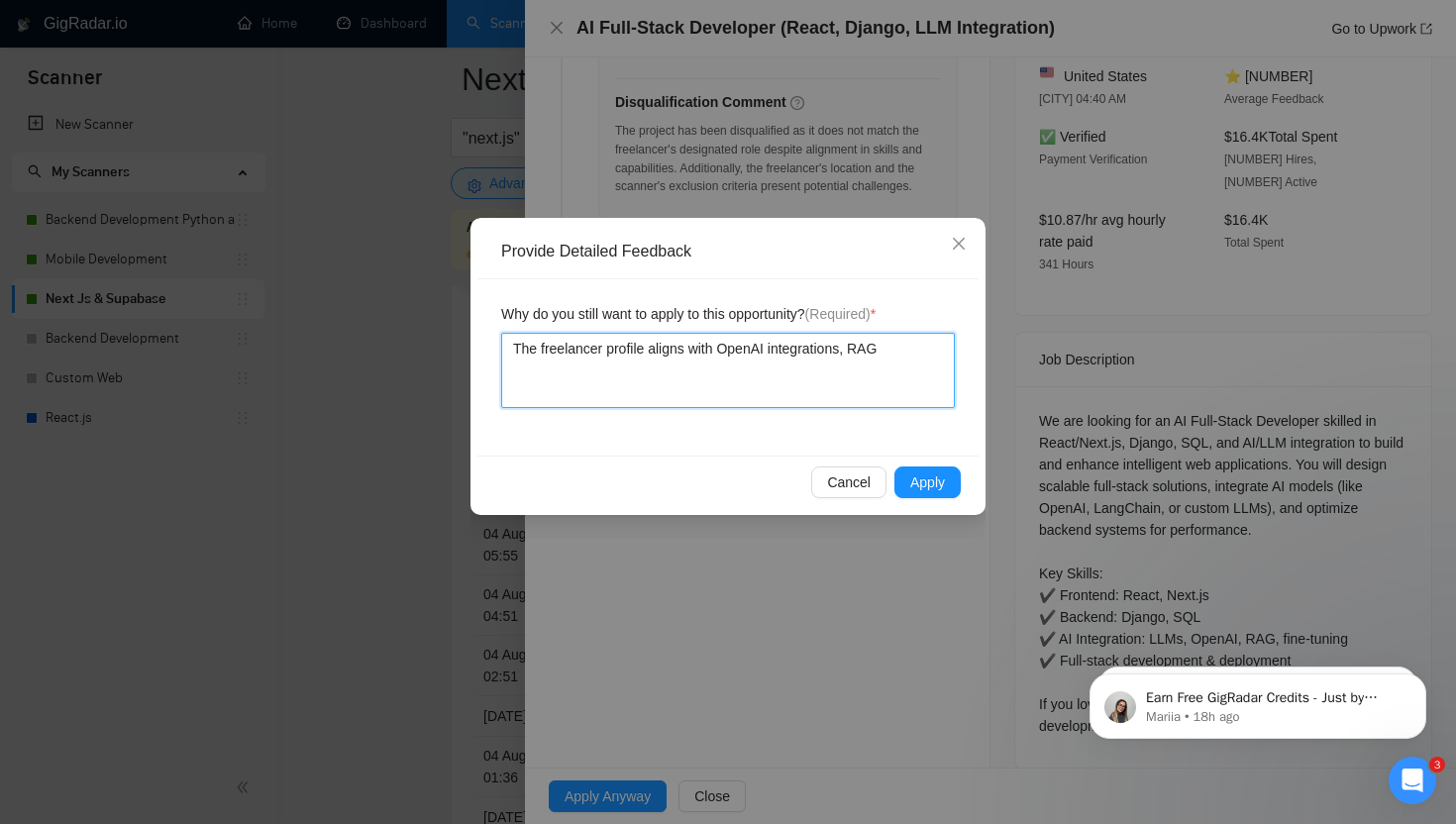 type 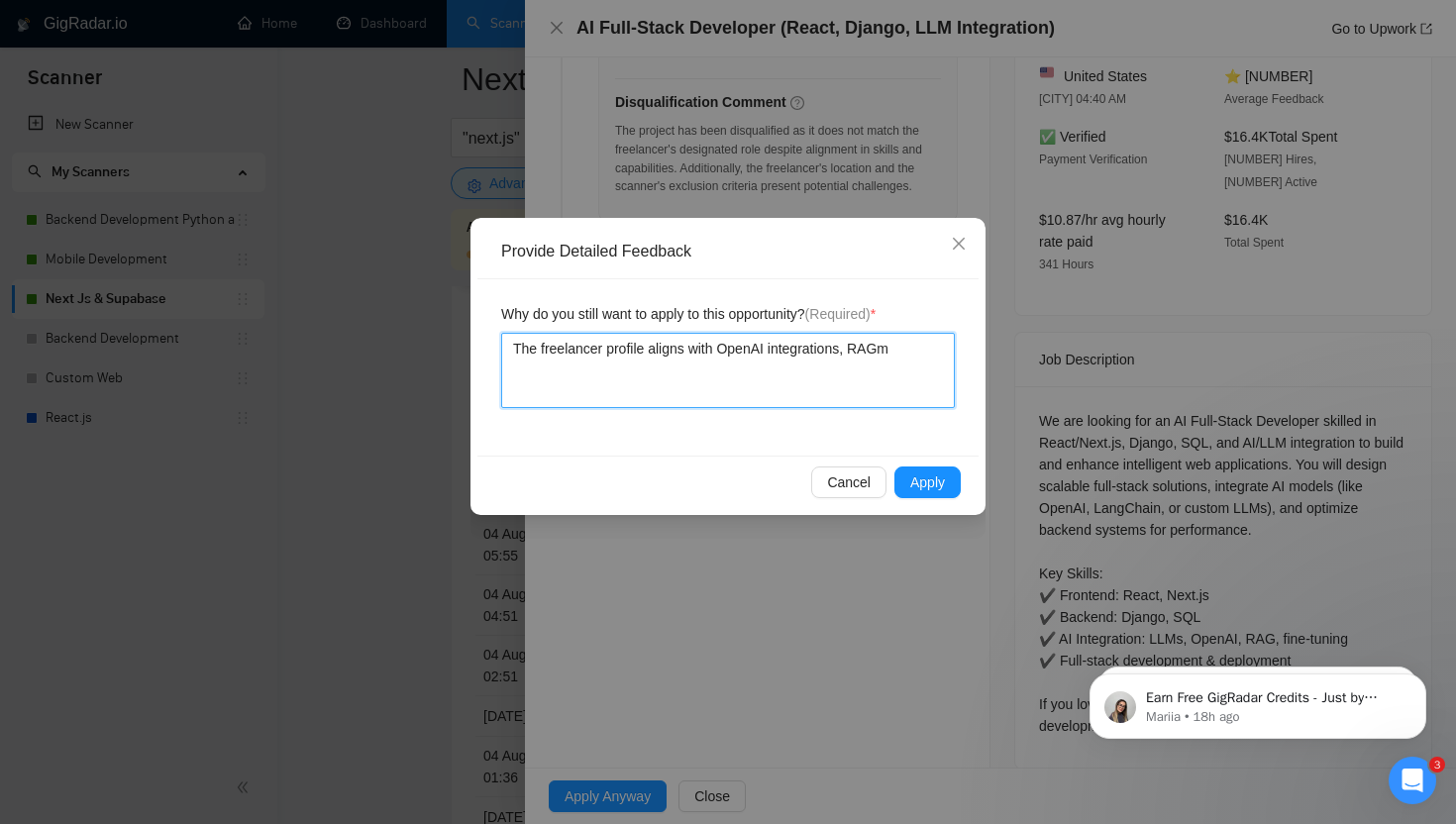 type 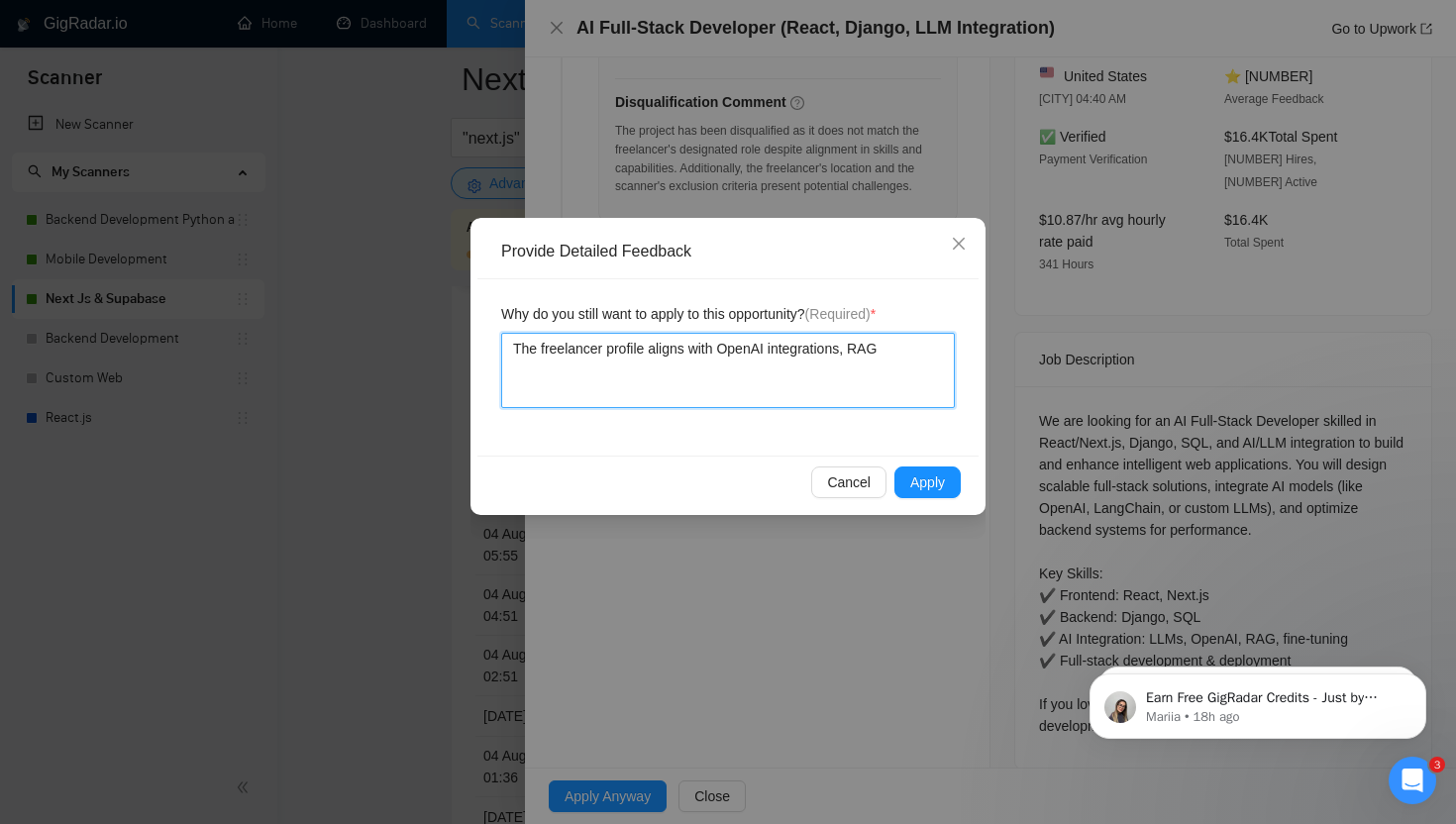 type 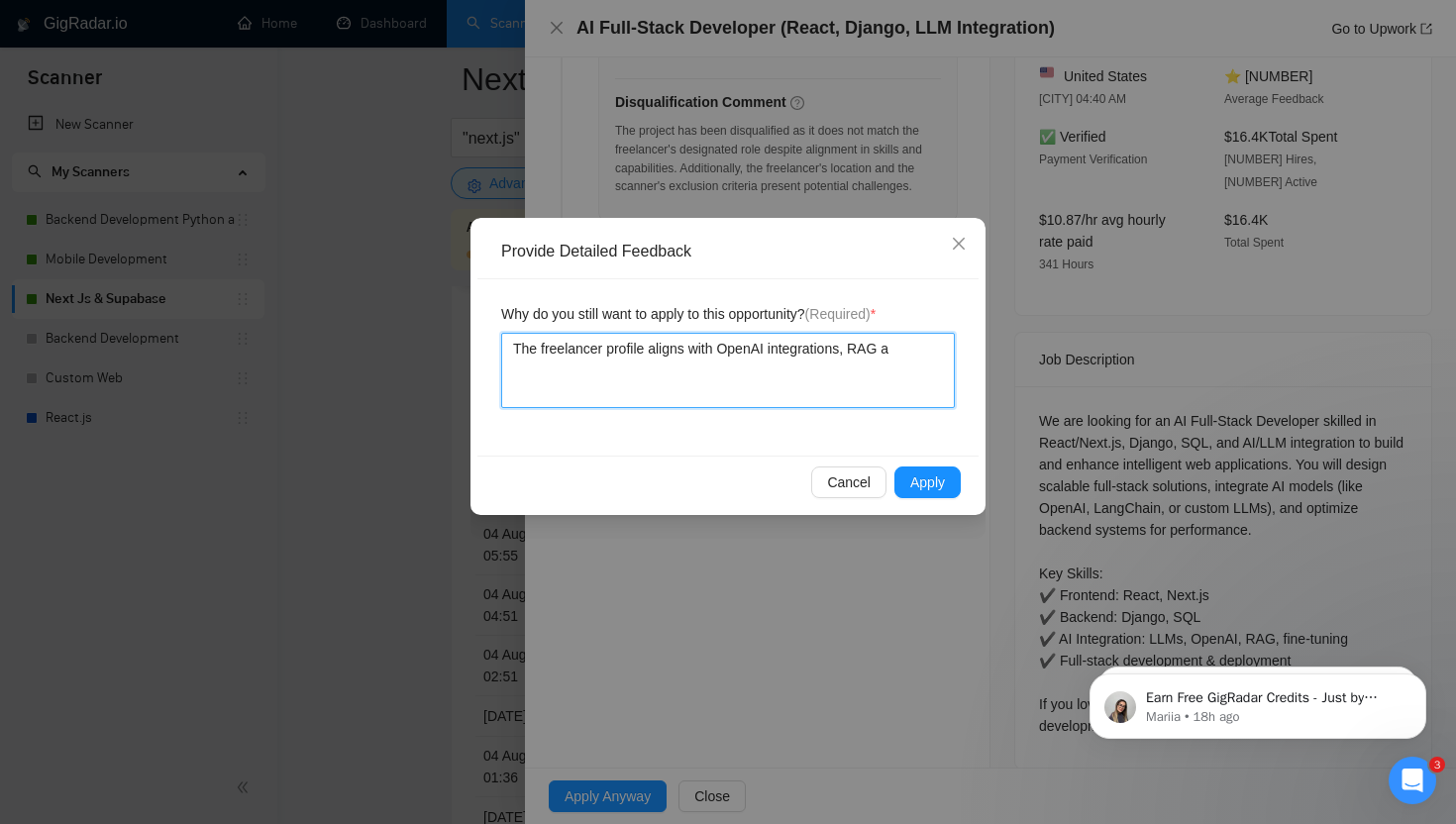 type 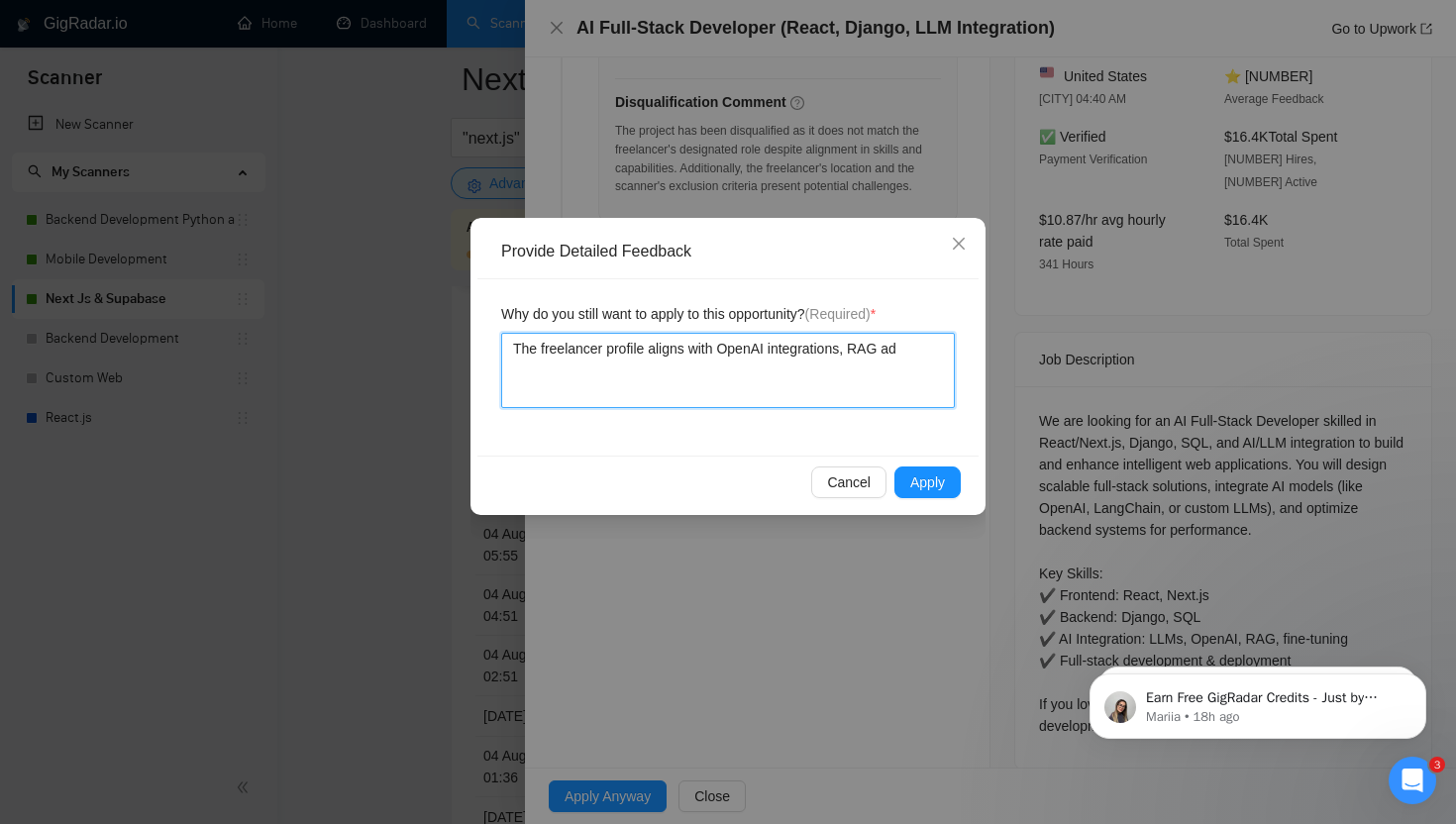 type 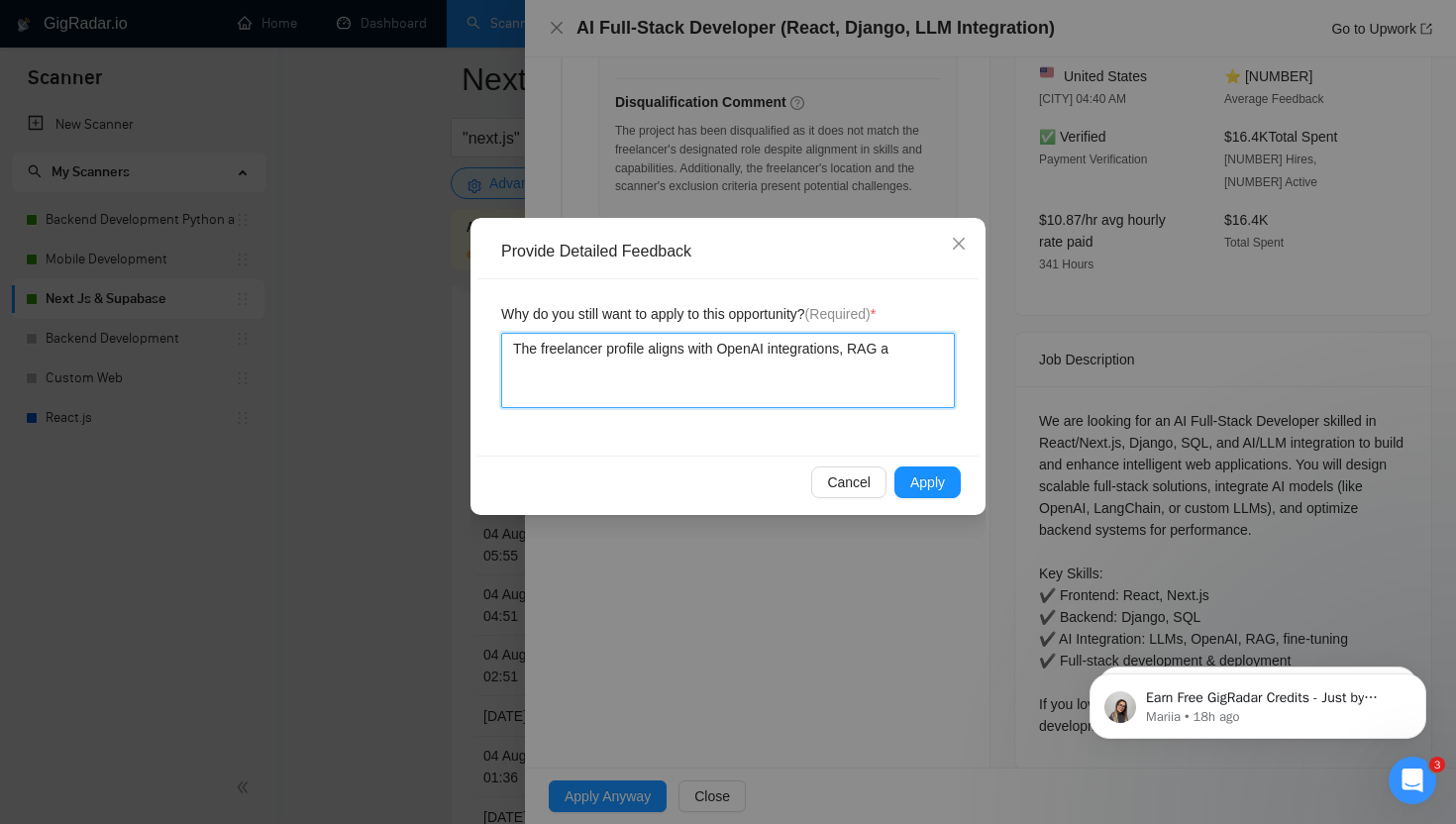 type 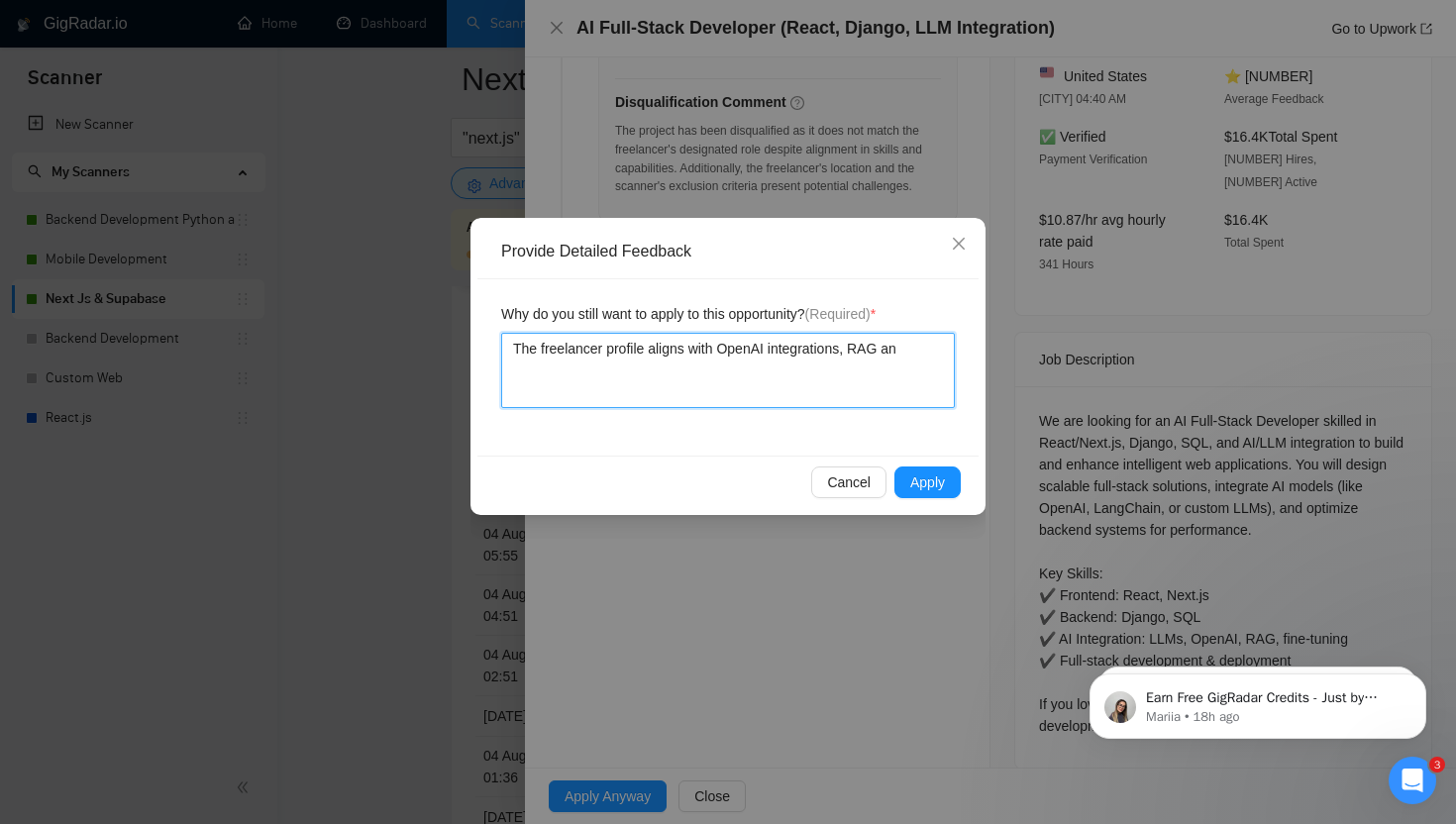 type 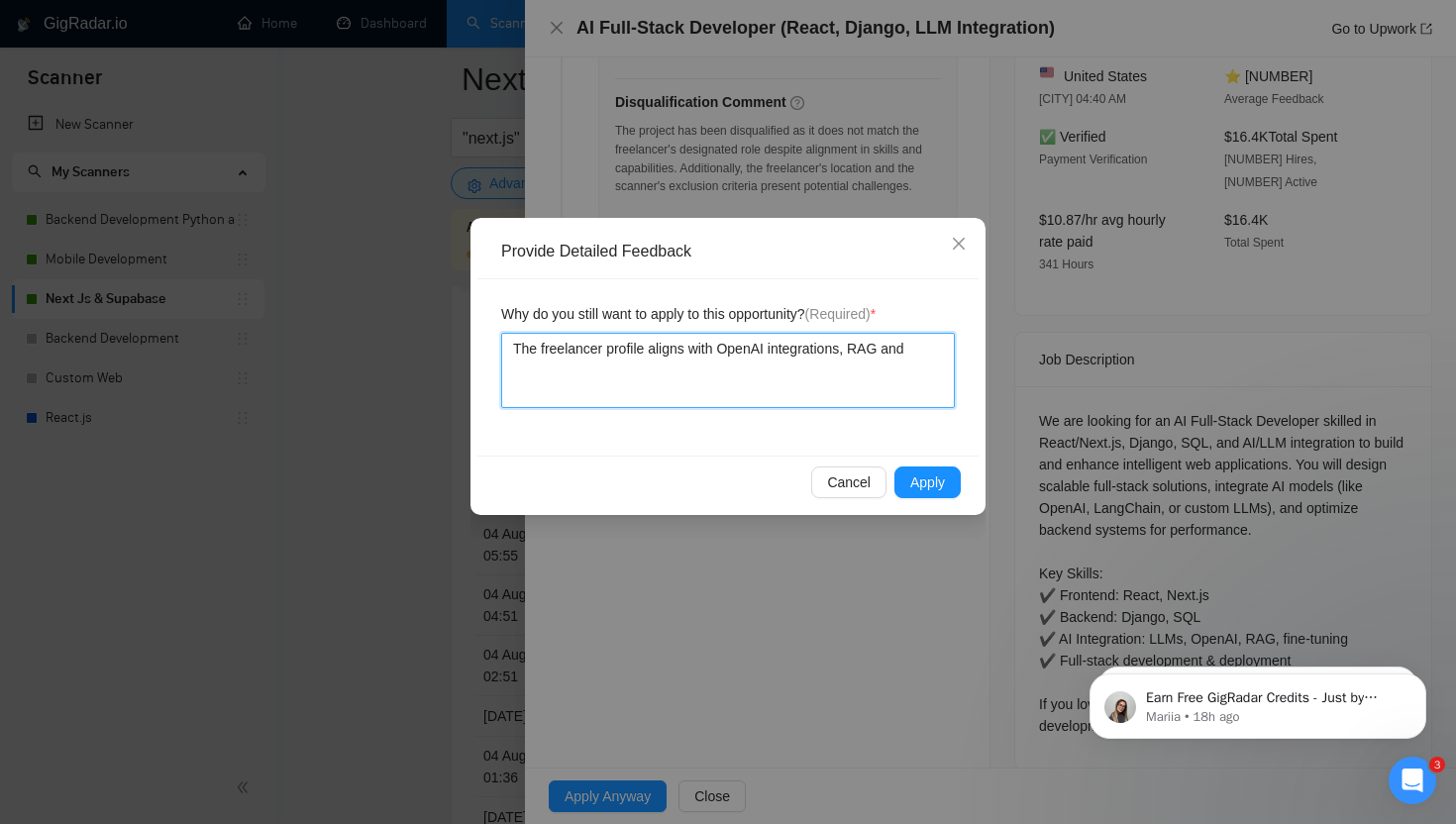 type on "The freelancer profile aligns with OpenAI integrations, RAG and" 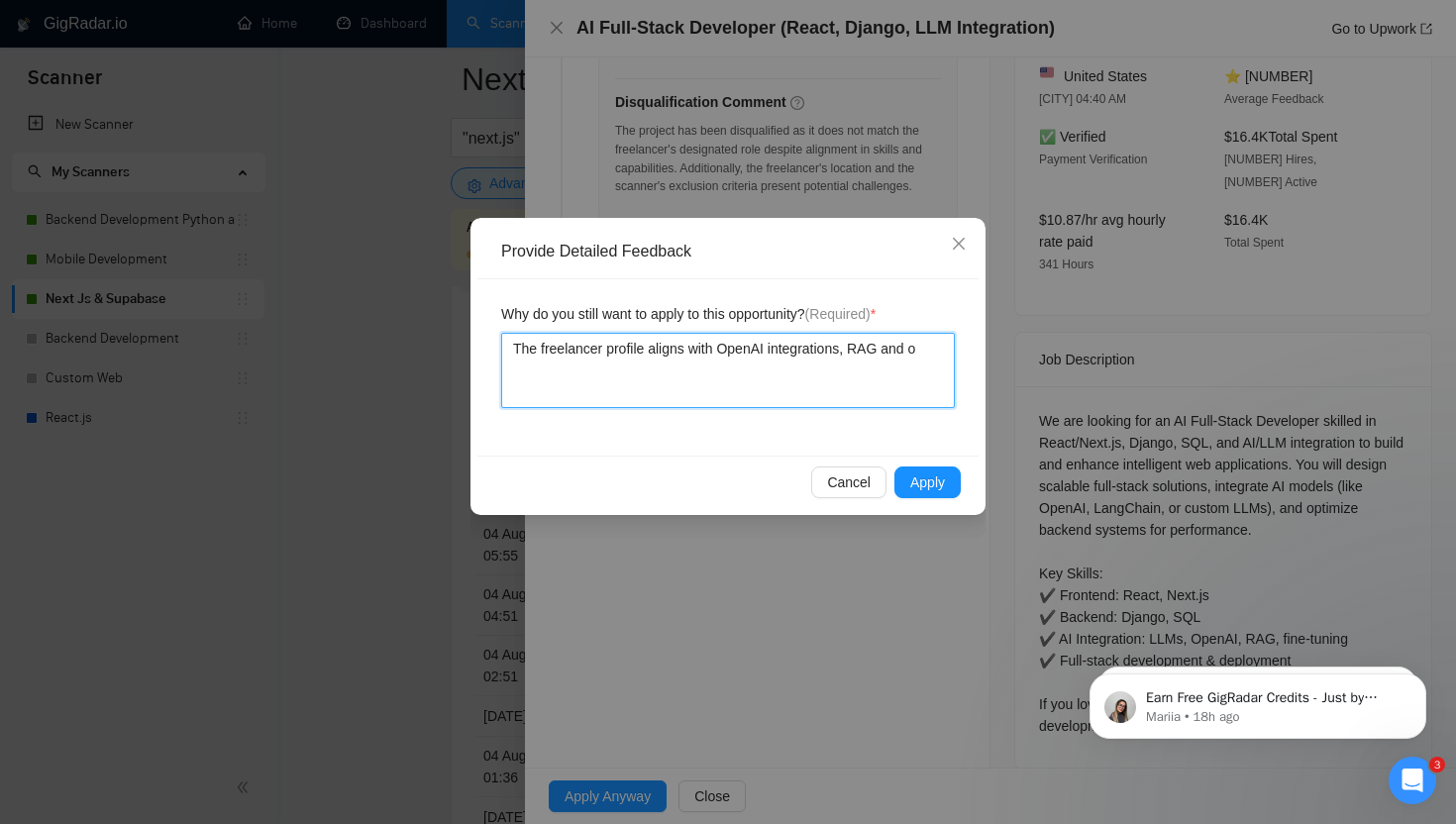 type 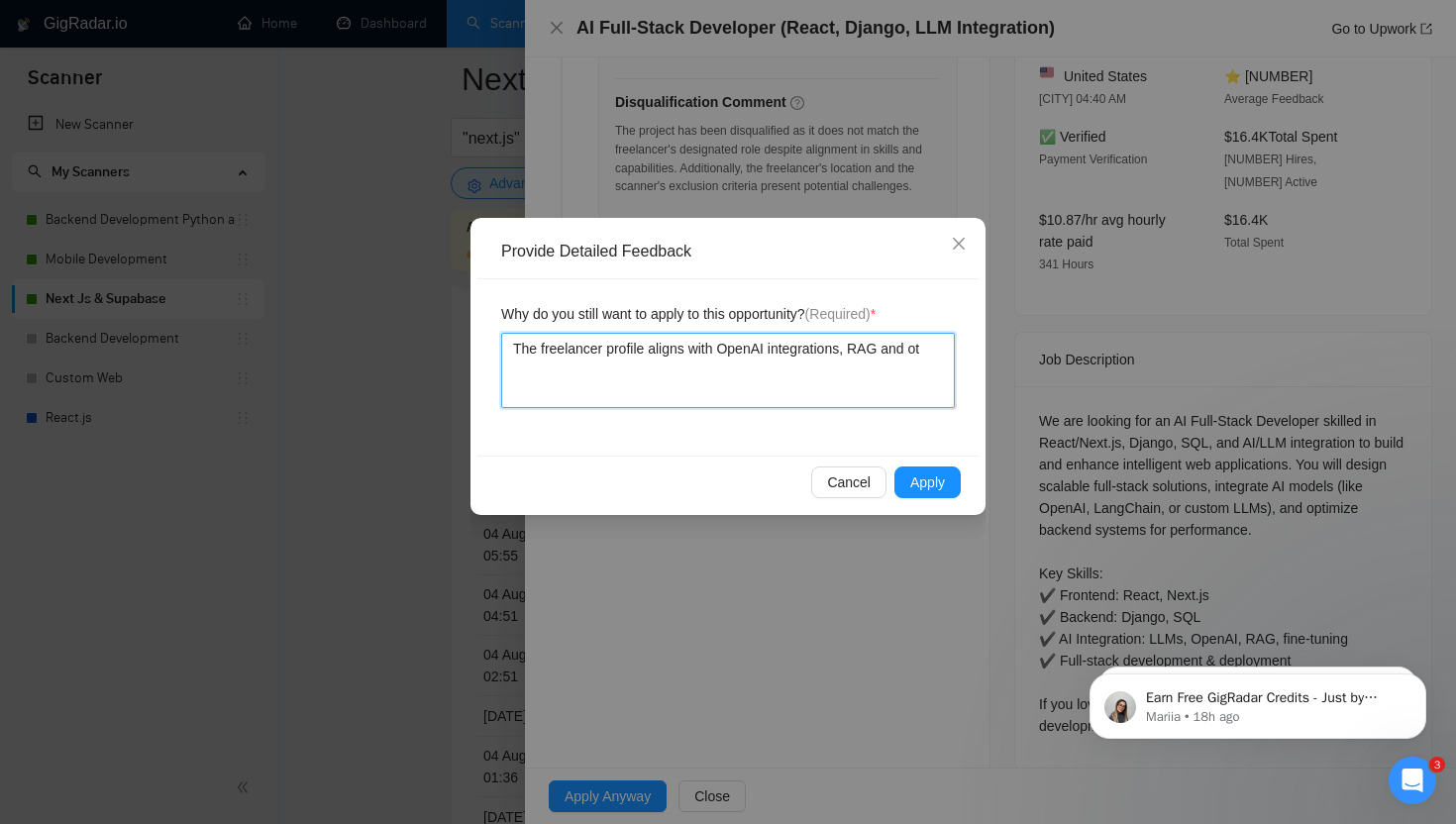 type 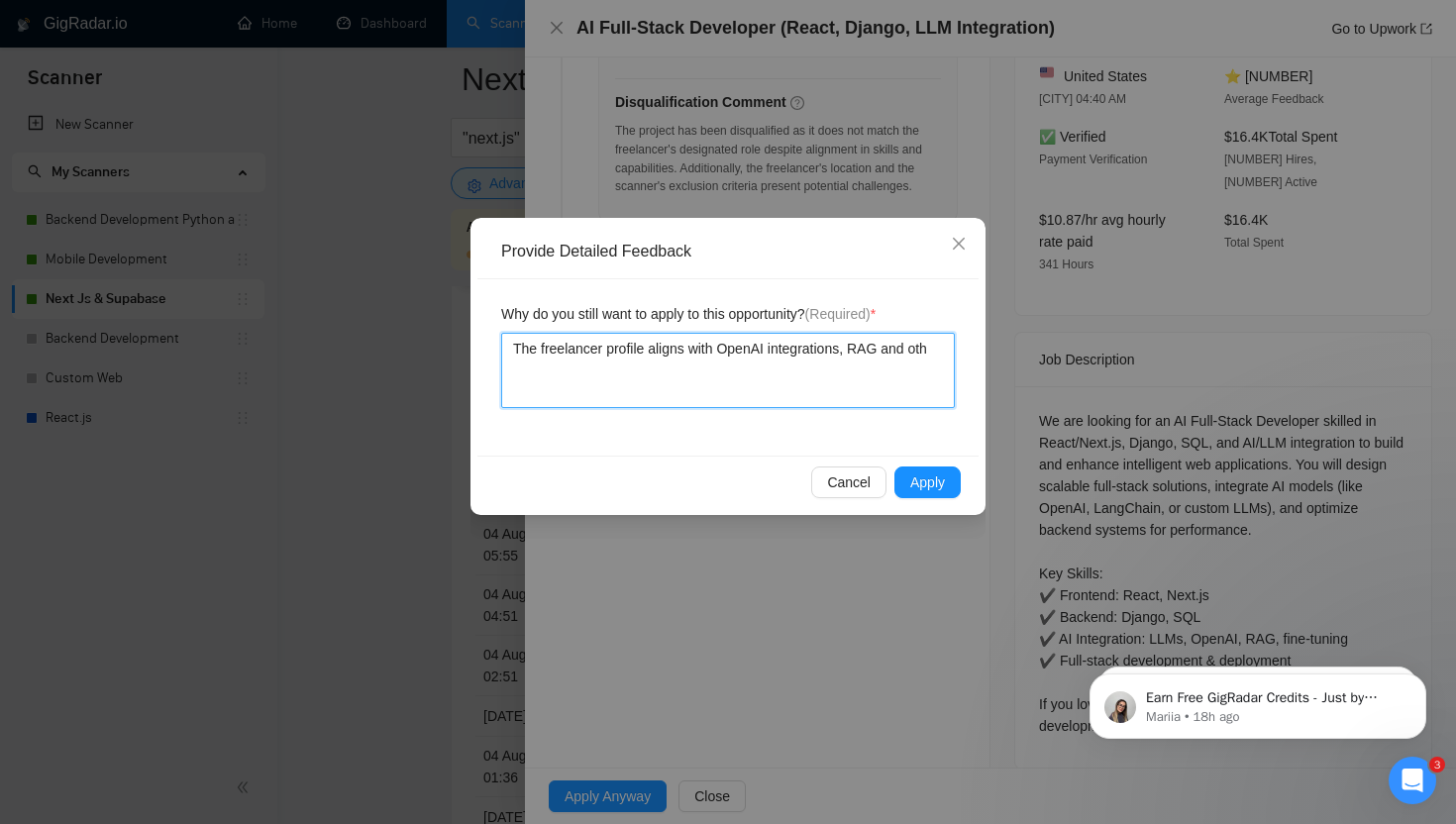 type 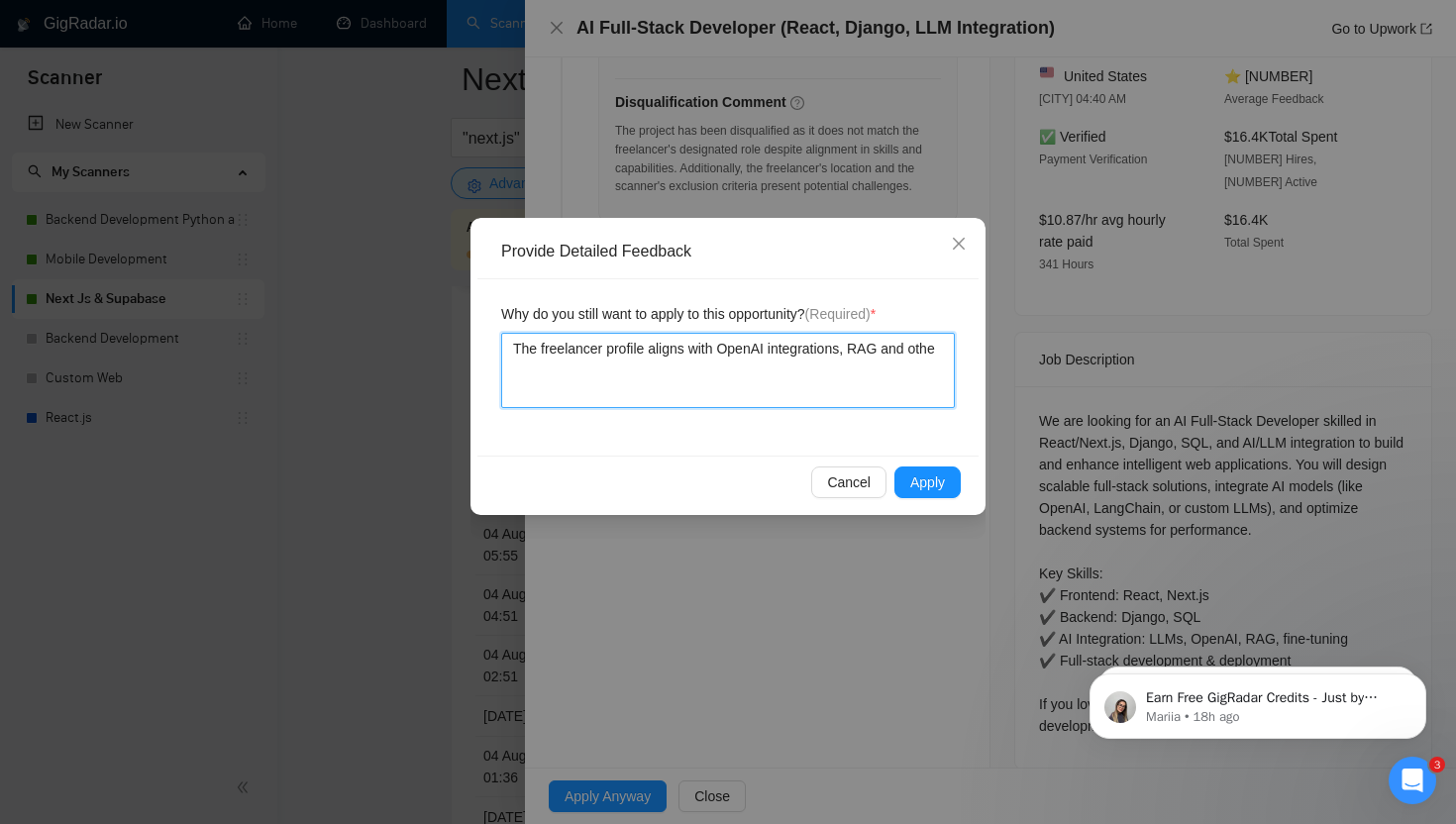 type 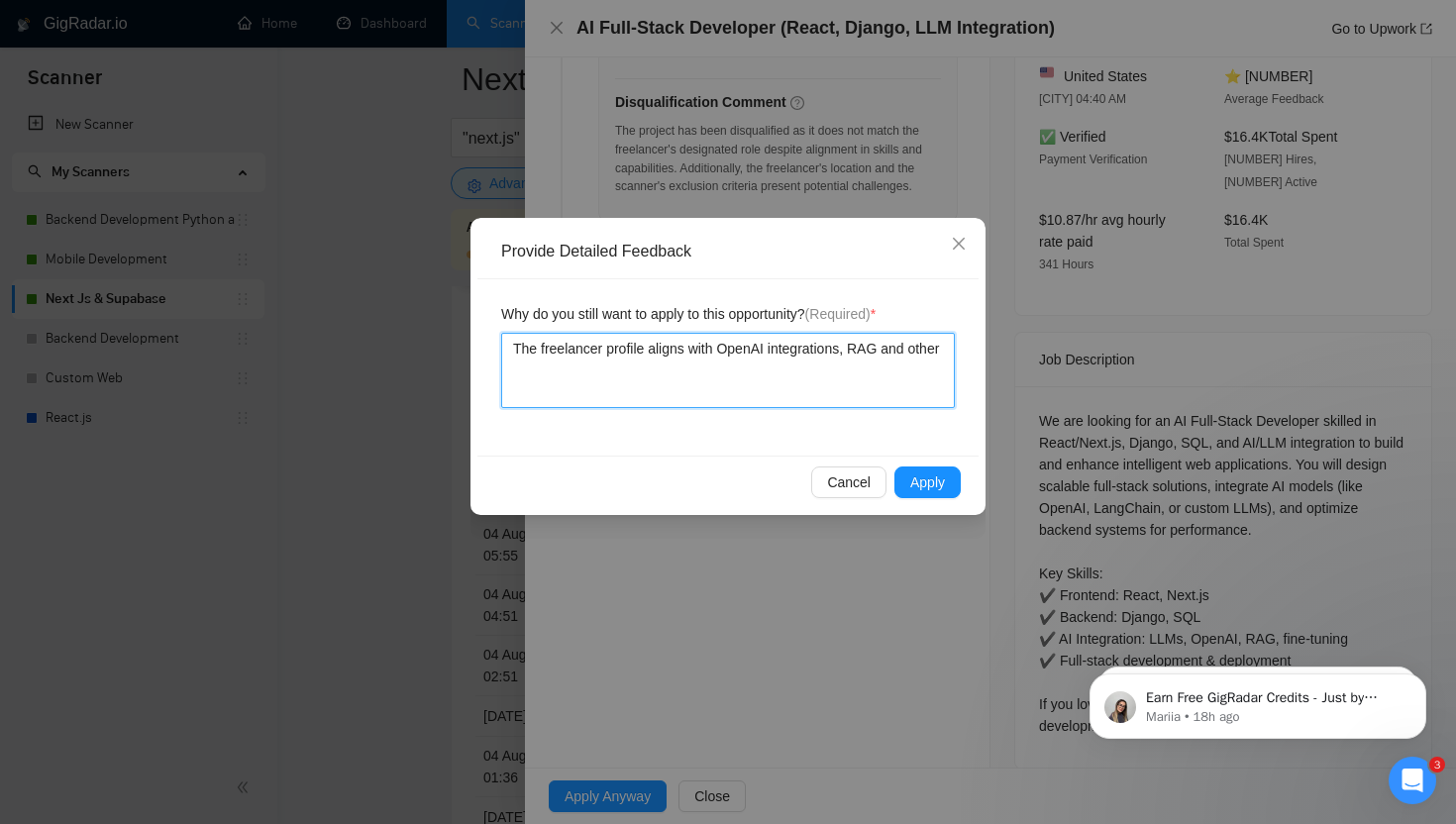 type 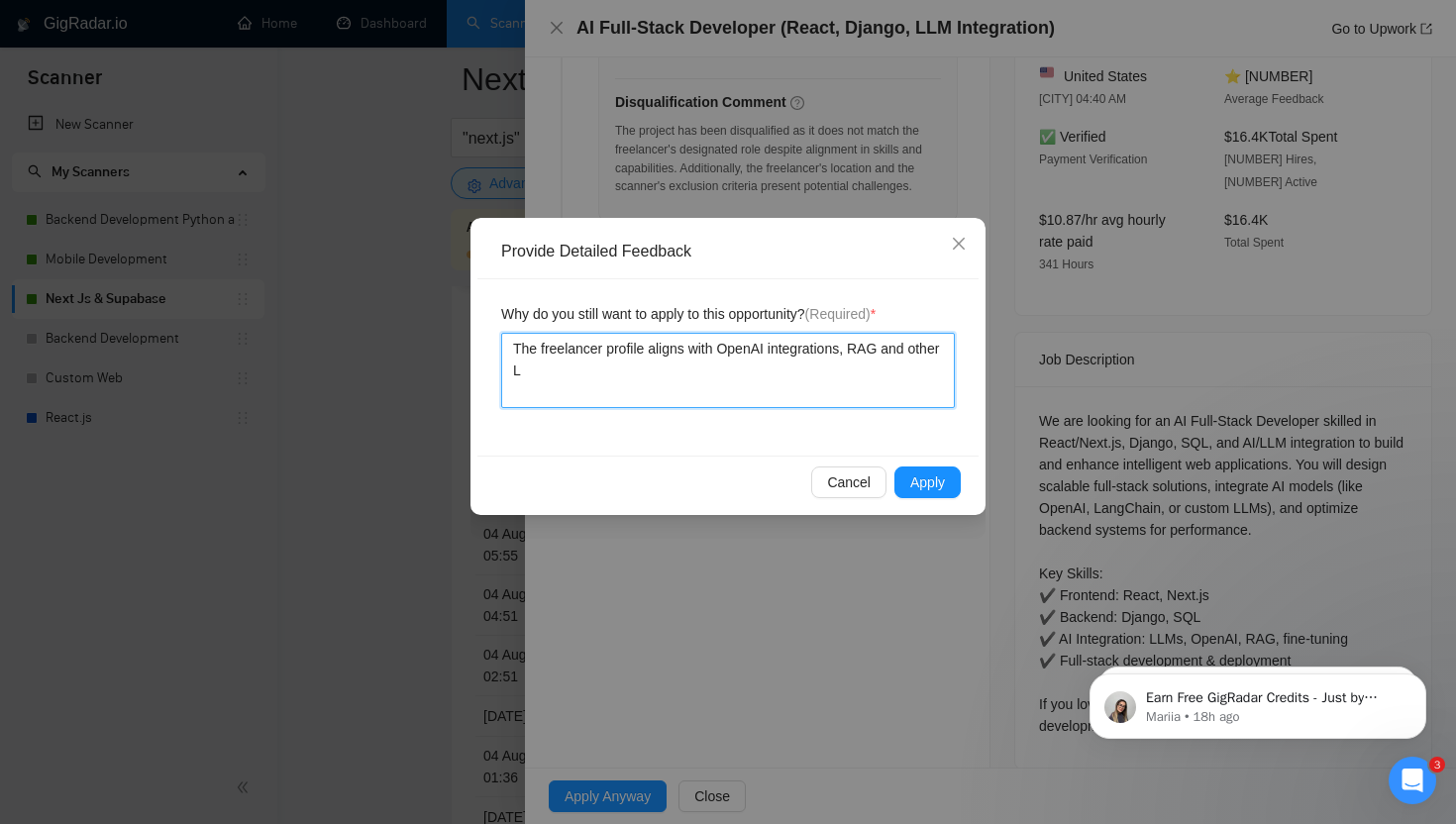 type 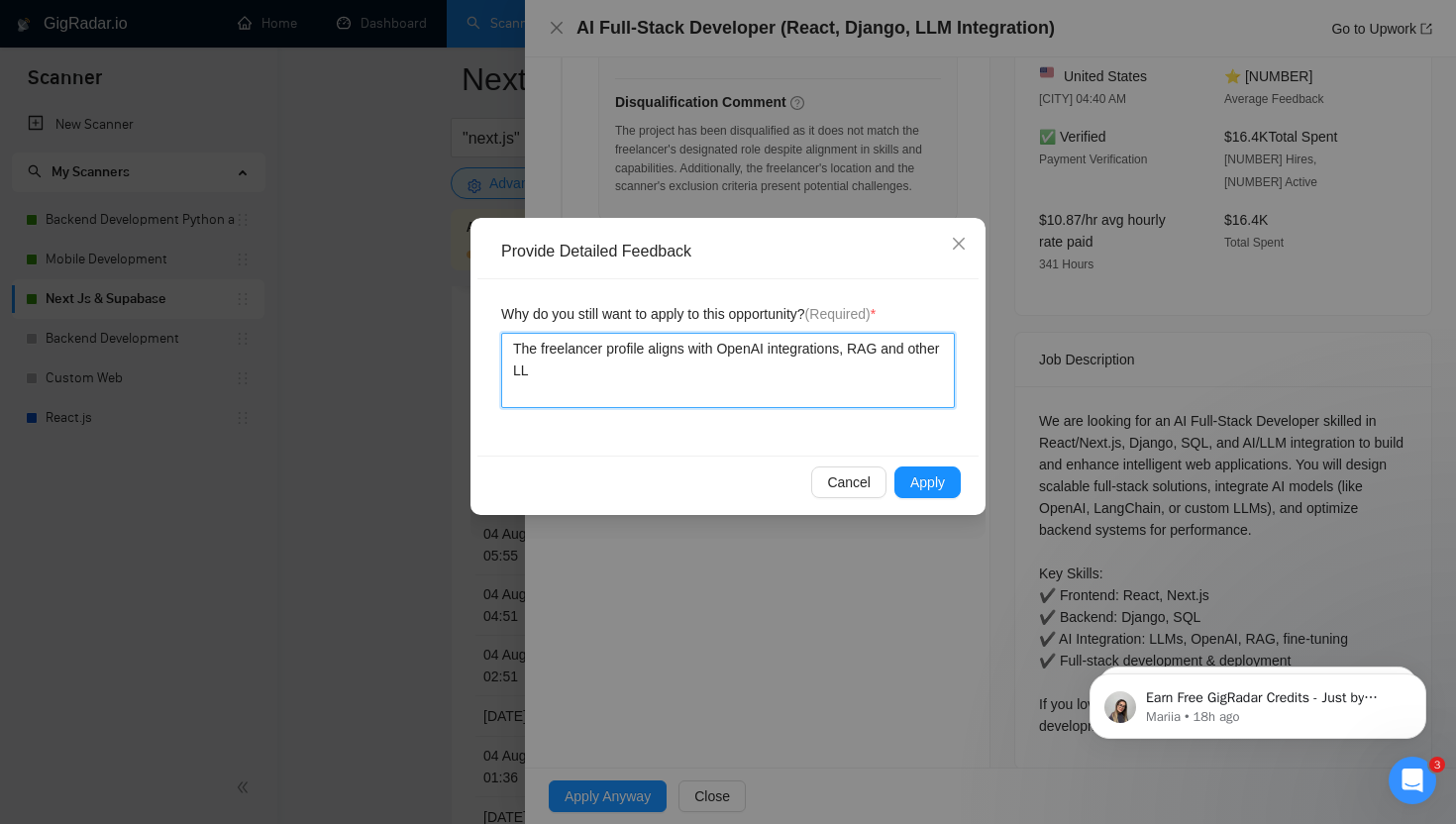 type 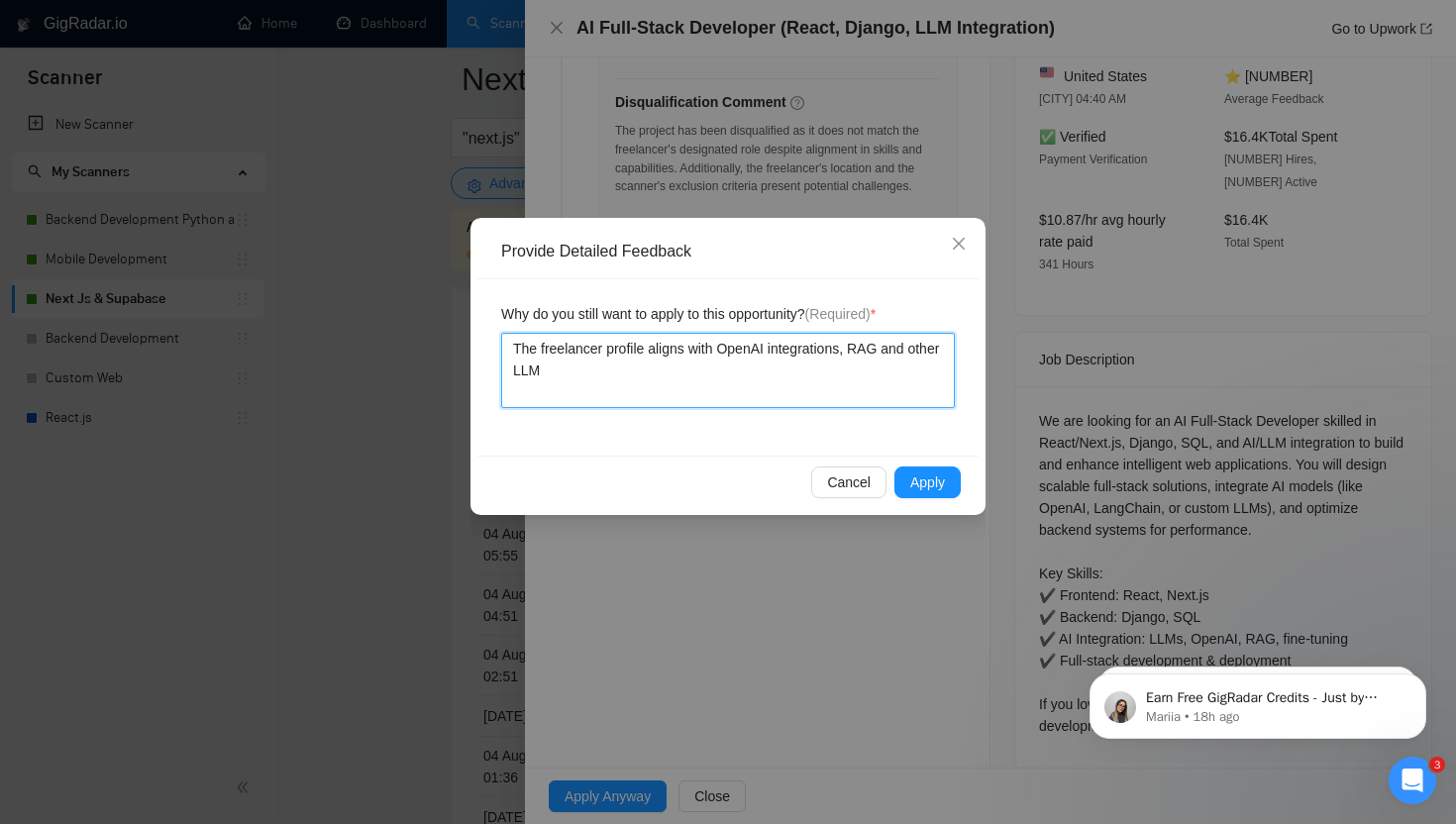 type 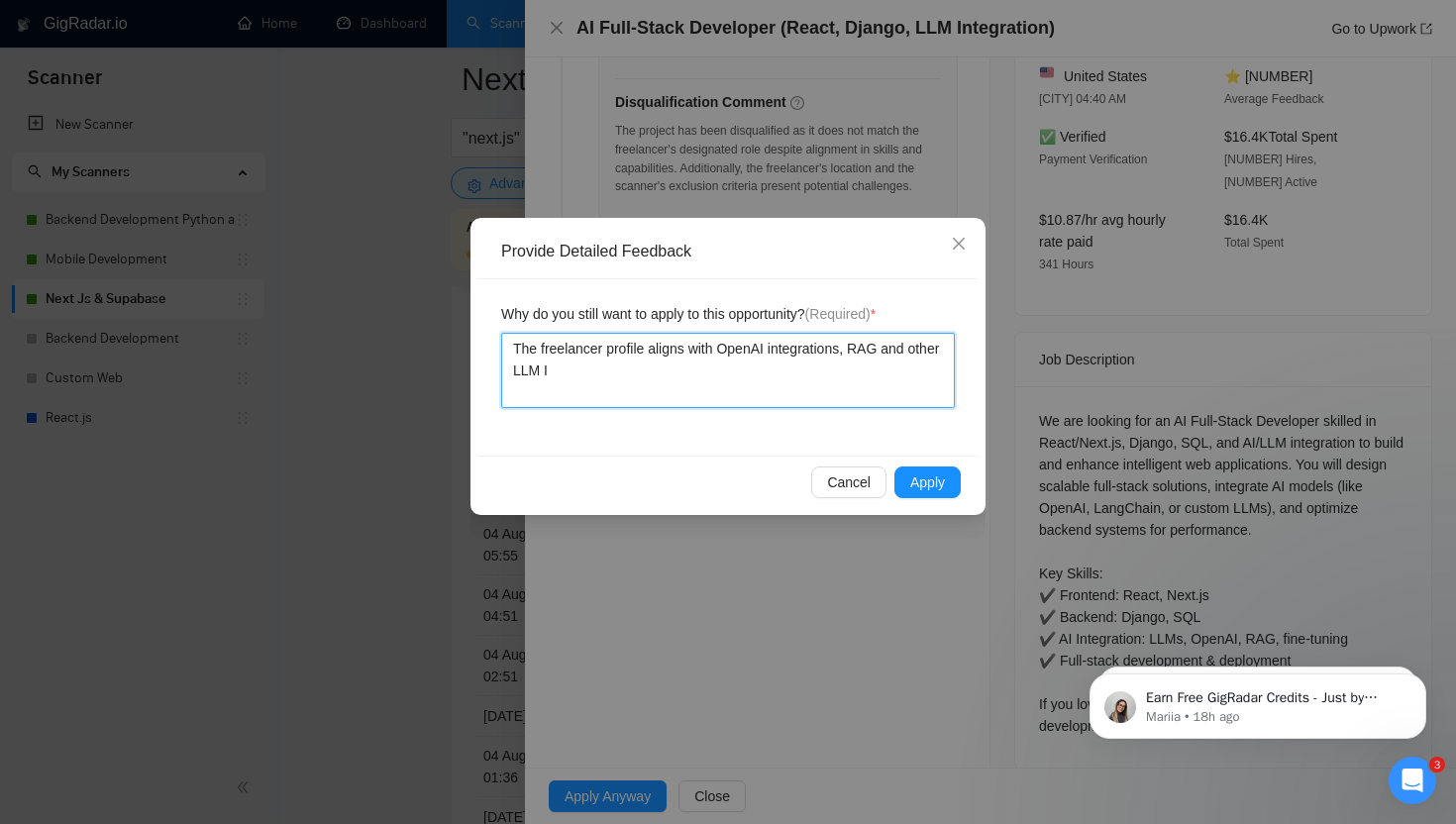 type 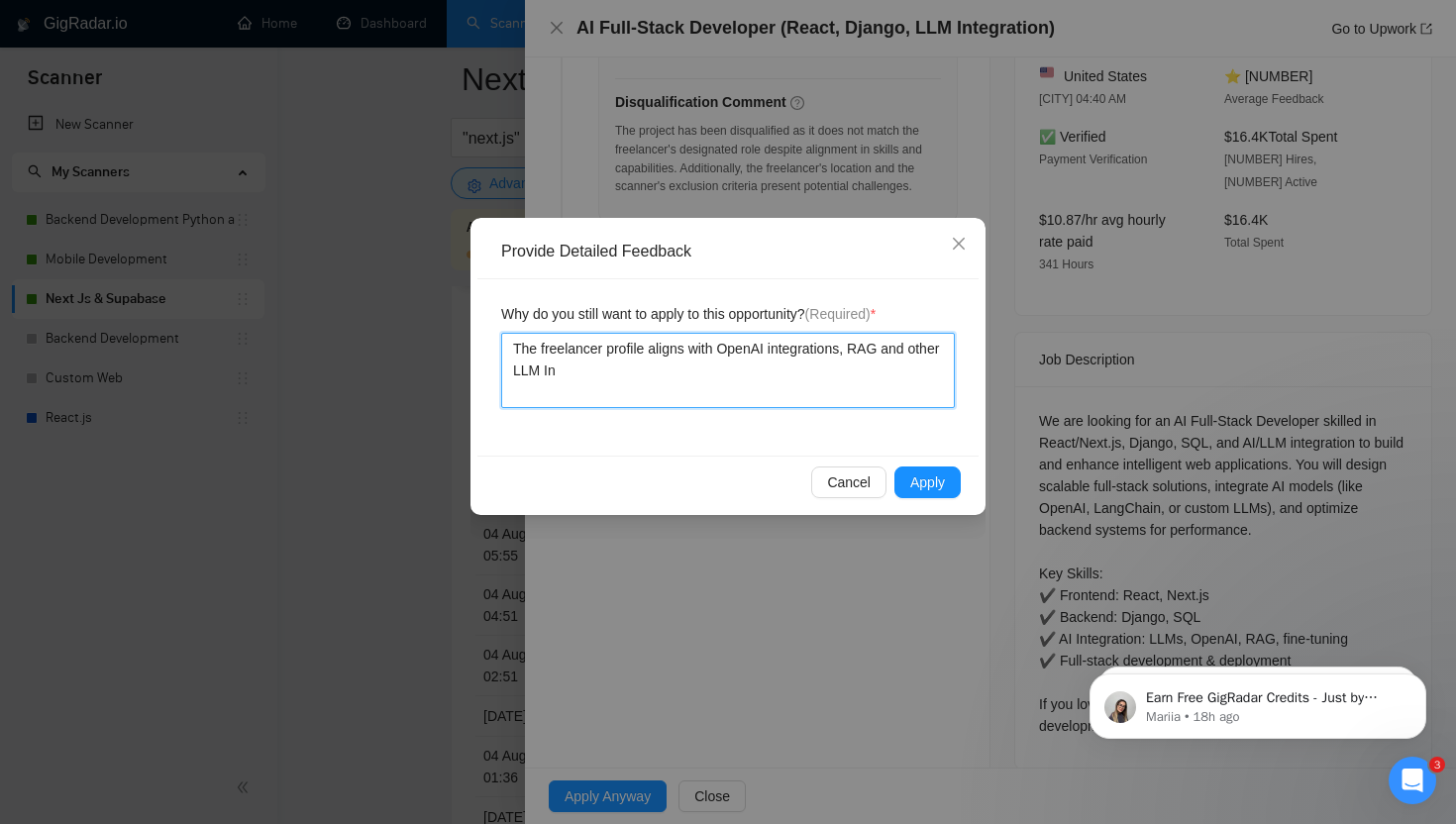 type 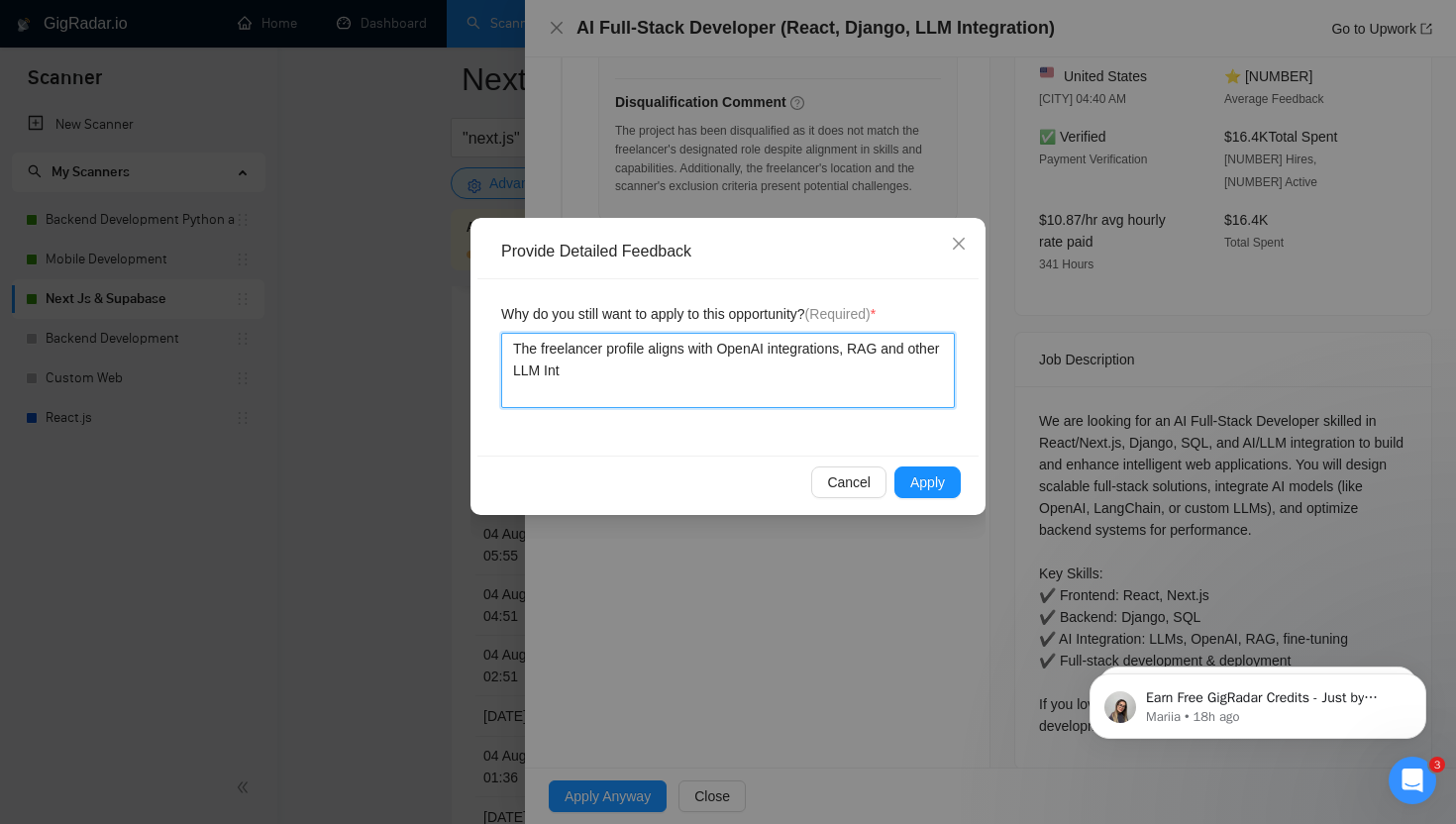 type 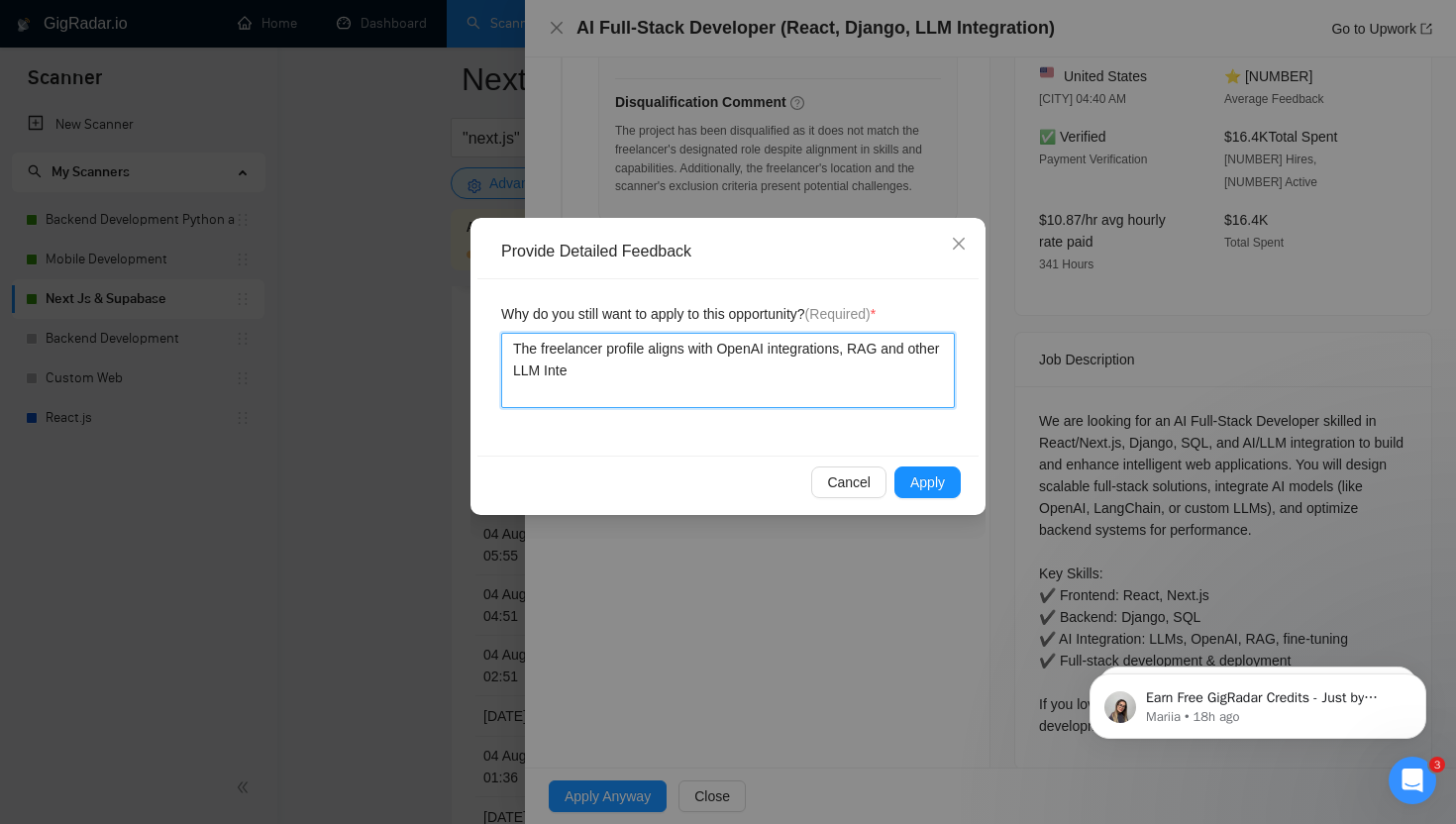 type 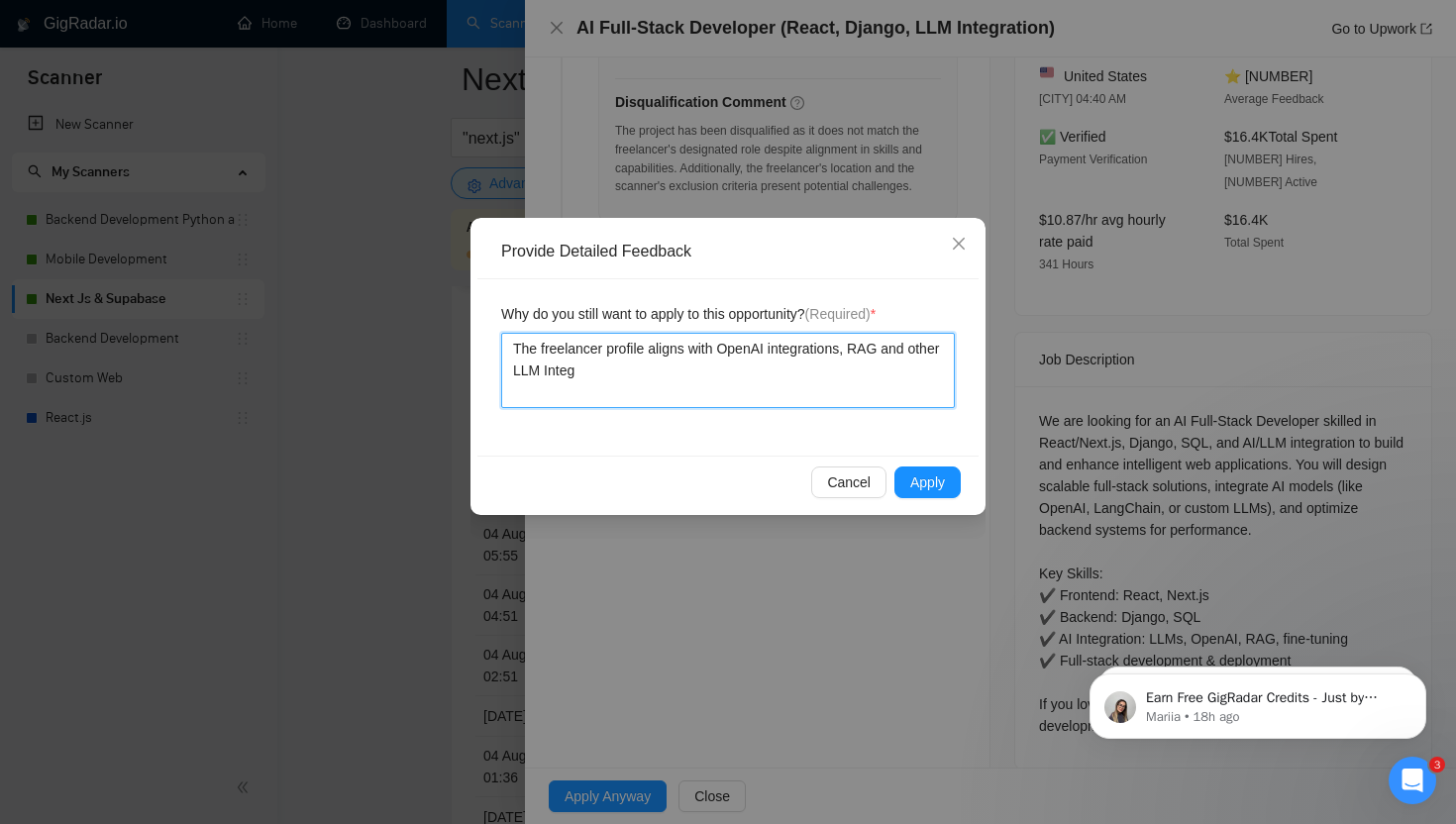 type 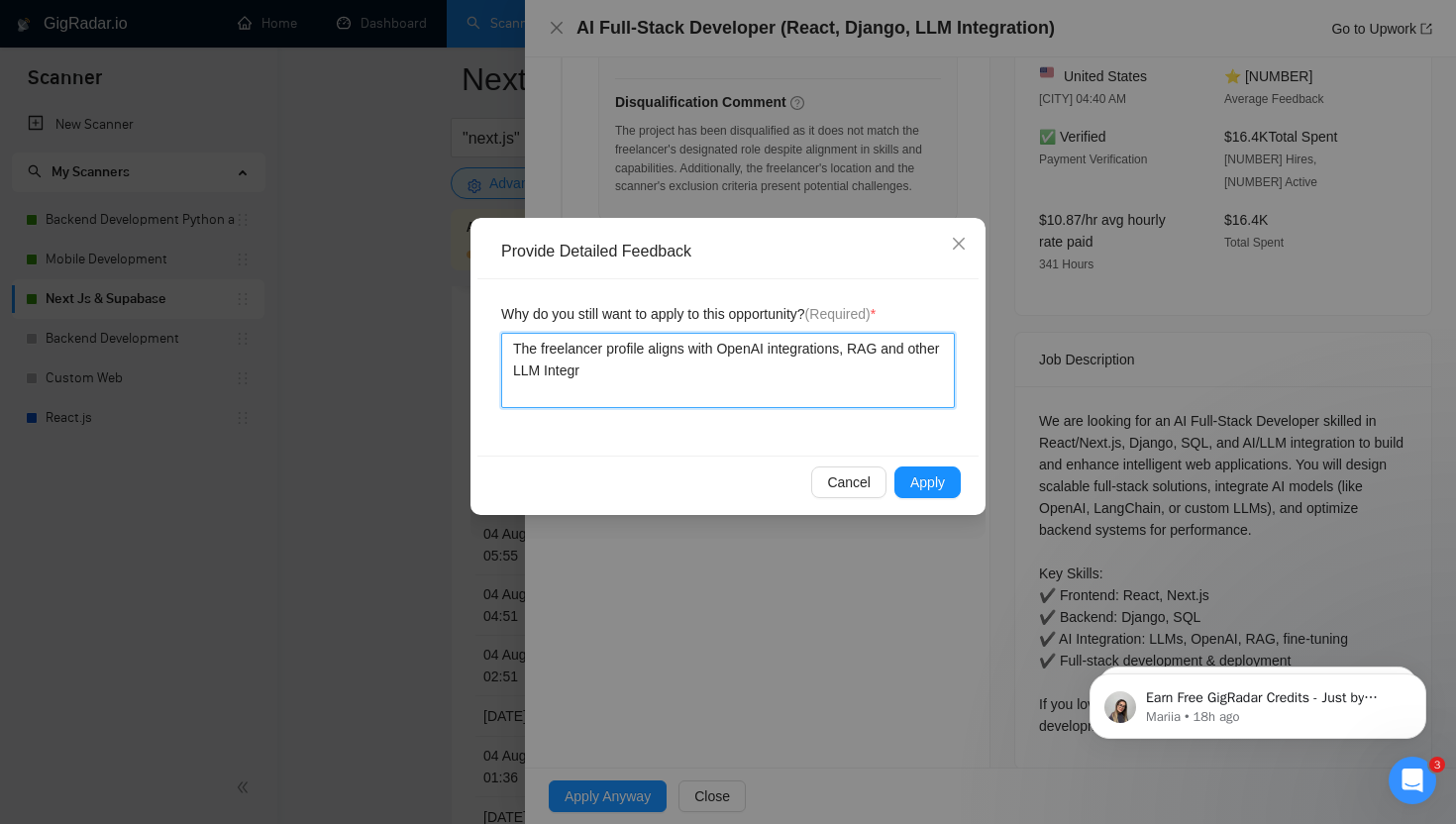 type 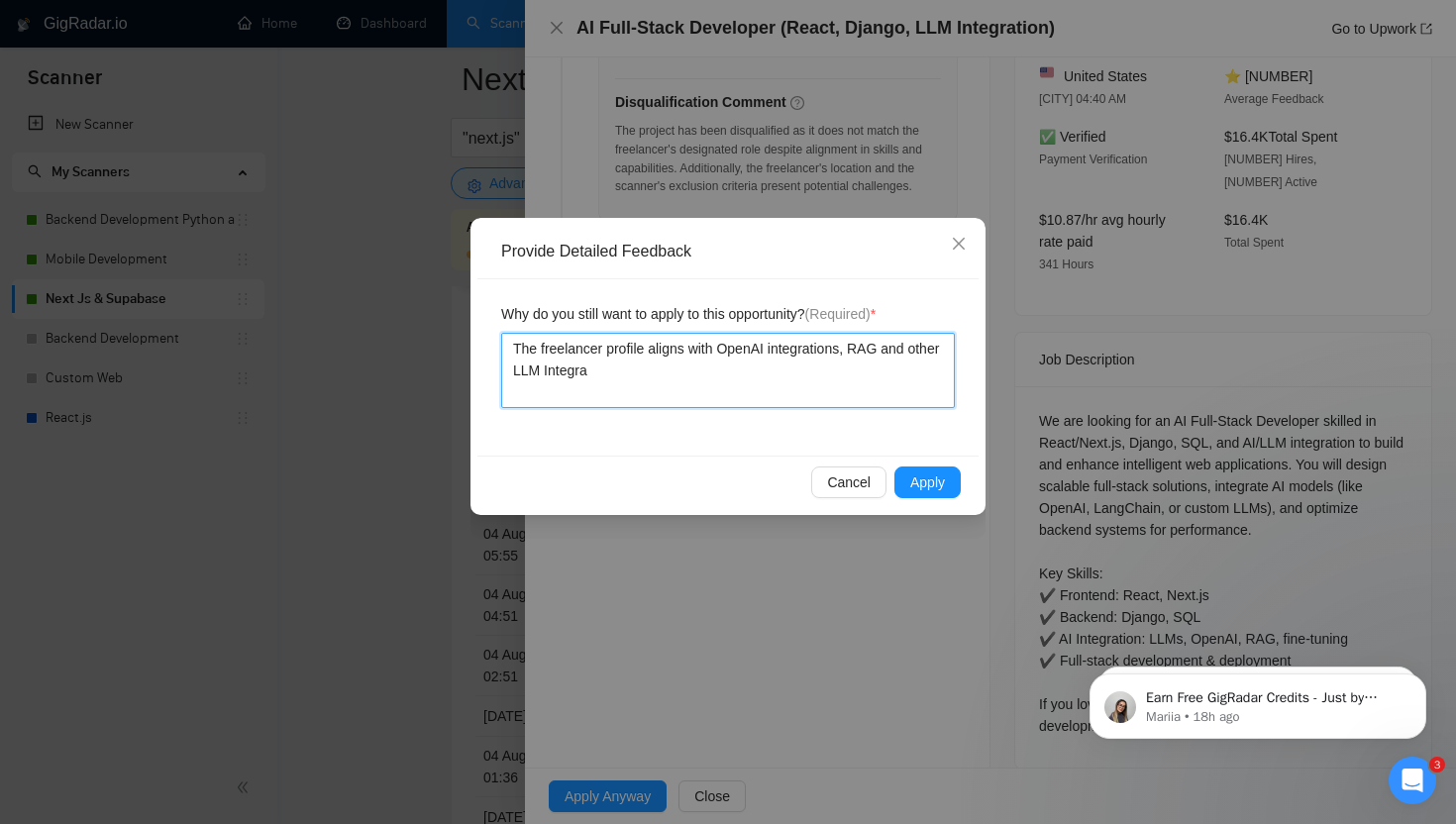 type 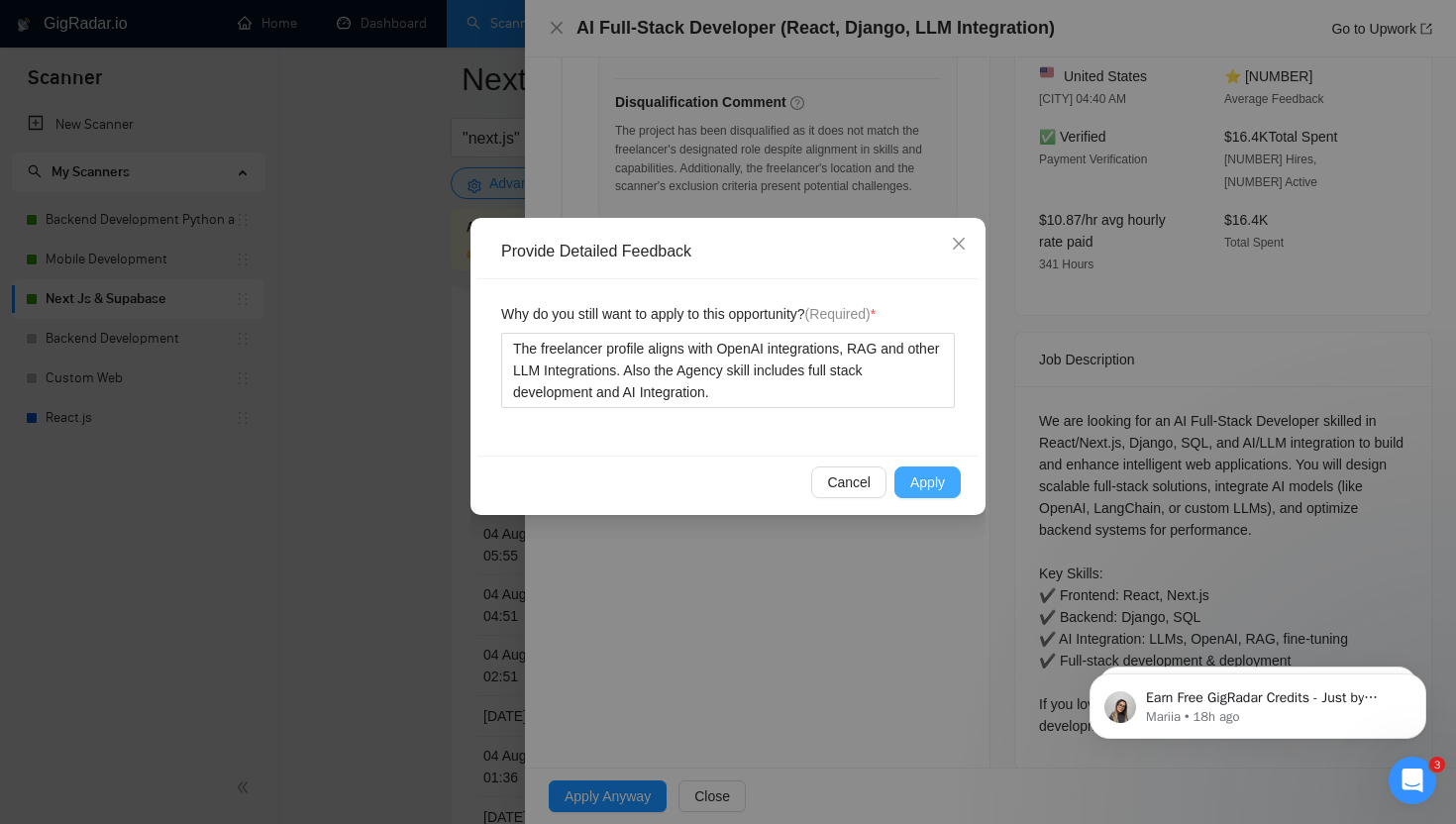 click on "Apply" at bounding box center [927, 482] 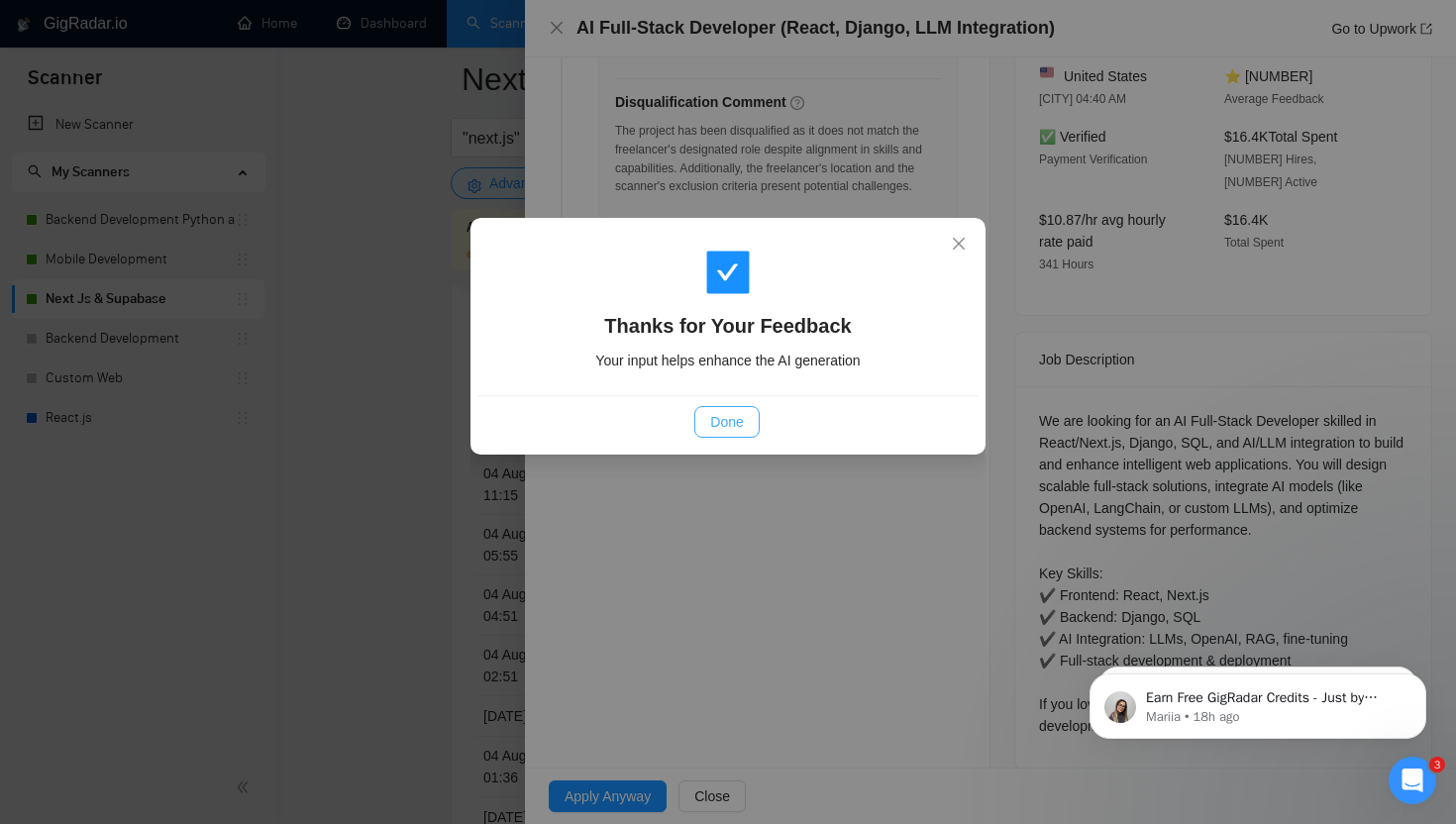 click on "Done" at bounding box center (726, 422) 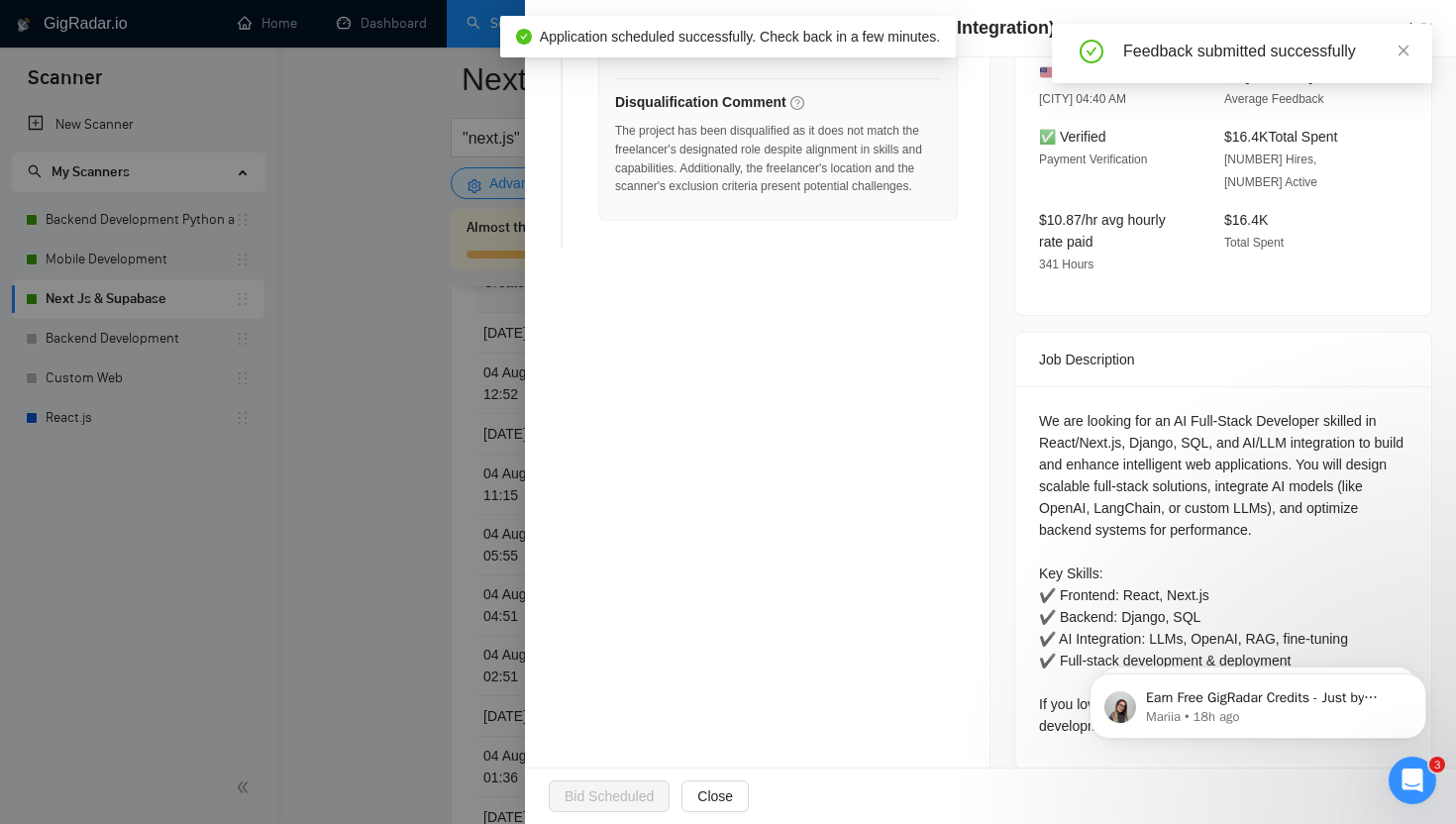 click at bounding box center [728, 412] 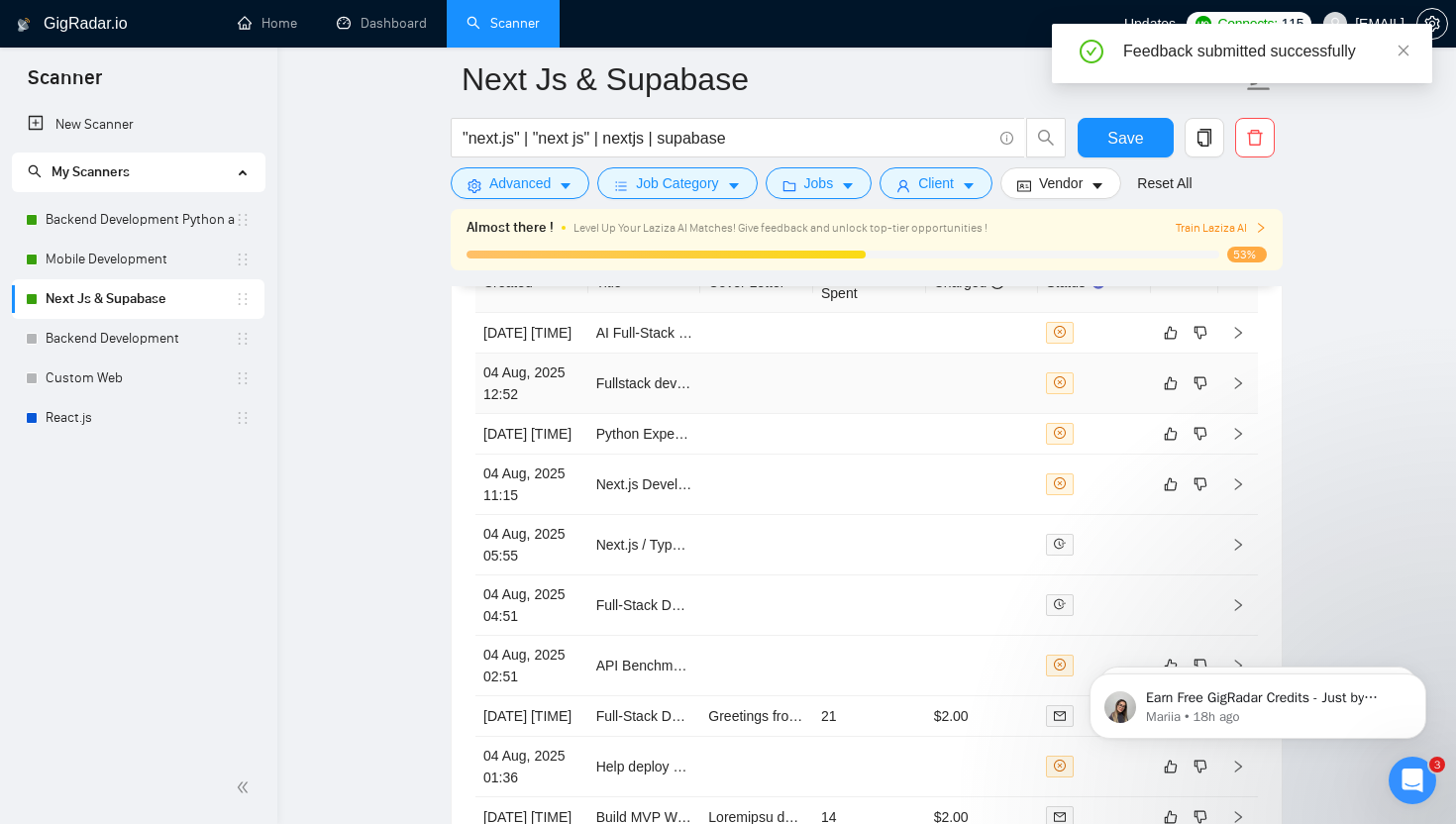 click at bounding box center [870, 383] 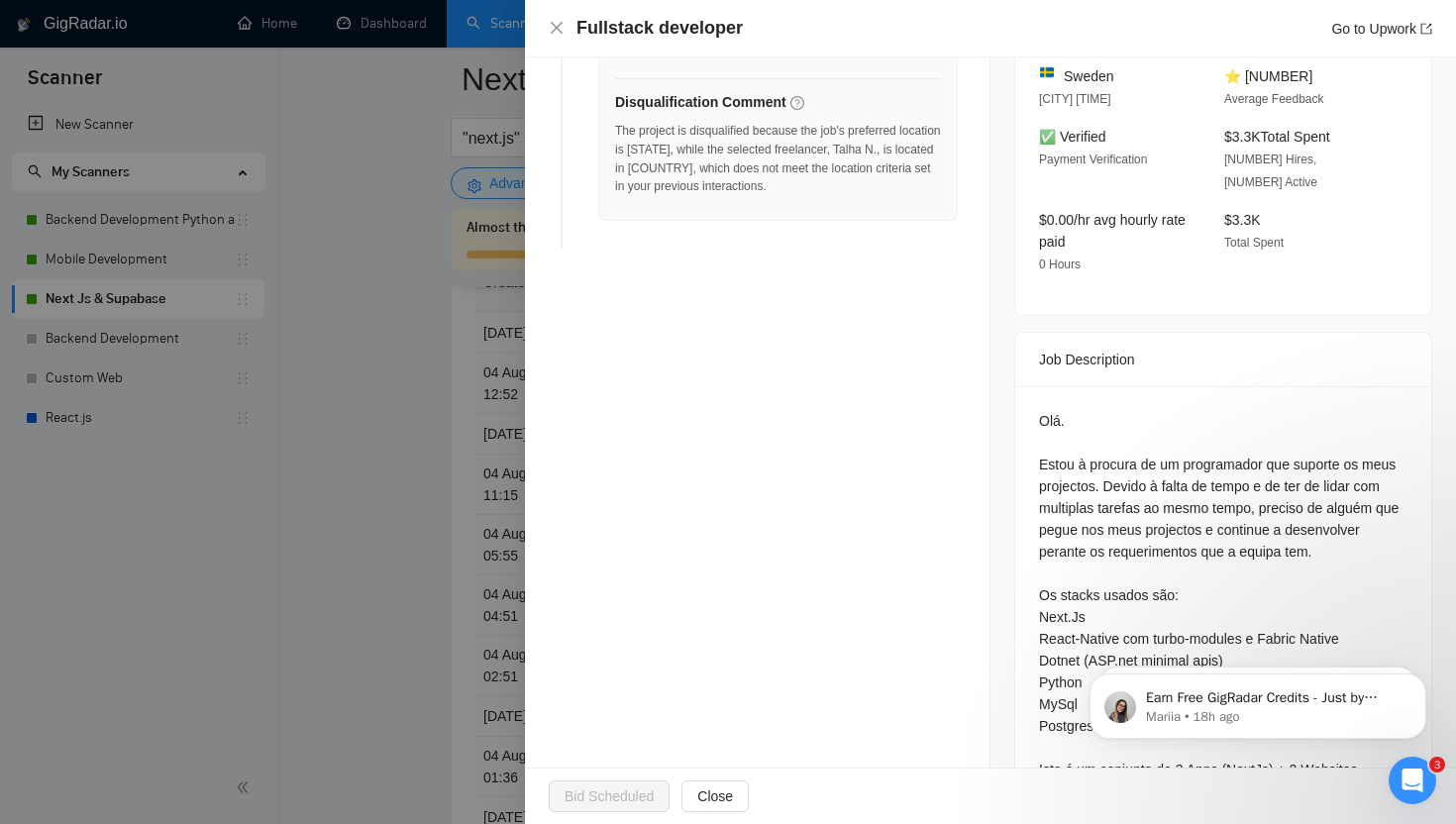scroll, scrollTop: 618, scrollLeft: 0, axis: vertical 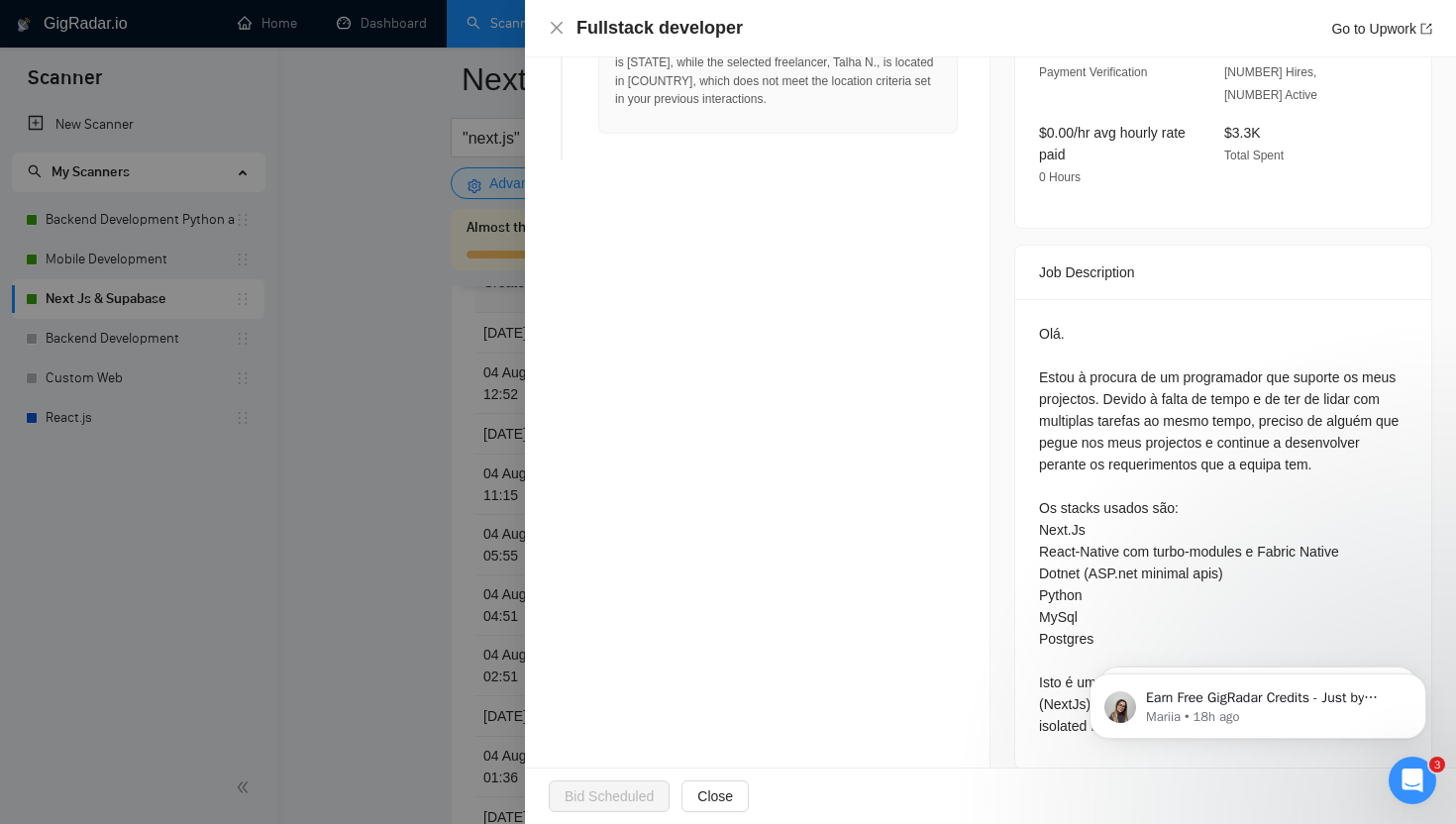 click at bounding box center [728, 412] 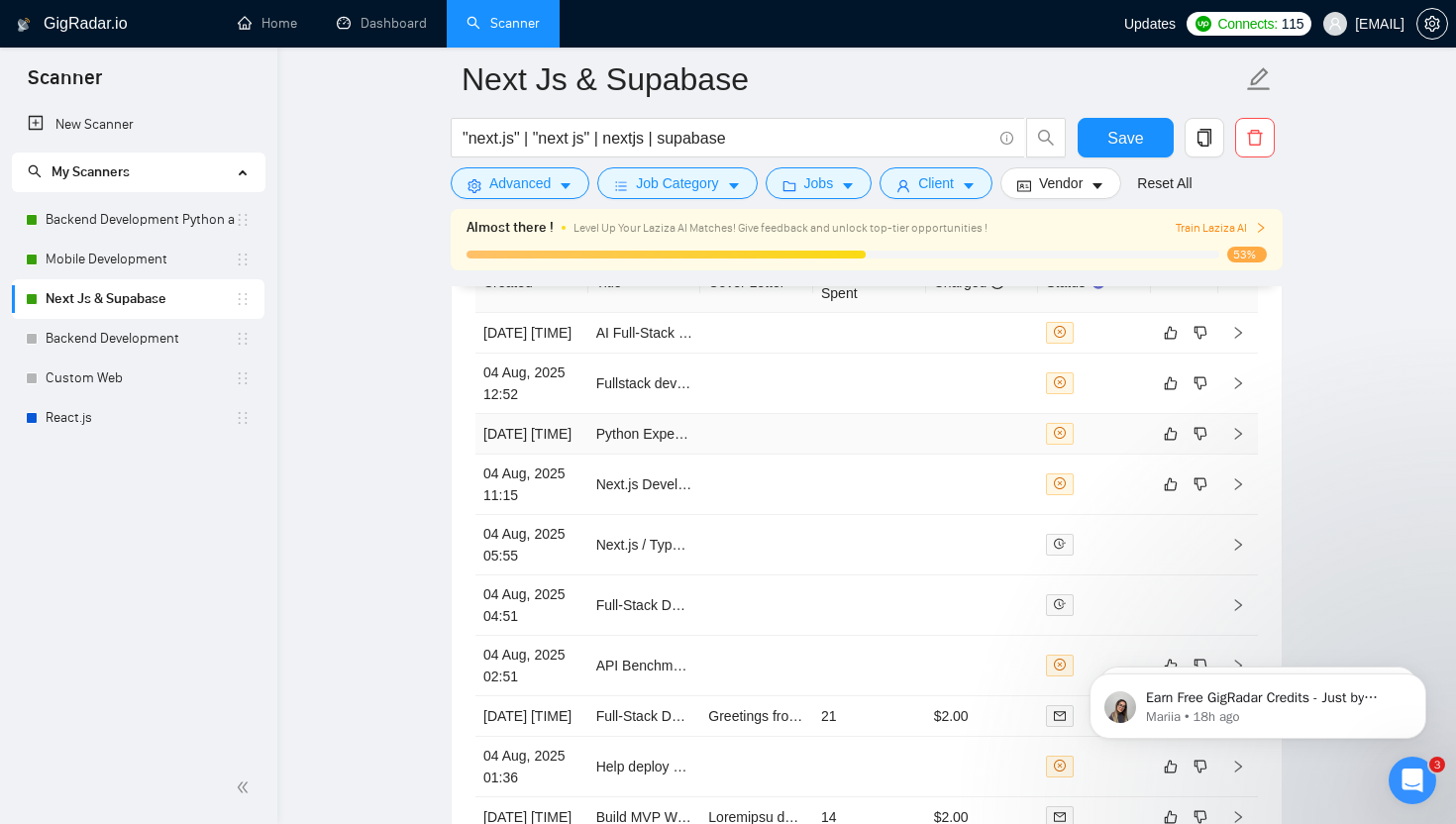 click on "Python Expert Developer Needed for Ongoing Projects" at bounding box center (645, 434) 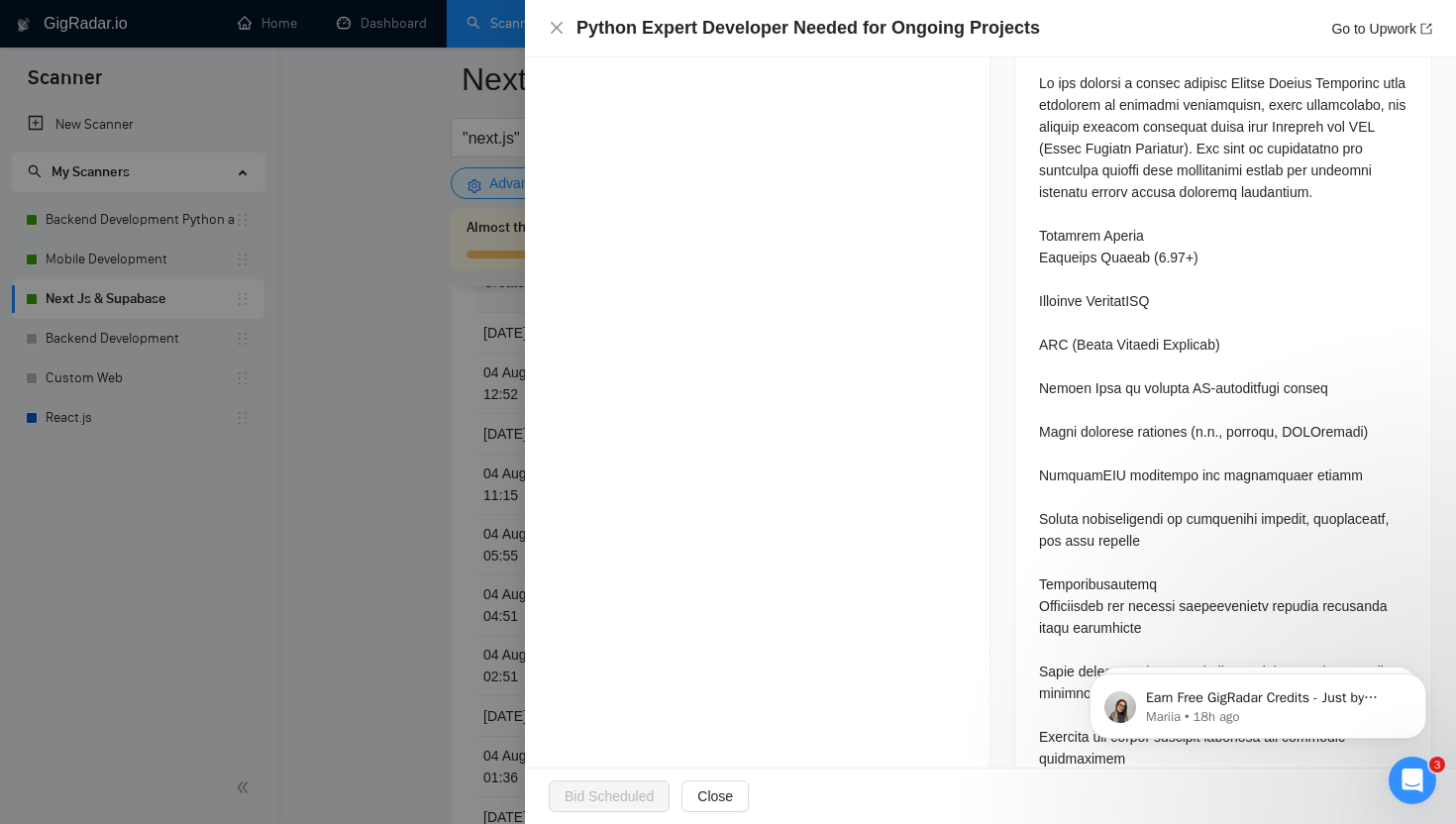 scroll, scrollTop: 932, scrollLeft: 0, axis: vertical 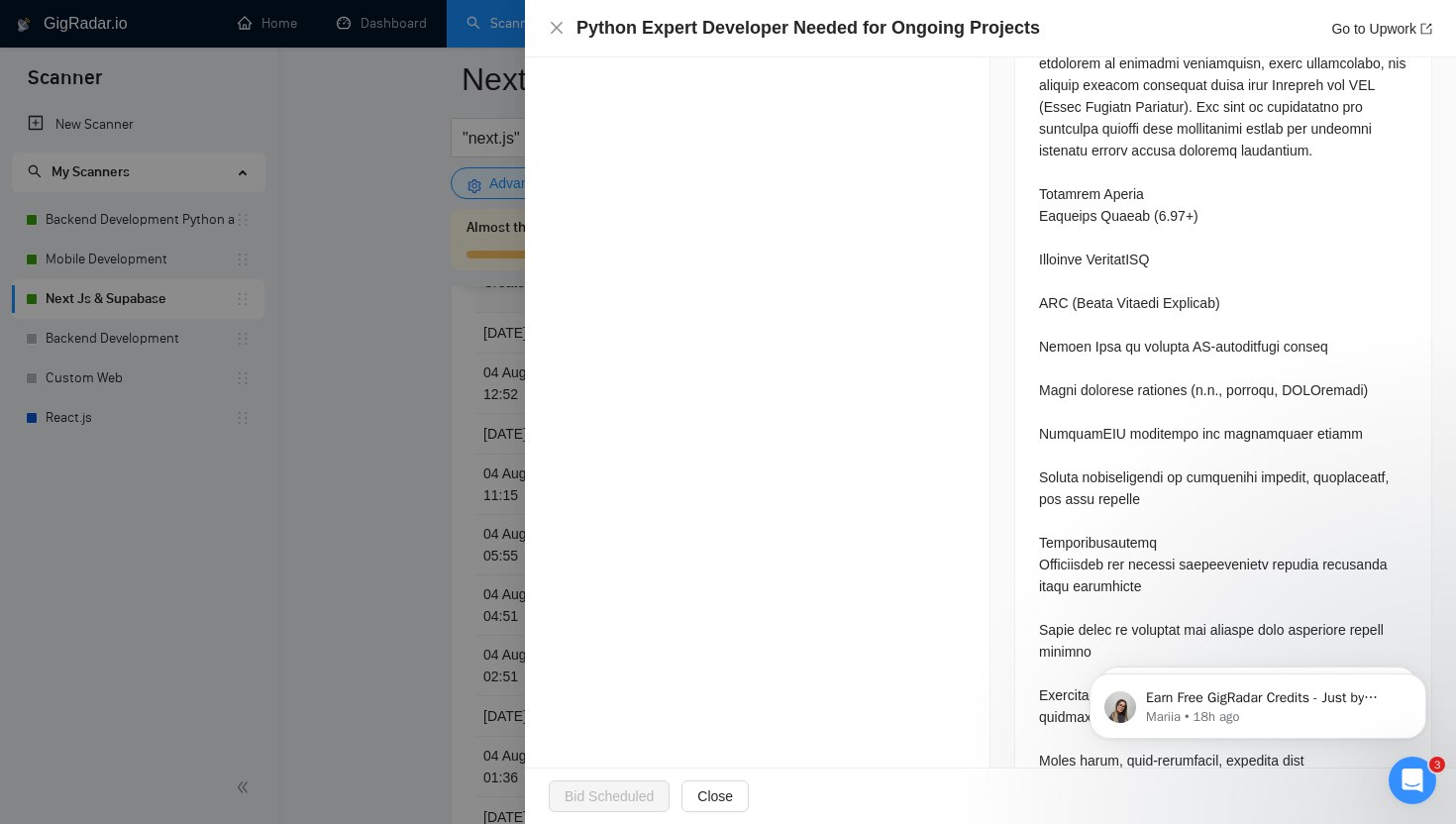 click at bounding box center (728, 412) 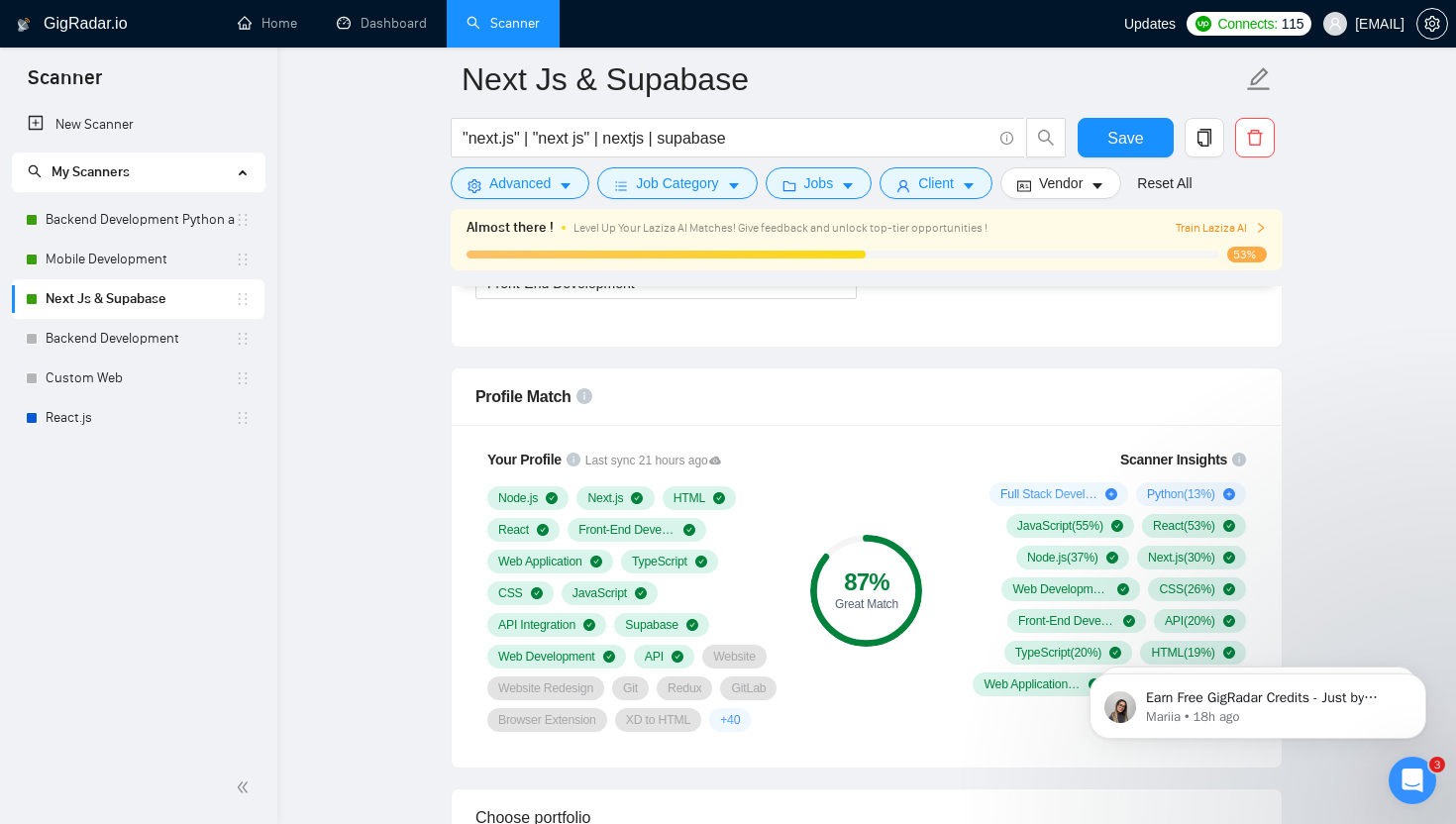 scroll, scrollTop: 1483, scrollLeft: 0, axis: vertical 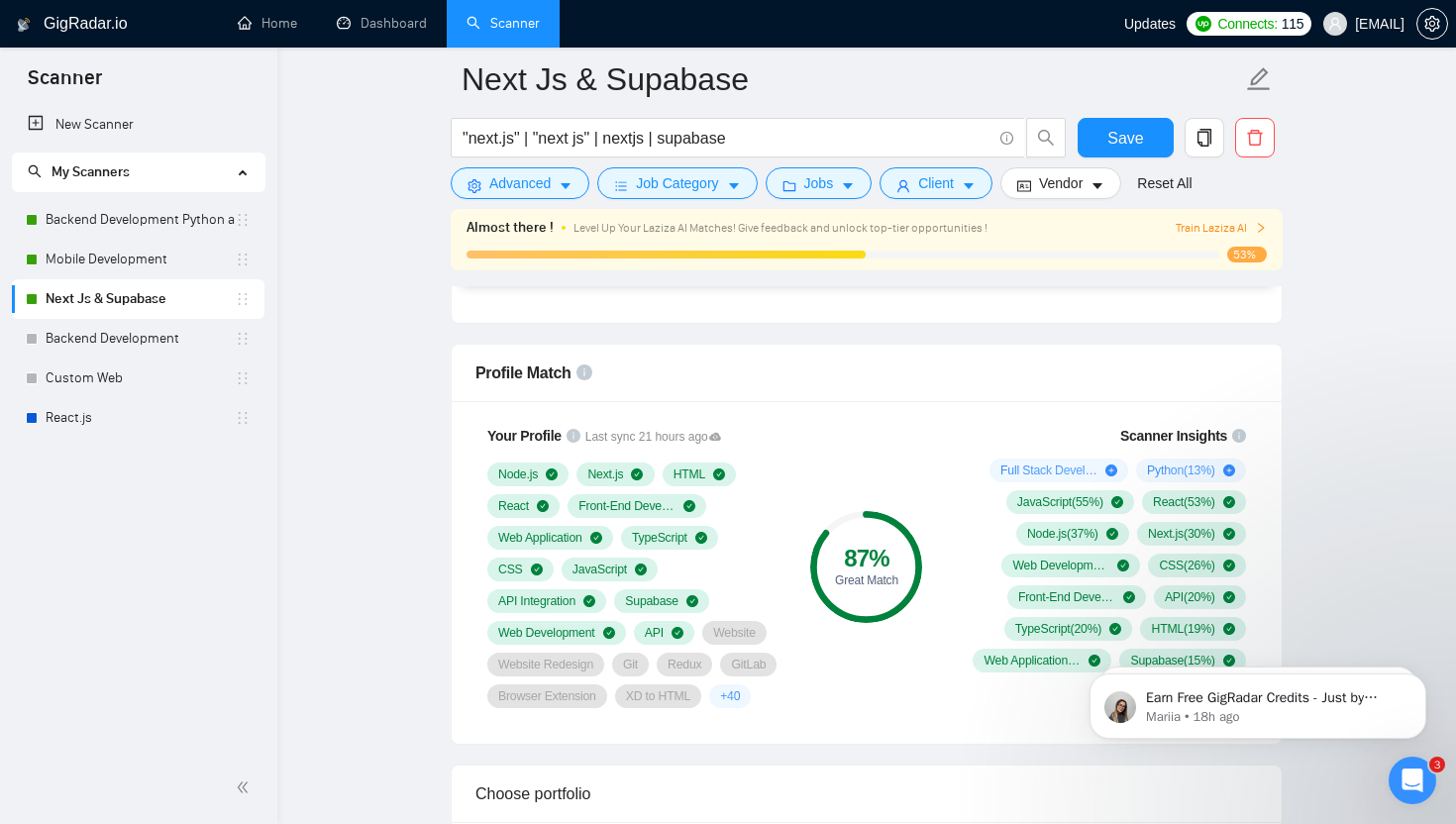 click on "Next Js & Supabase "next.js" | "next js" | nextjs | supabase Save Advanced   Job Category   Jobs   Client   Vendor   Reset All Almost there ! Level Up Your Laziza AI Matches! Give feedback and unlock top-tier opportunities ! Train Laziza AI 53% Preview Results Insights NEW Alerts Auto Bidder Auto Bidding Enabled Auto Bidding Enabled: ON Auto Bidder Schedule Auto Bidding Type: Automated (recommended) Semi-automated Auto Bidding Schedule: 24/7 Custom Custom Auto Bidder Schedule Repeat every week on Monday Tuesday Wednesday Thursday Friday Saturday Sunday Active Hours ( Asia/Karachi ): From: 11:00 To: 03:00  (next day) ( 16  hours) Asia/Karachi Auto Bidding Type Select your bidding algorithm: Choose the algorithm for you bidding. The price per proposal does not include your connects expenditure. Template Bidder Works great for narrow segments and short cover letters that don't change. 0.50  credits / proposal Sardor AI 🤖 Personalise your cover letter with ai [placeholders] 1.00  credits / proposal Laziza AI" at bounding box center (867, 1580) 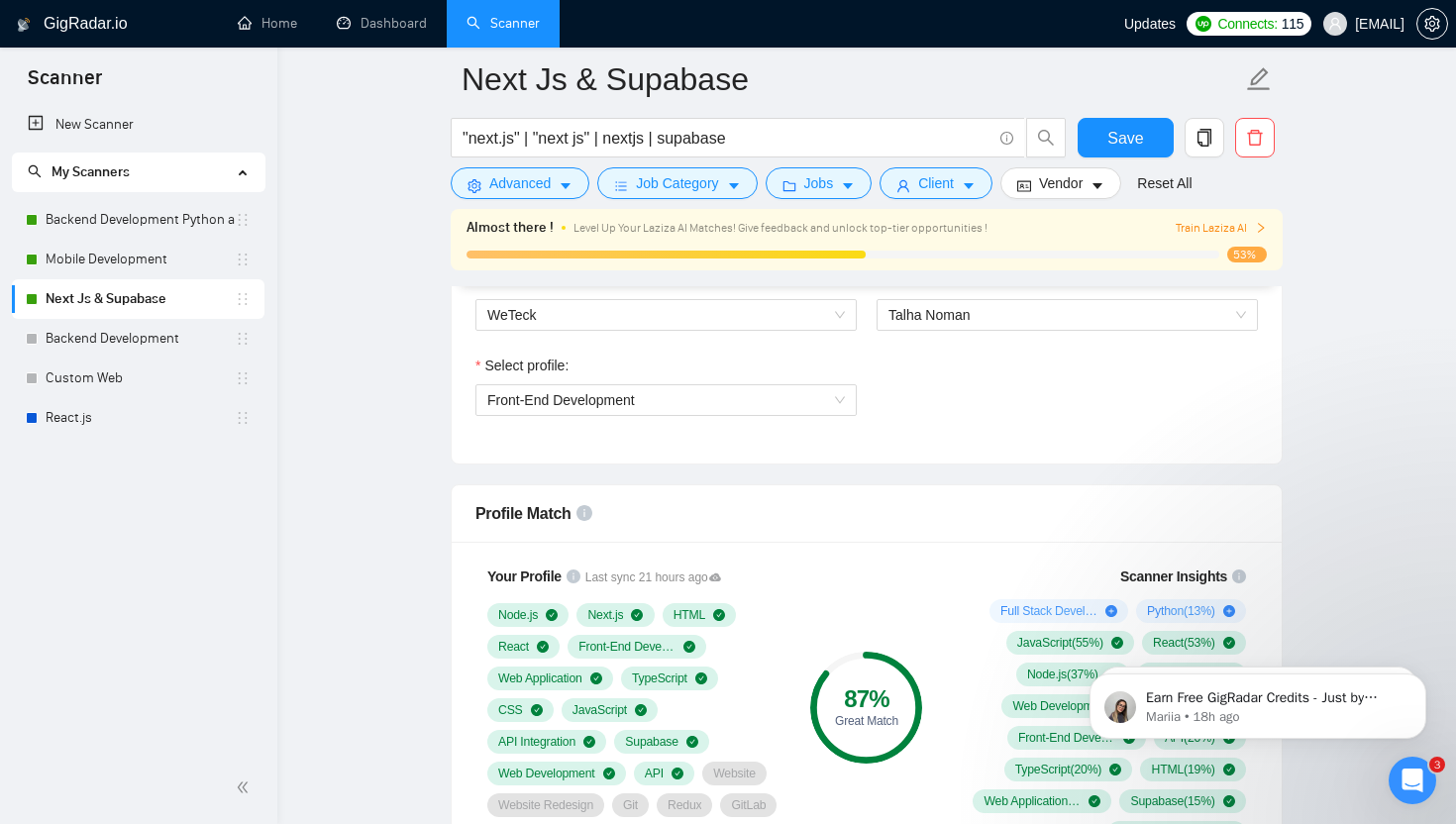 scroll, scrollTop: 1207, scrollLeft: 0, axis: vertical 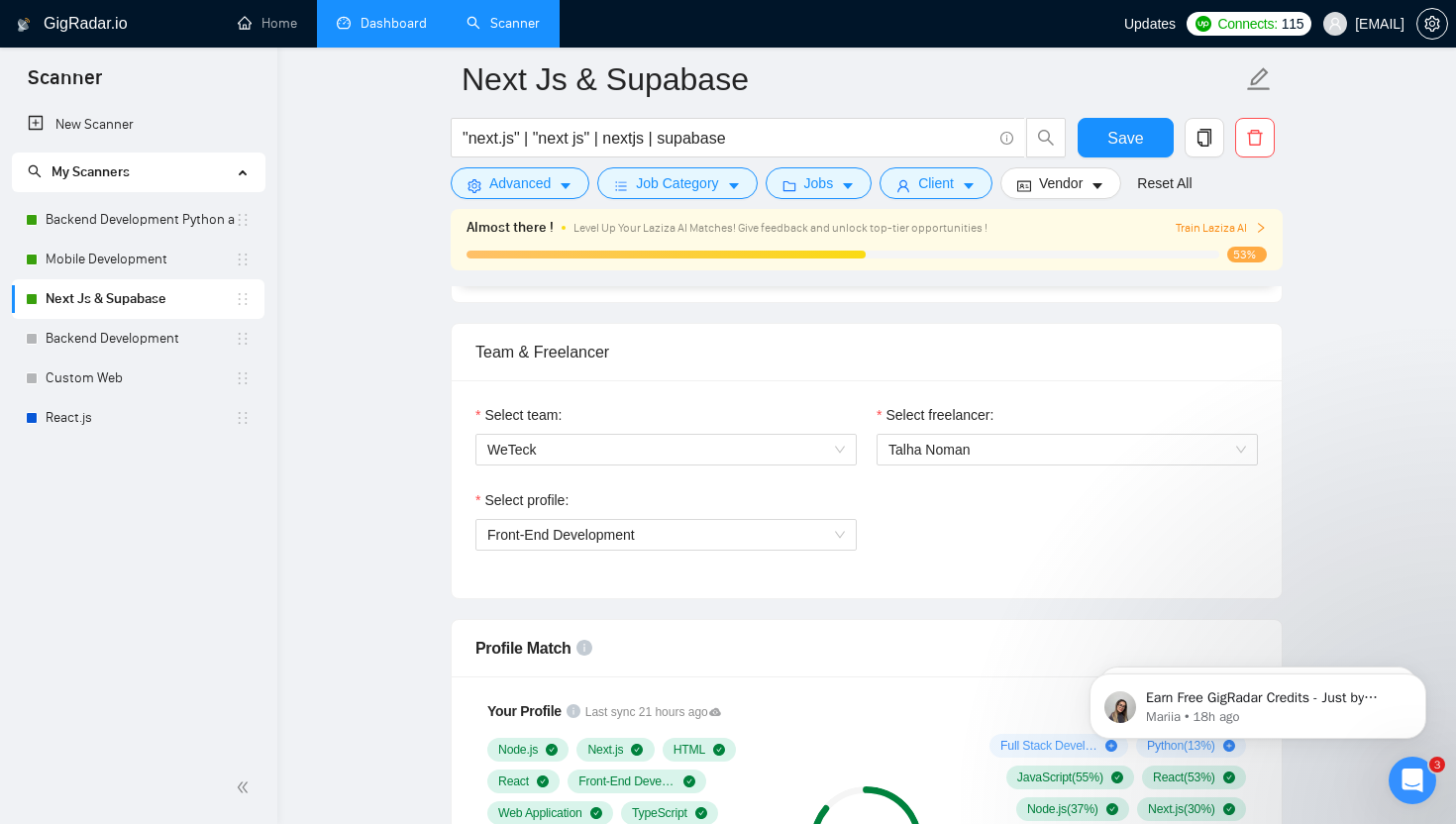 click on "Dashboard" at bounding box center [381, 23] 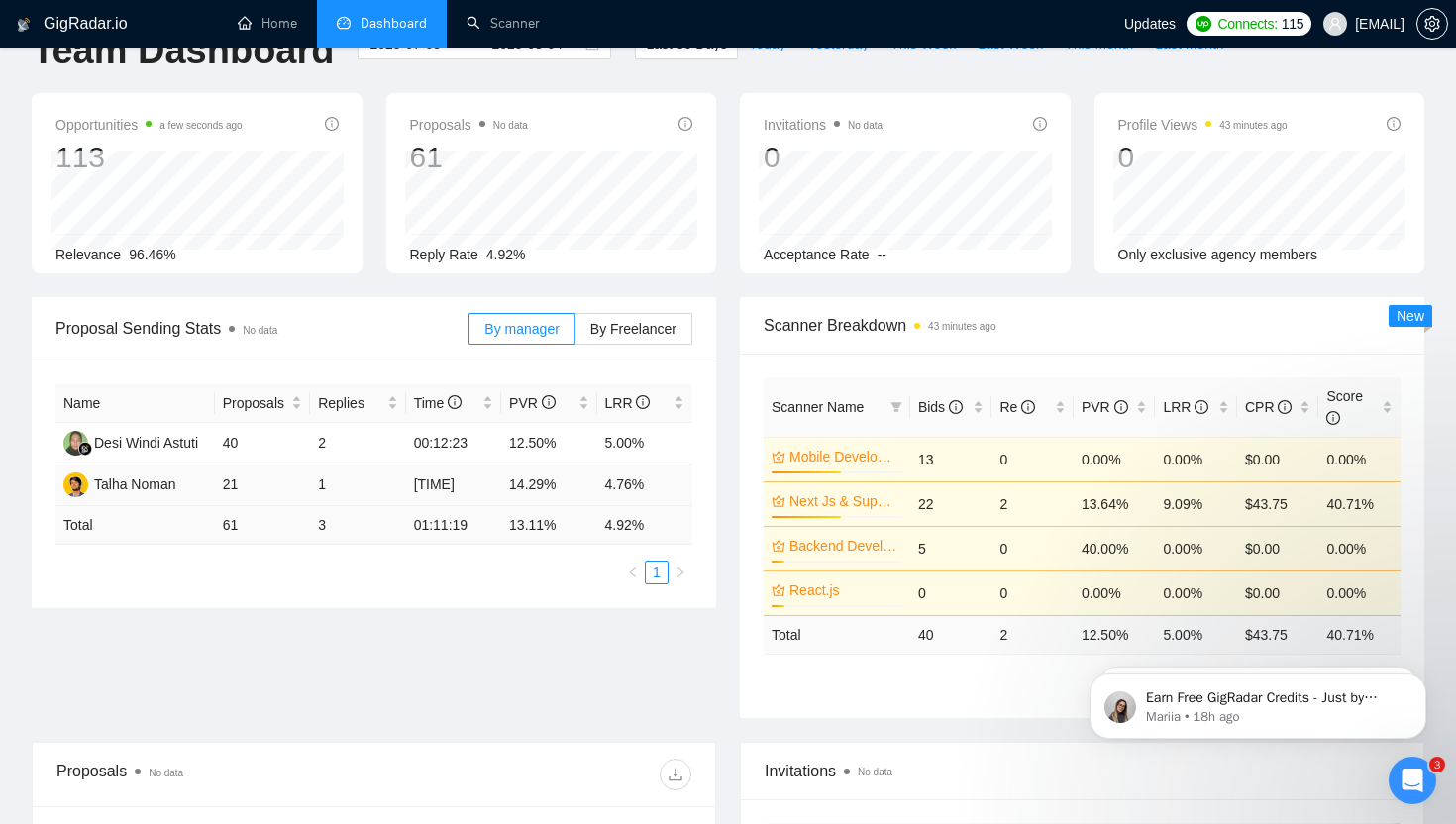 scroll, scrollTop: 49, scrollLeft: 0, axis: vertical 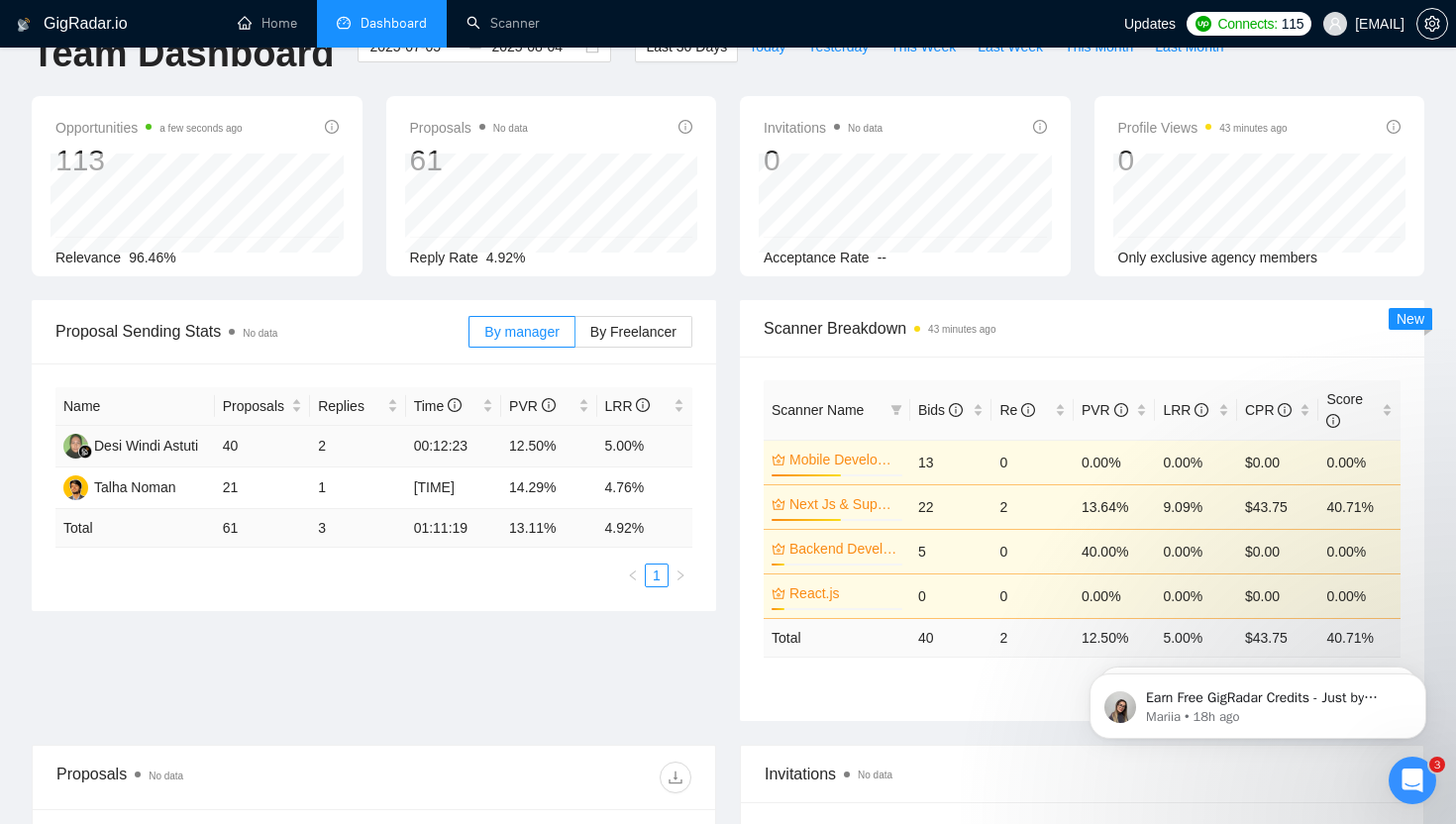 click on "5.00%" at bounding box center [645, 447] 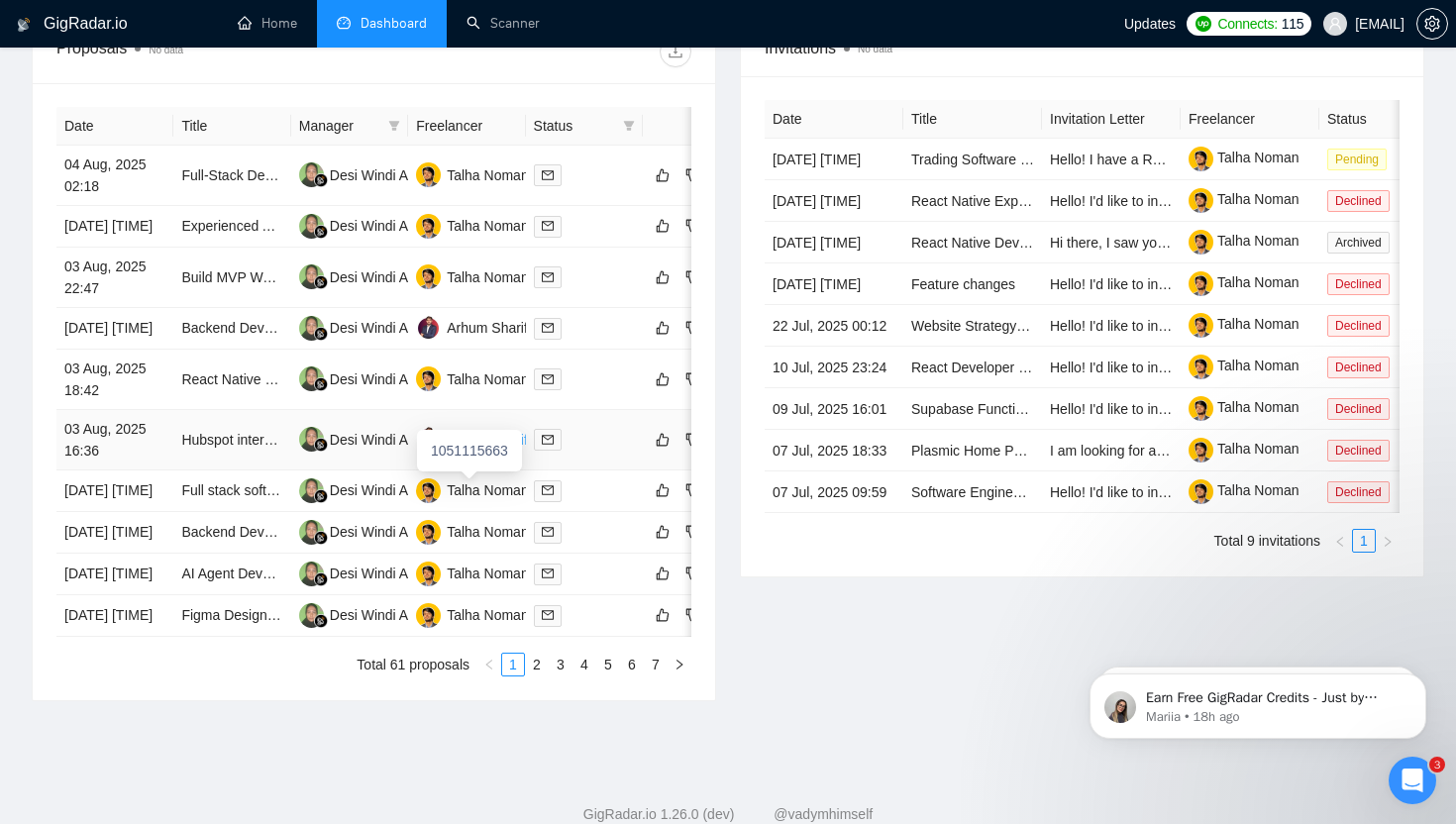 scroll, scrollTop: 845, scrollLeft: 0, axis: vertical 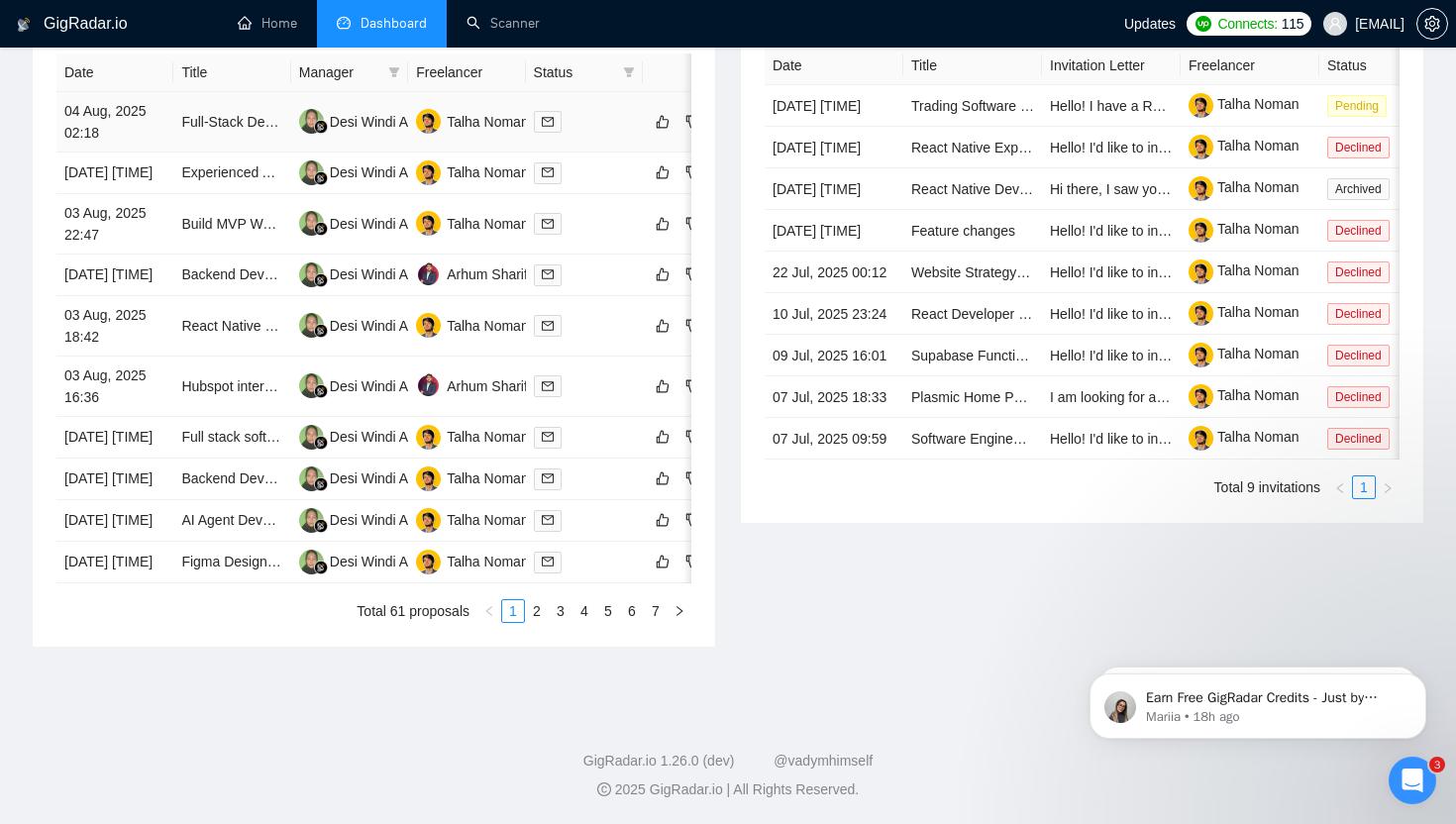 click on "Full-Stack Developer for AI-Powered YouTube Script Generator (Next.js + Supabase + Vercel)" at bounding box center (232, 122) 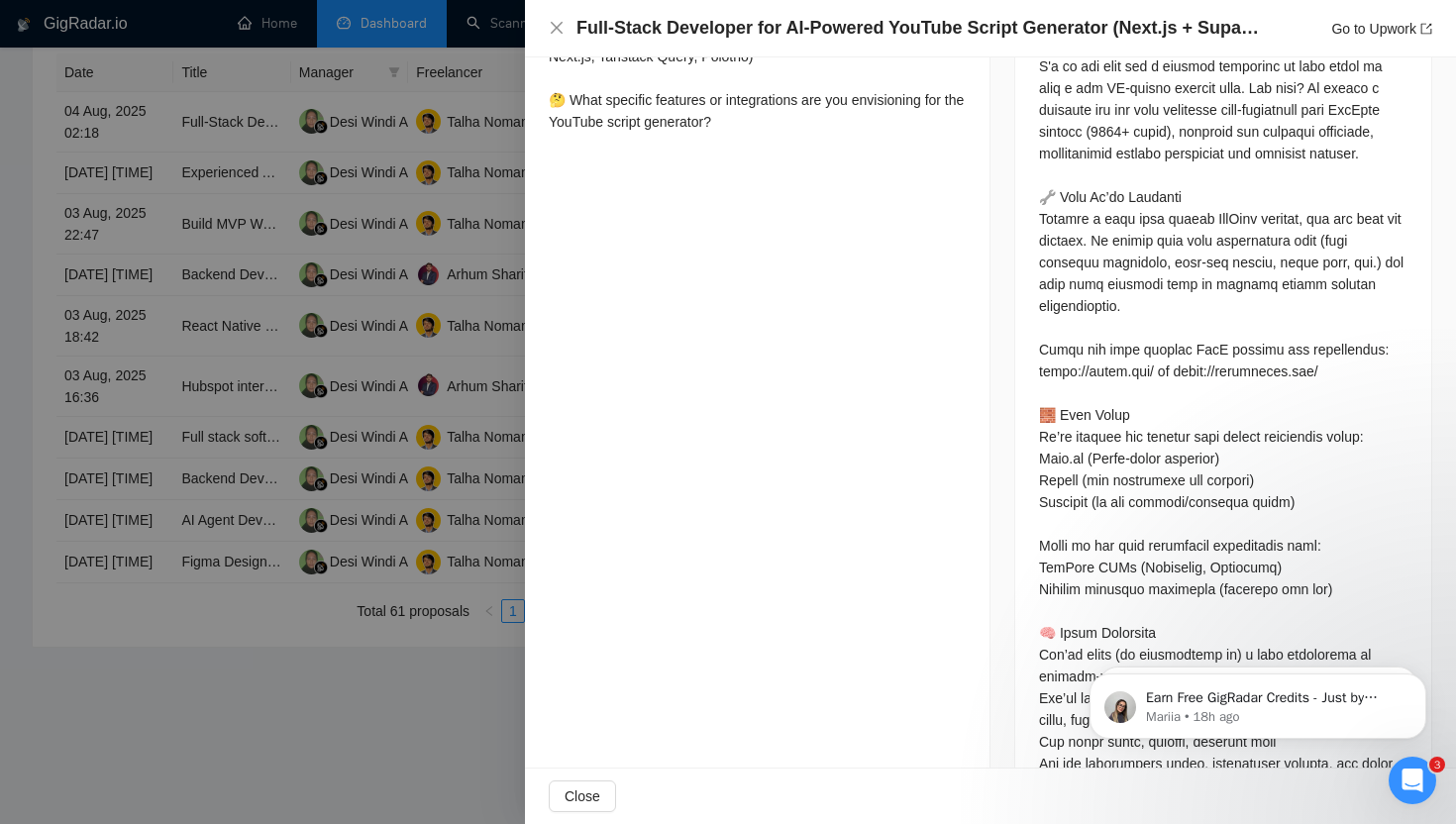 scroll, scrollTop: 1184, scrollLeft: 0, axis: vertical 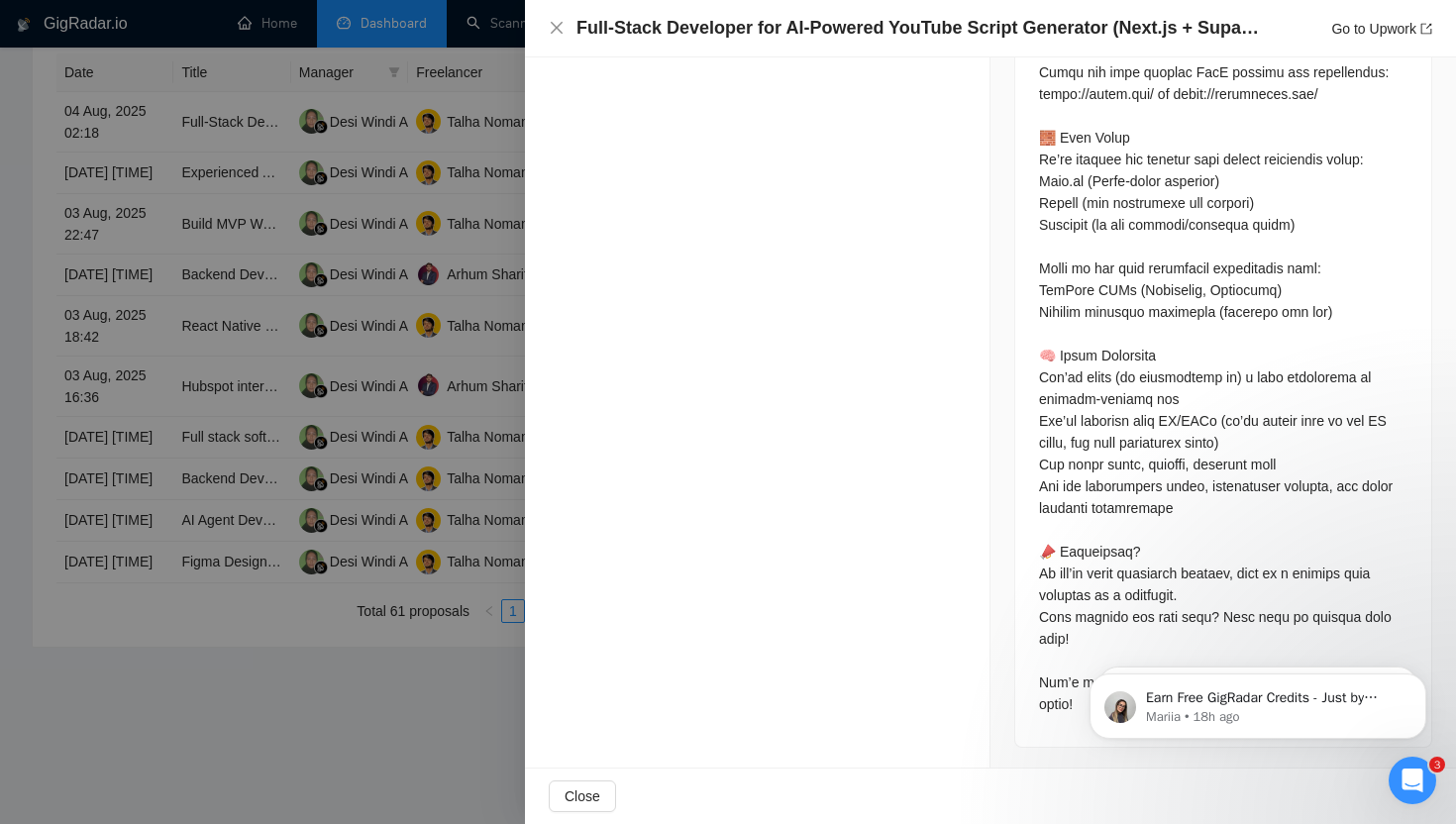 click at bounding box center (728, 412) 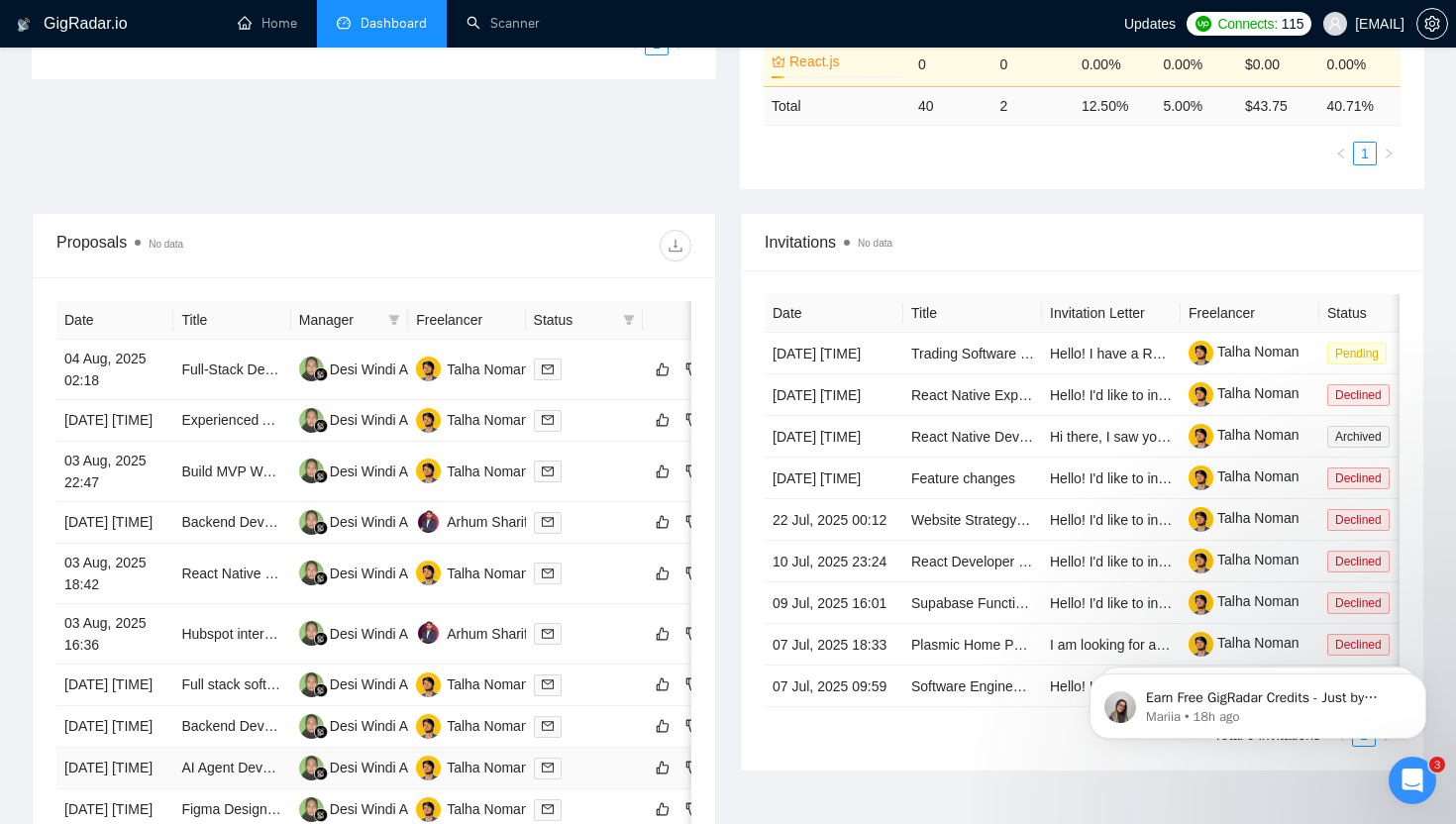 scroll, scrollTop: 0, scrollLeft: 0, axis: both 